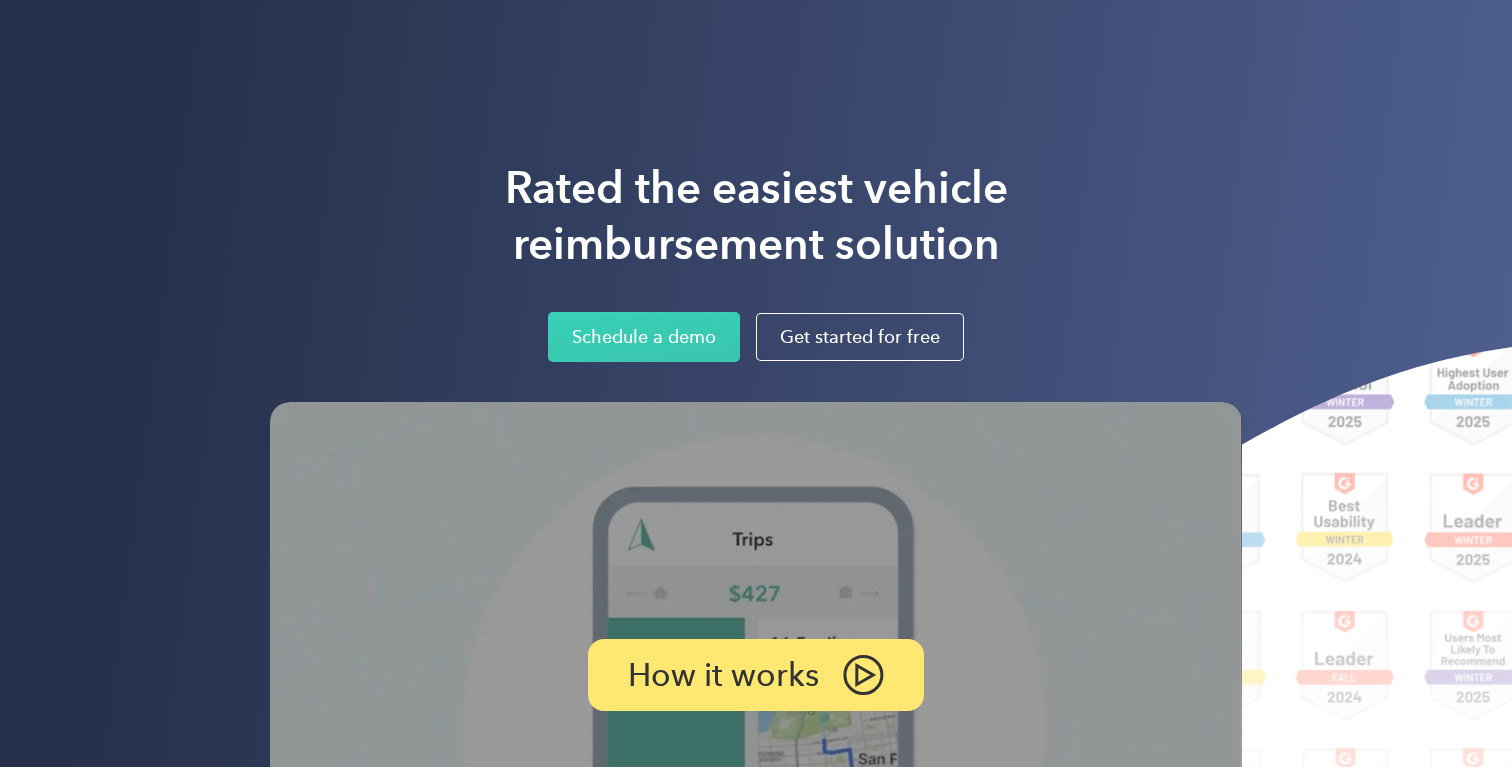 scroll, scrollTop: 0, scrollLeft: 0, axis: both 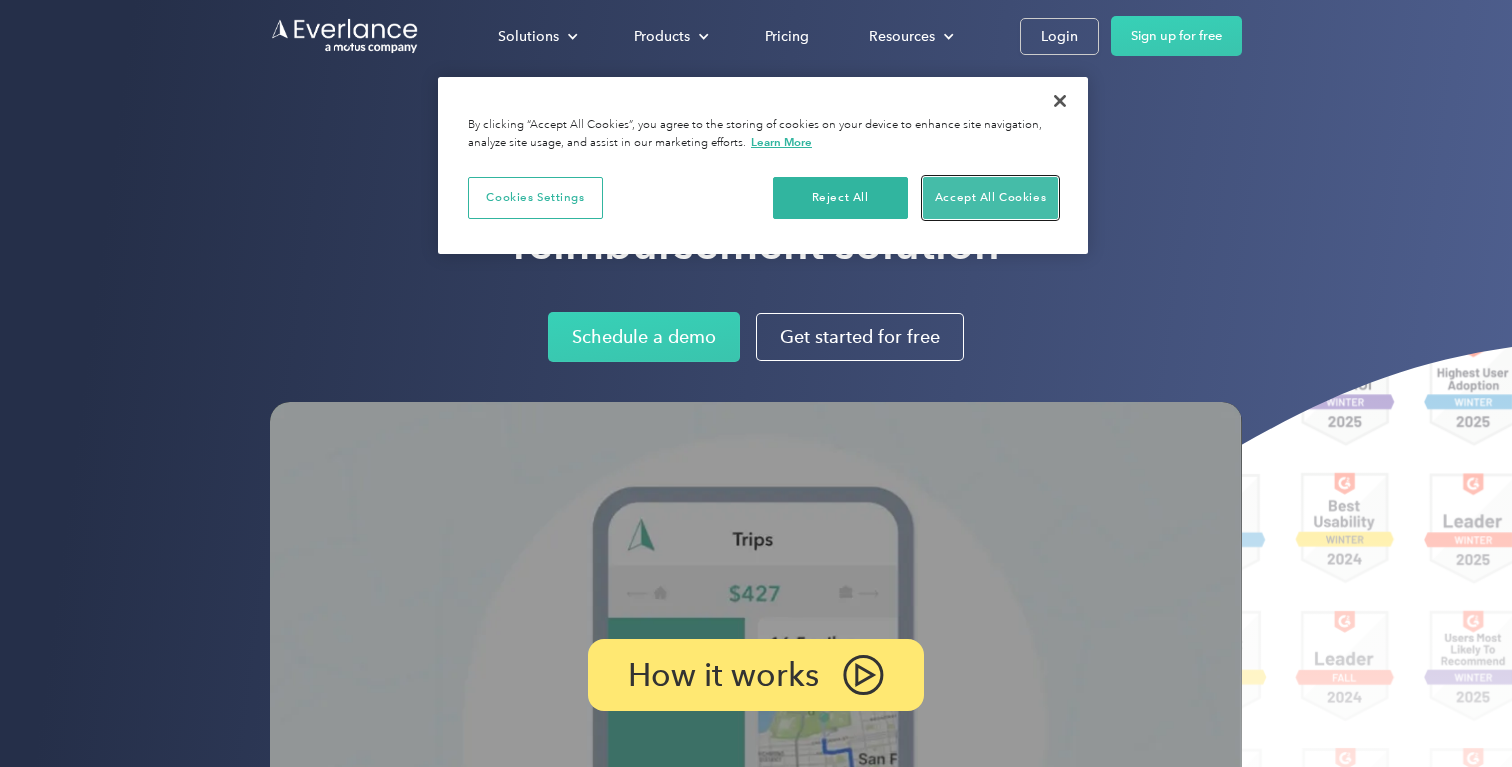click on "Accept All Cookies" at bounding box center [990, 198] 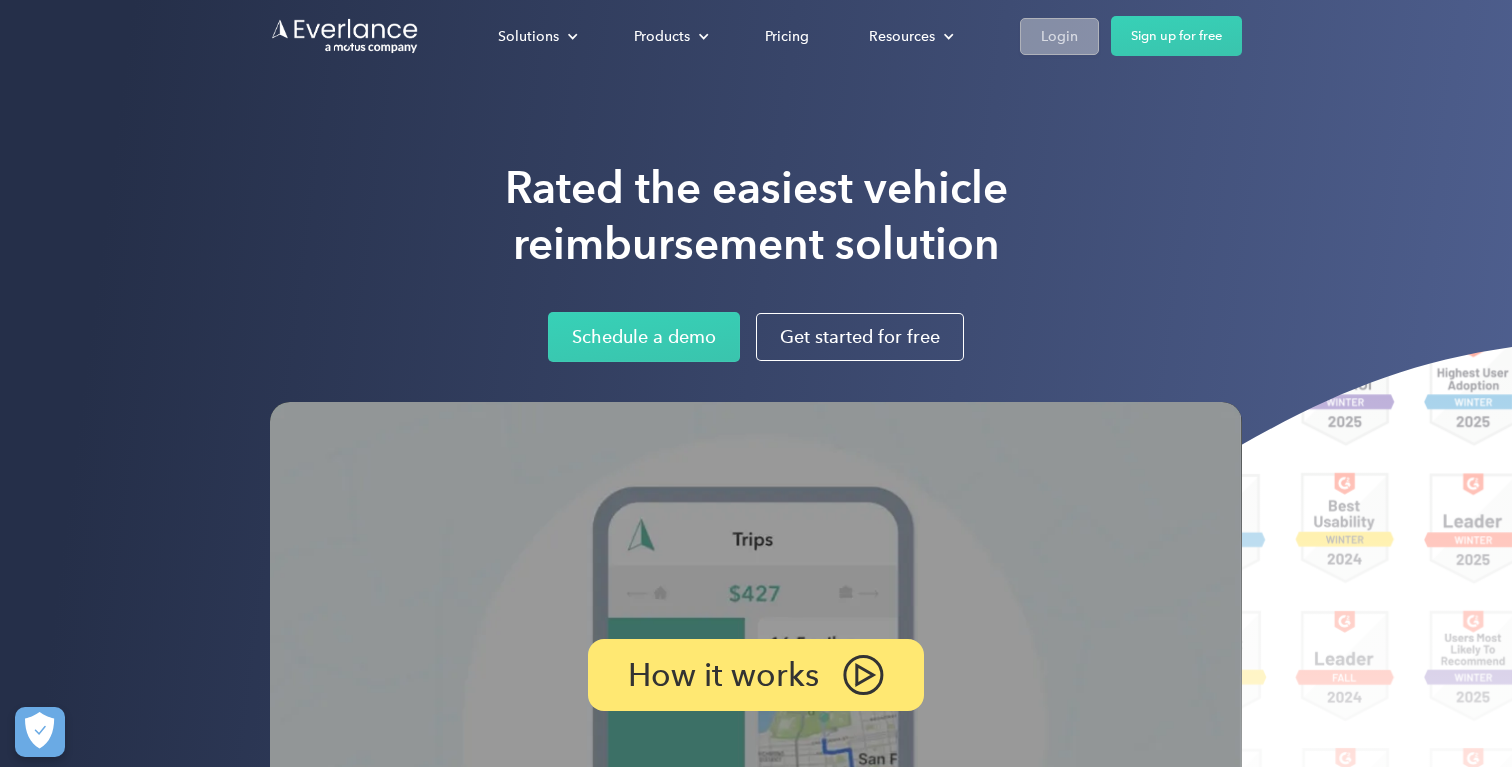 click on "Login" at bounding box center (1059, 36) 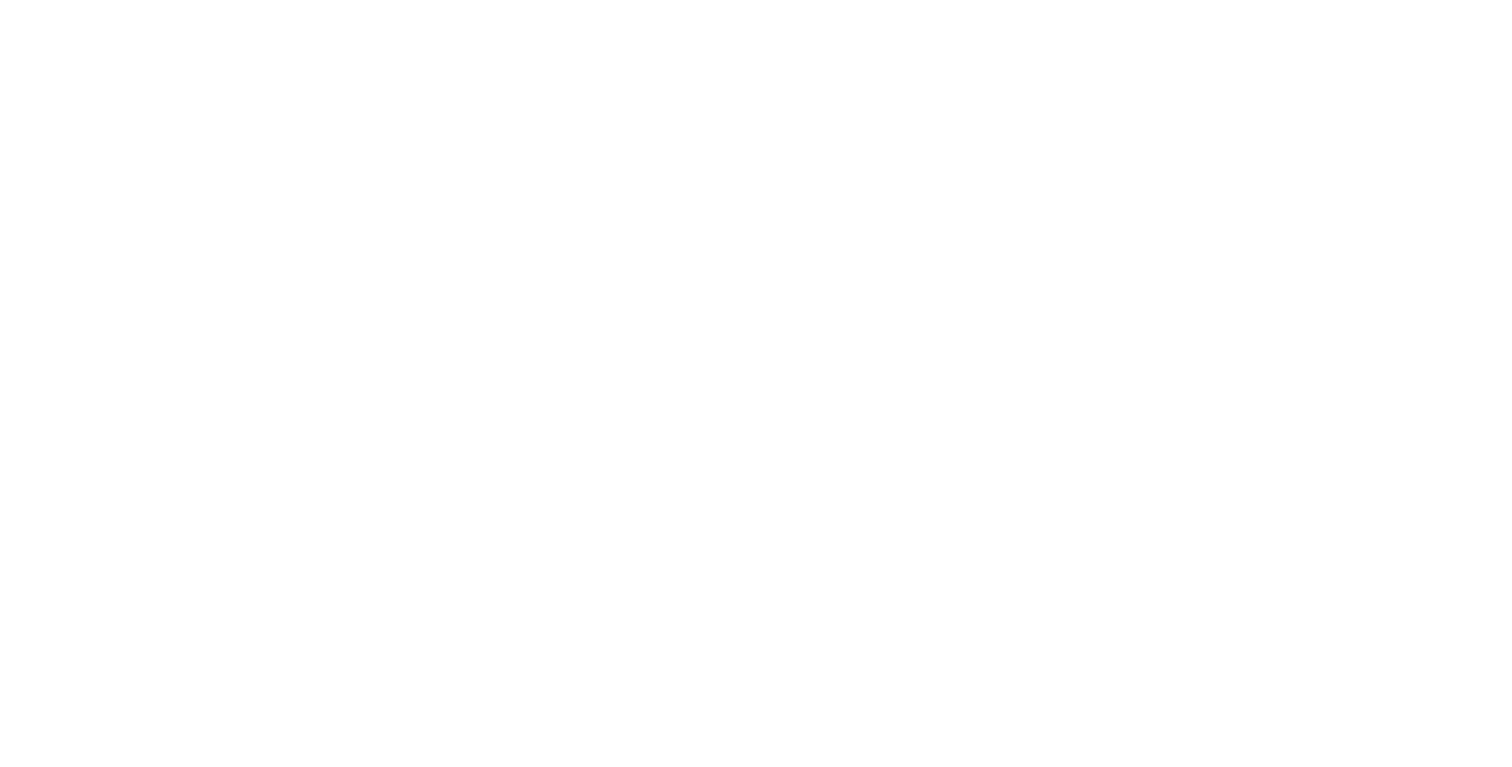 scroll, scrollTop: 0, scrollLeft: 0, axis: both 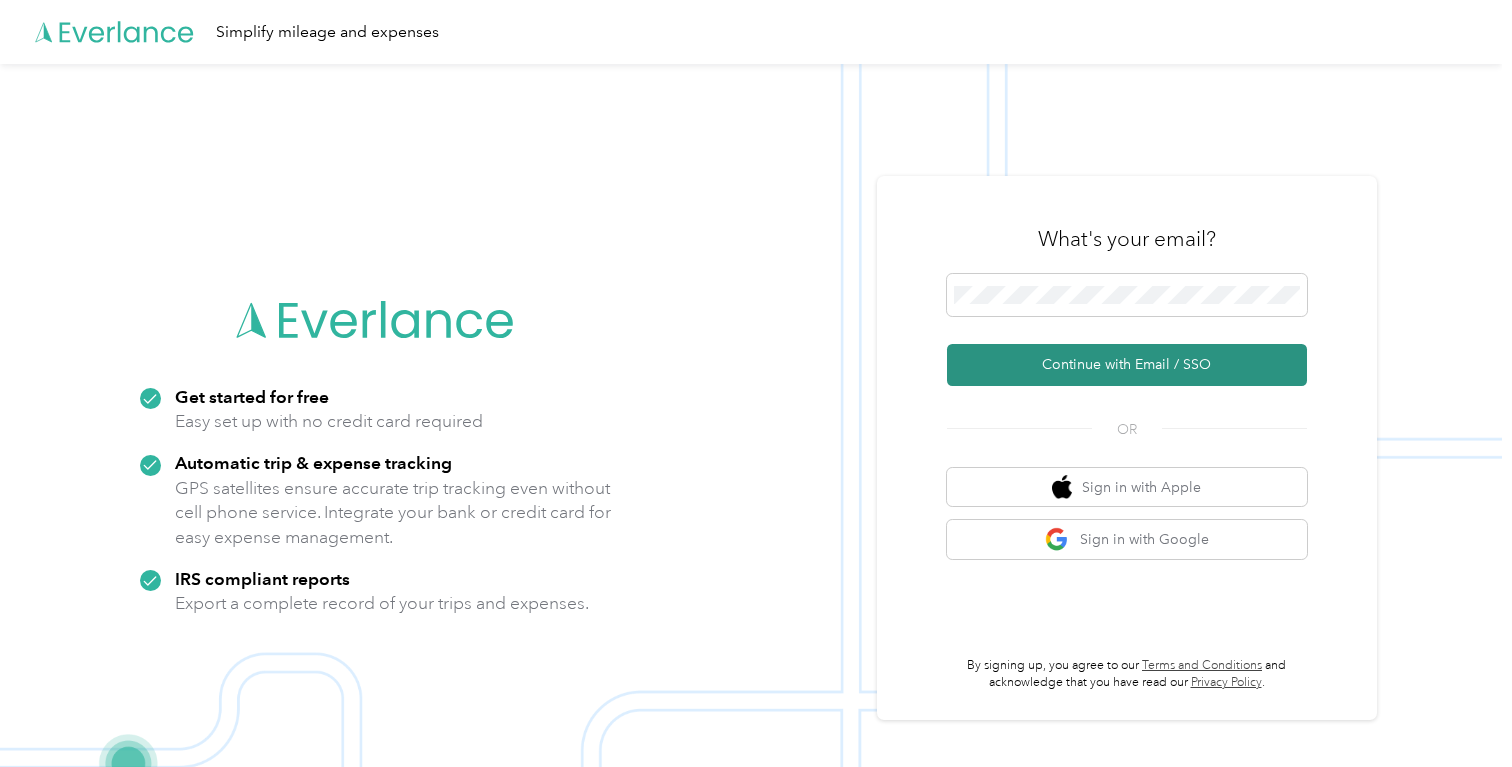 click on "Continue with Email / SSO" at bounding box center [1127, 365] 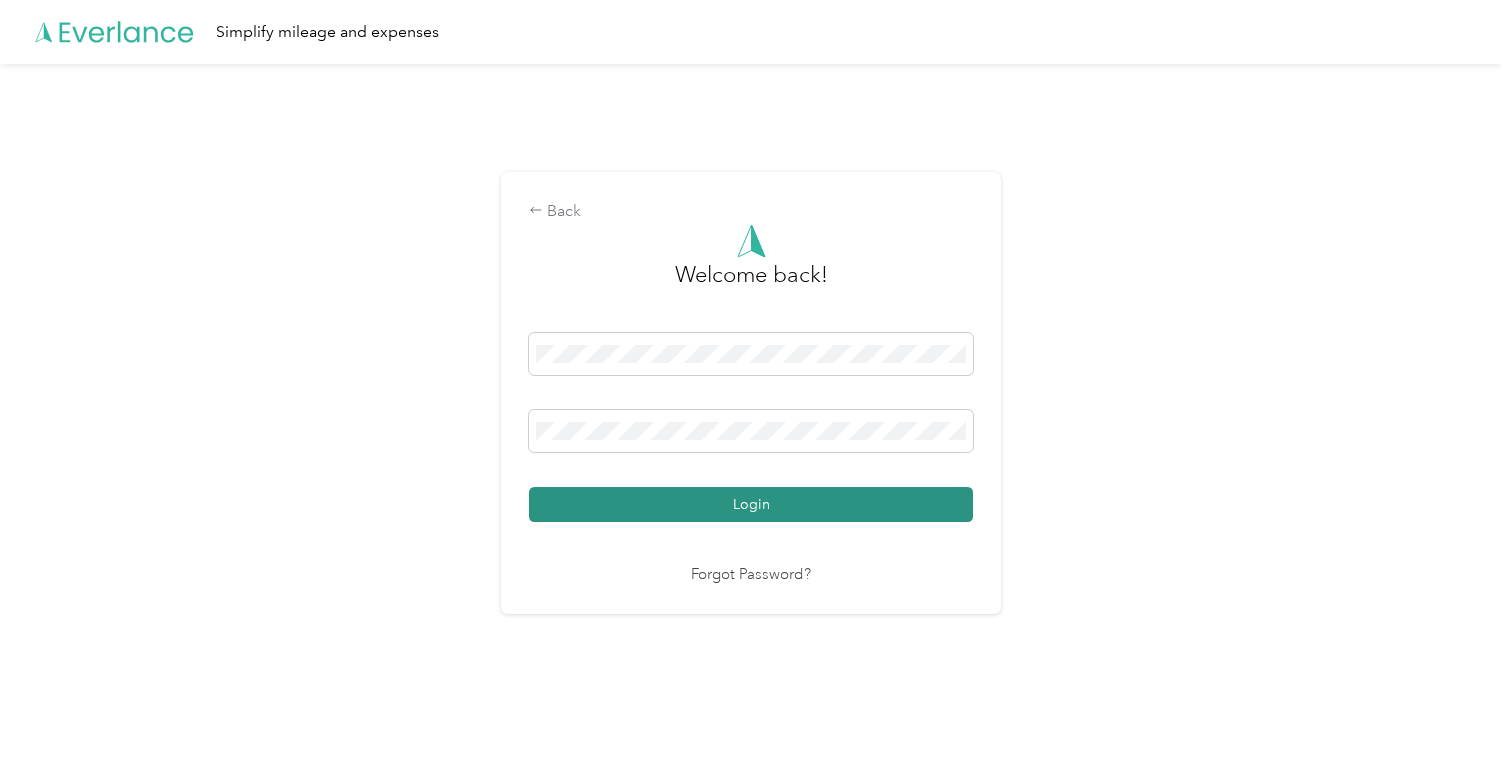 click on "Login" at bounding box center [751, 504] 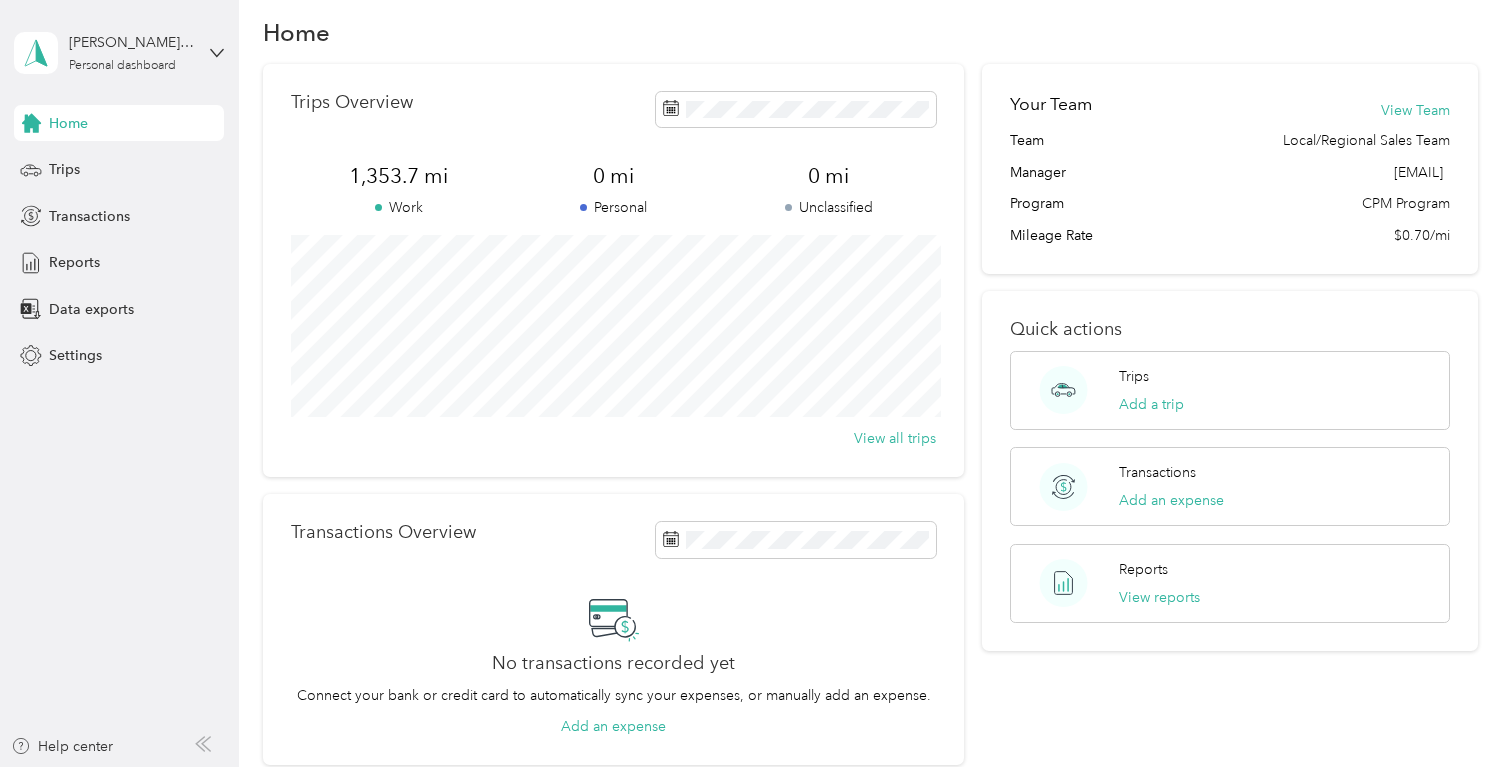 scroll, scrollTop: 0, scrollLeft: 0, axis: both 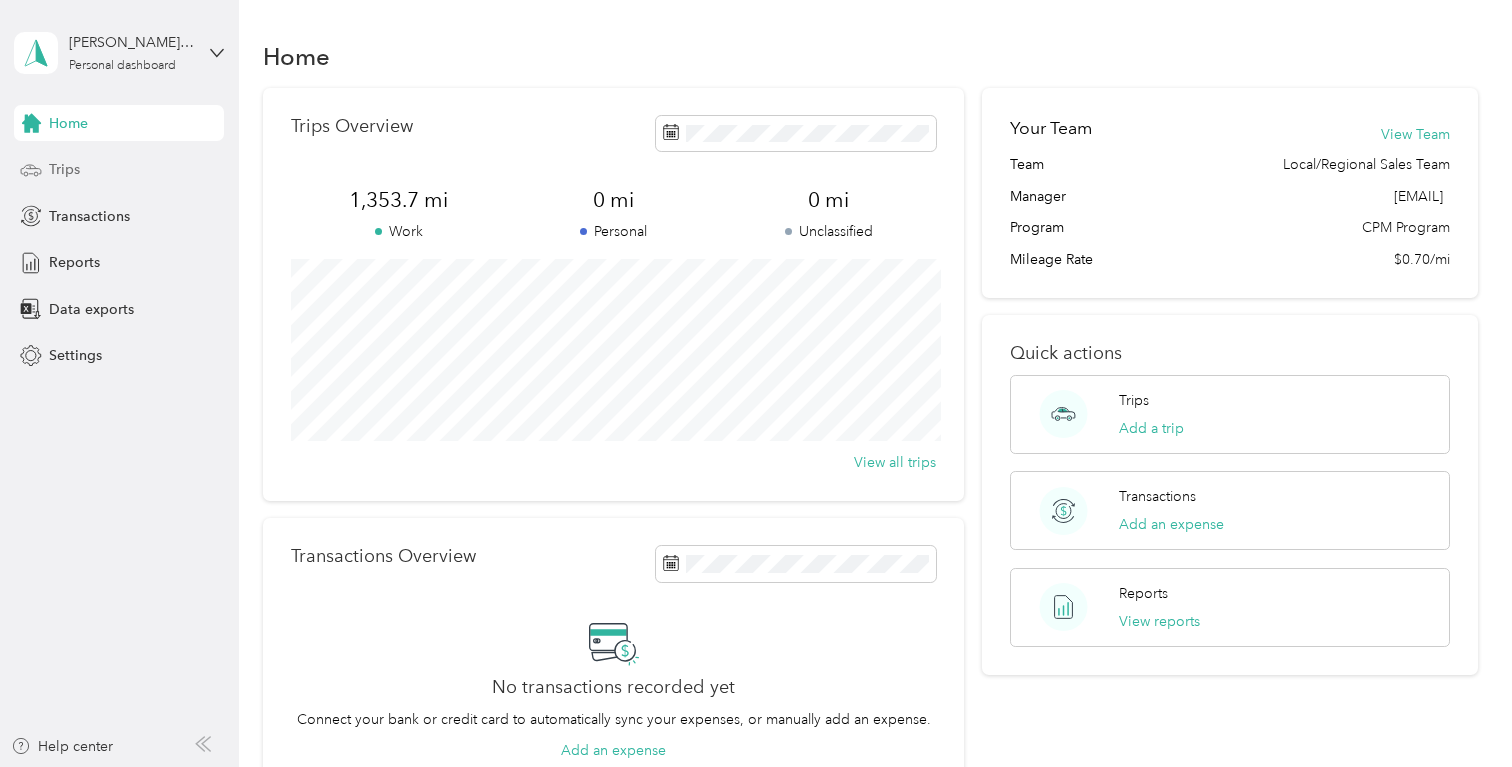click on "Trips" at bounding box center [119, 170] 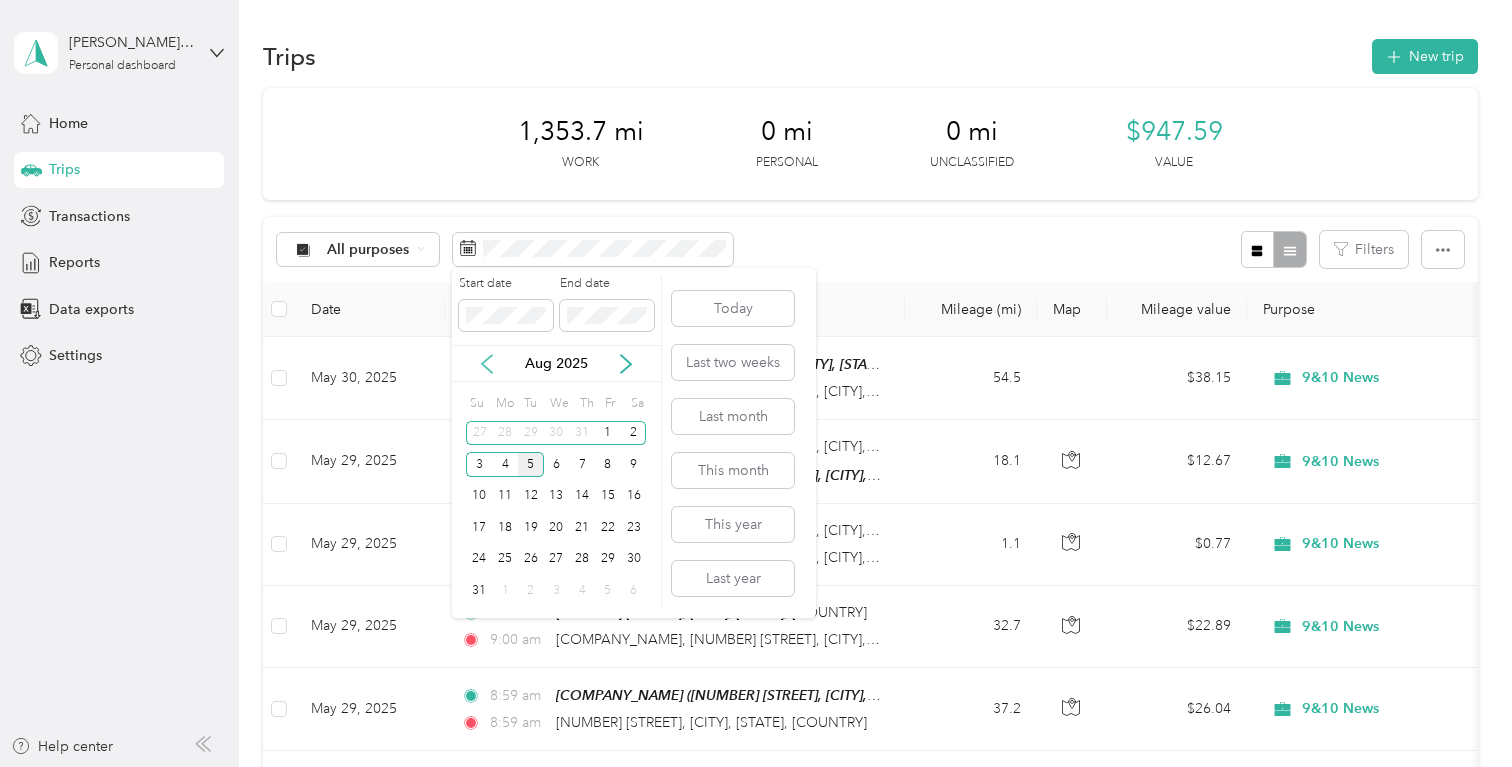 click 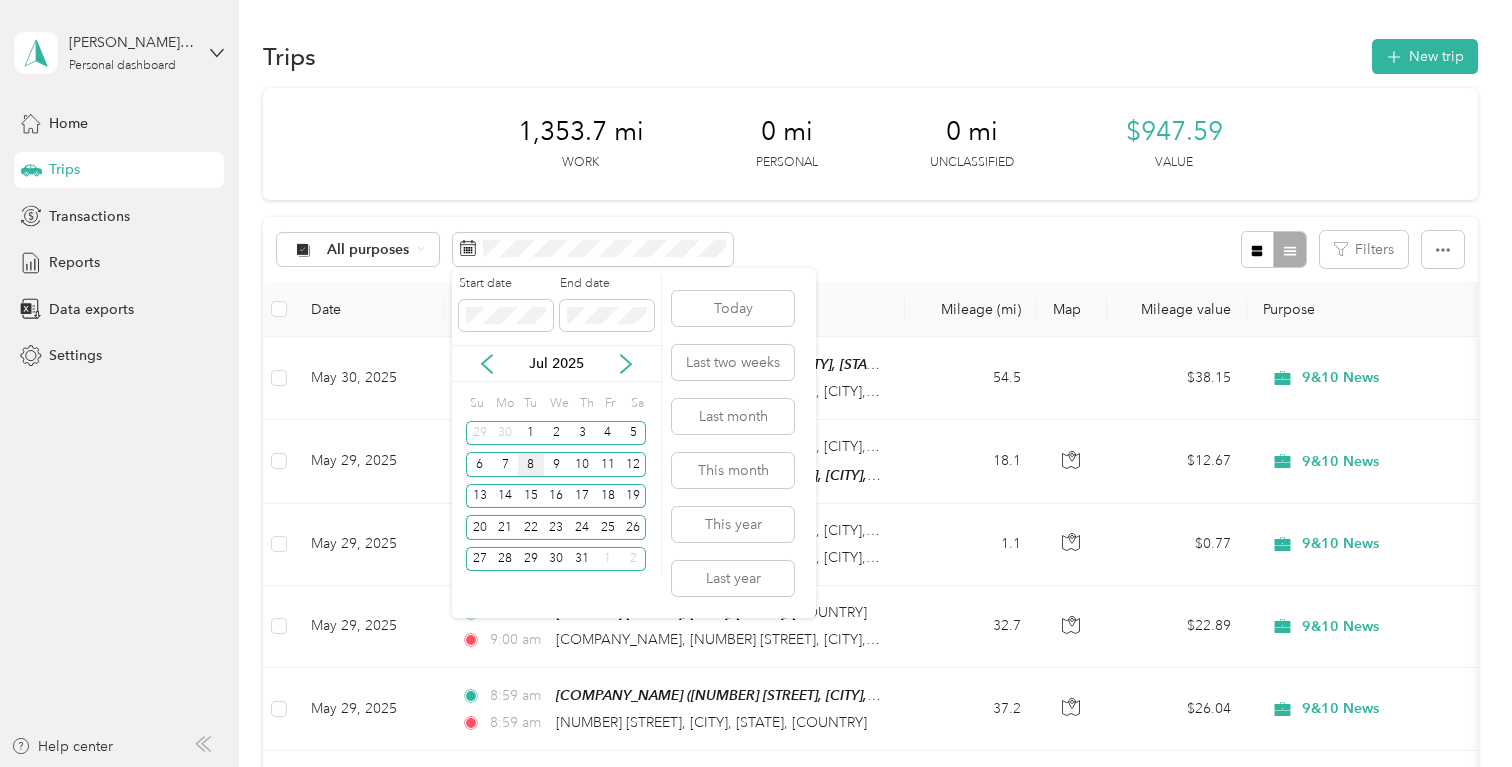 click on "8" at bounding box center [531, 464] 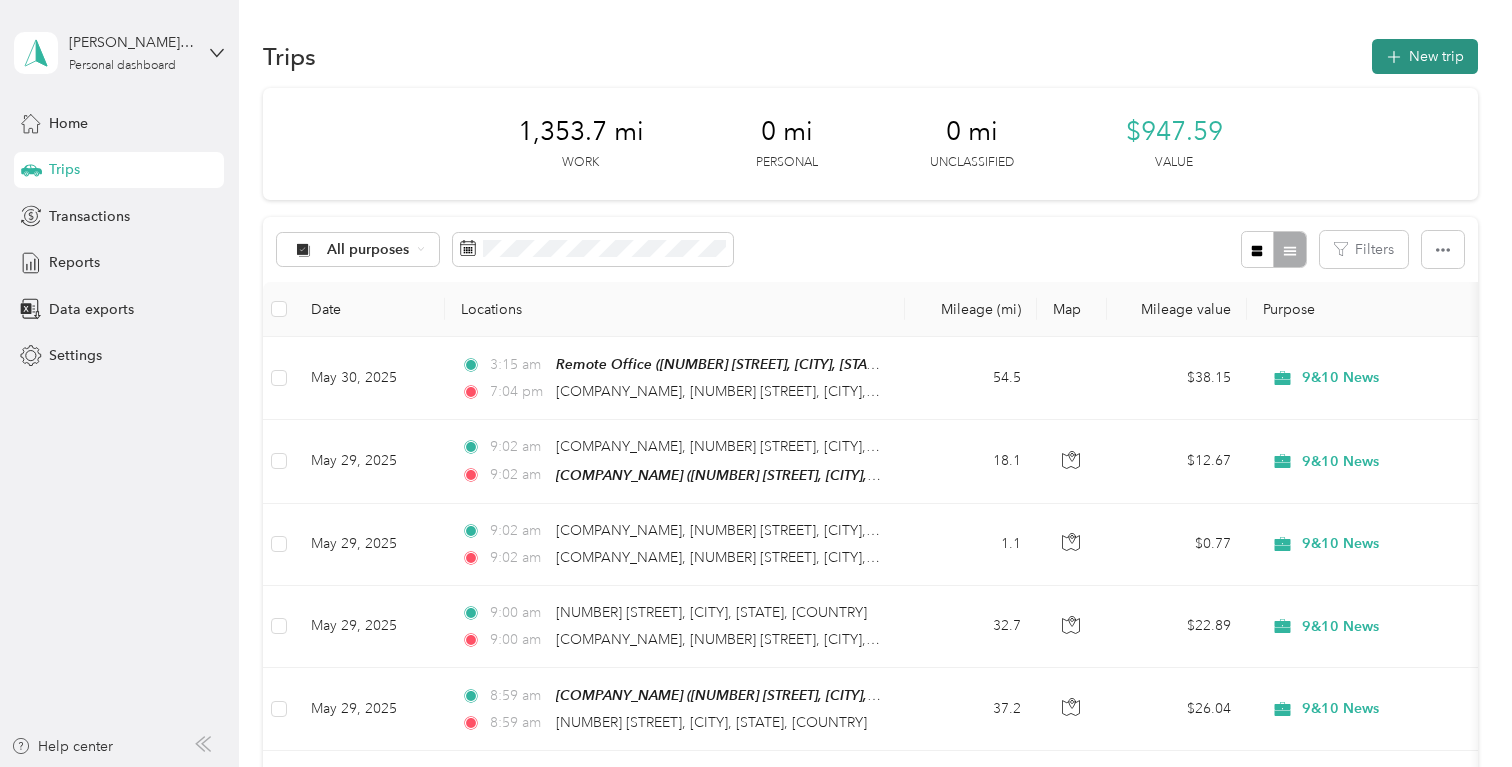 click on "New trip" at bounding box center (1425, 56) 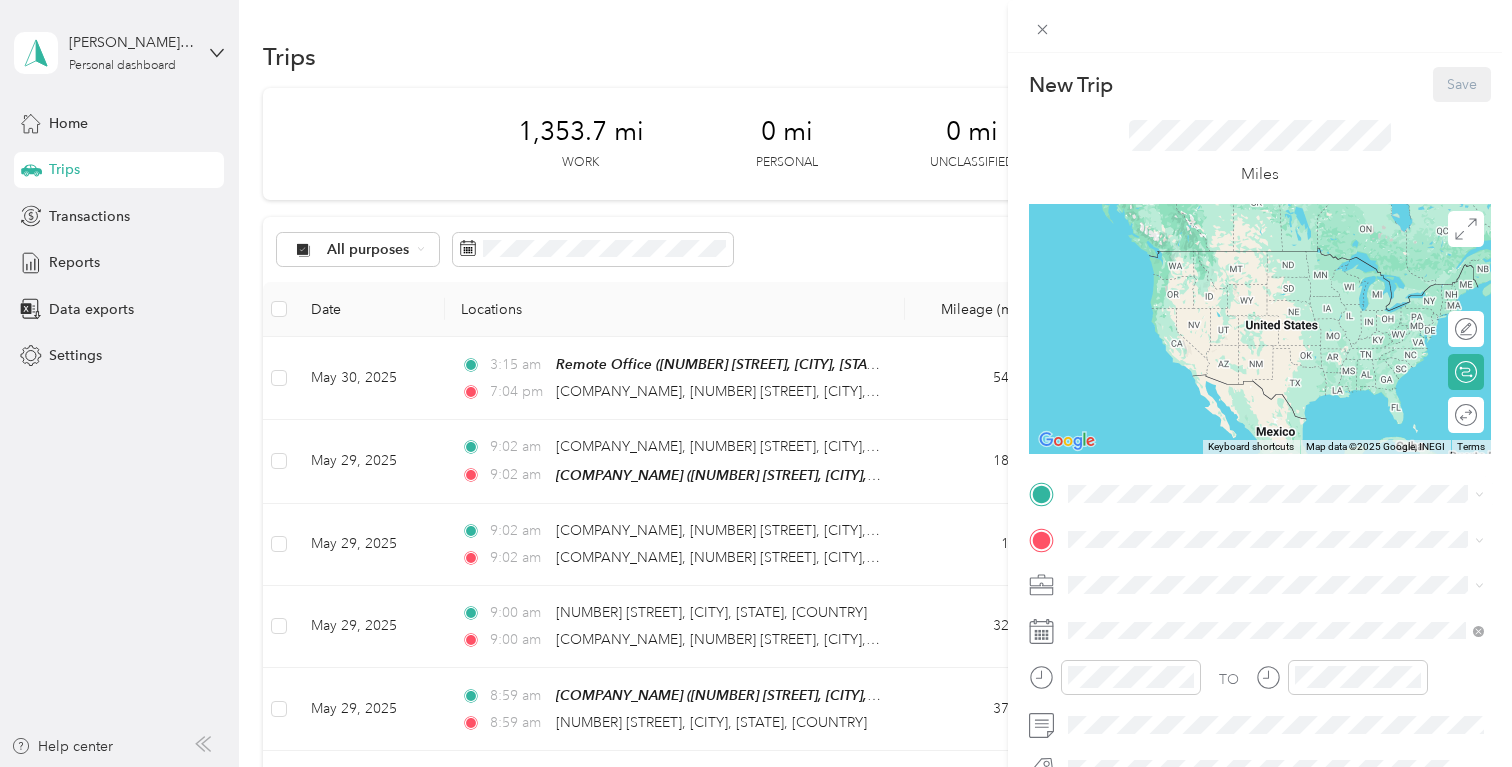 click on "[NUMBER] [STREET], [CITY], [STATE], [COUNTRY] , [POSTAL_CODE], [CITY], [STATE], [COUNTRY]" at bounding box center [1265, 365] 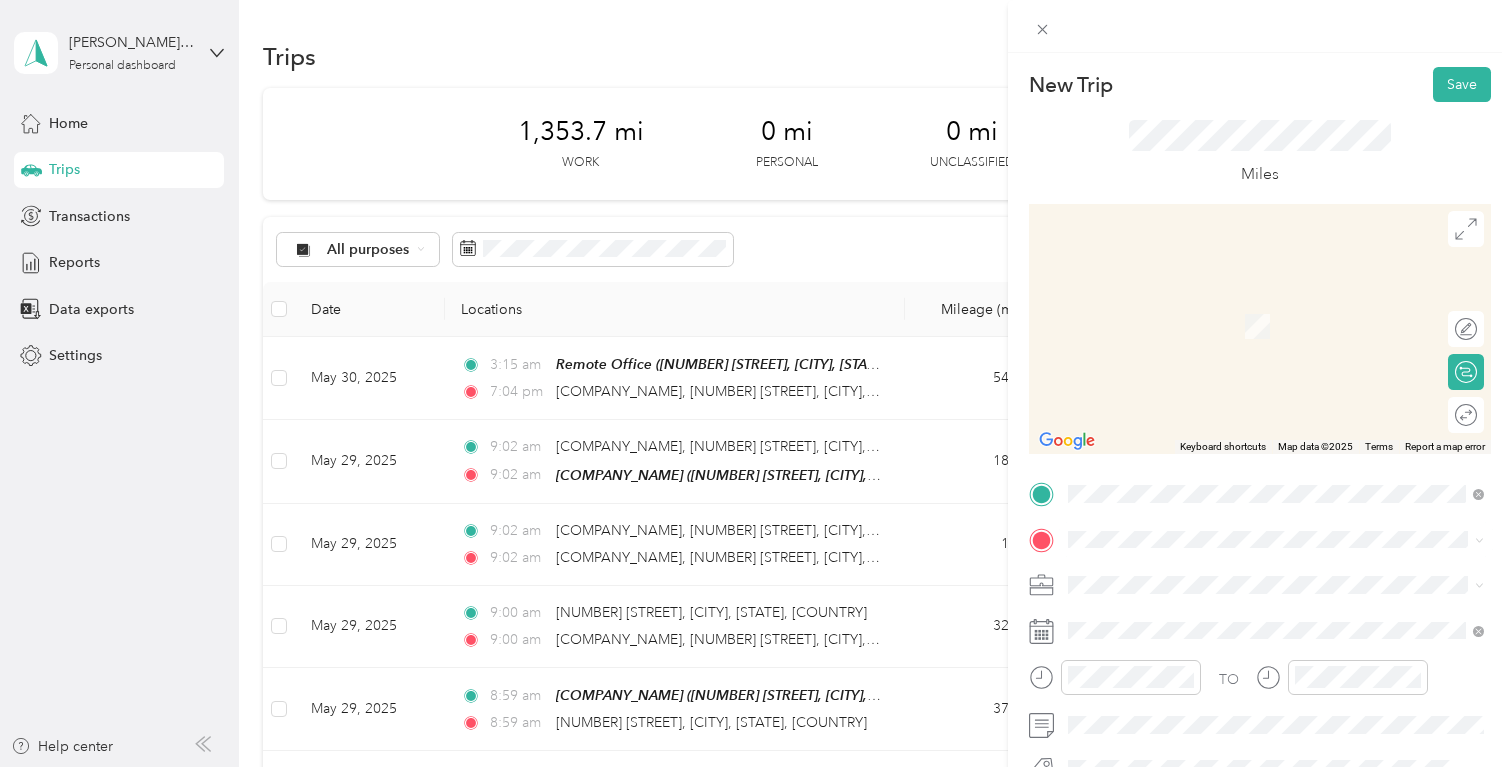 click on "[NUMBER] [STREET]
[CITY], [STATE] [POSTAL_CODE], [COUNTRY]" at bounding box center (1250, 293) 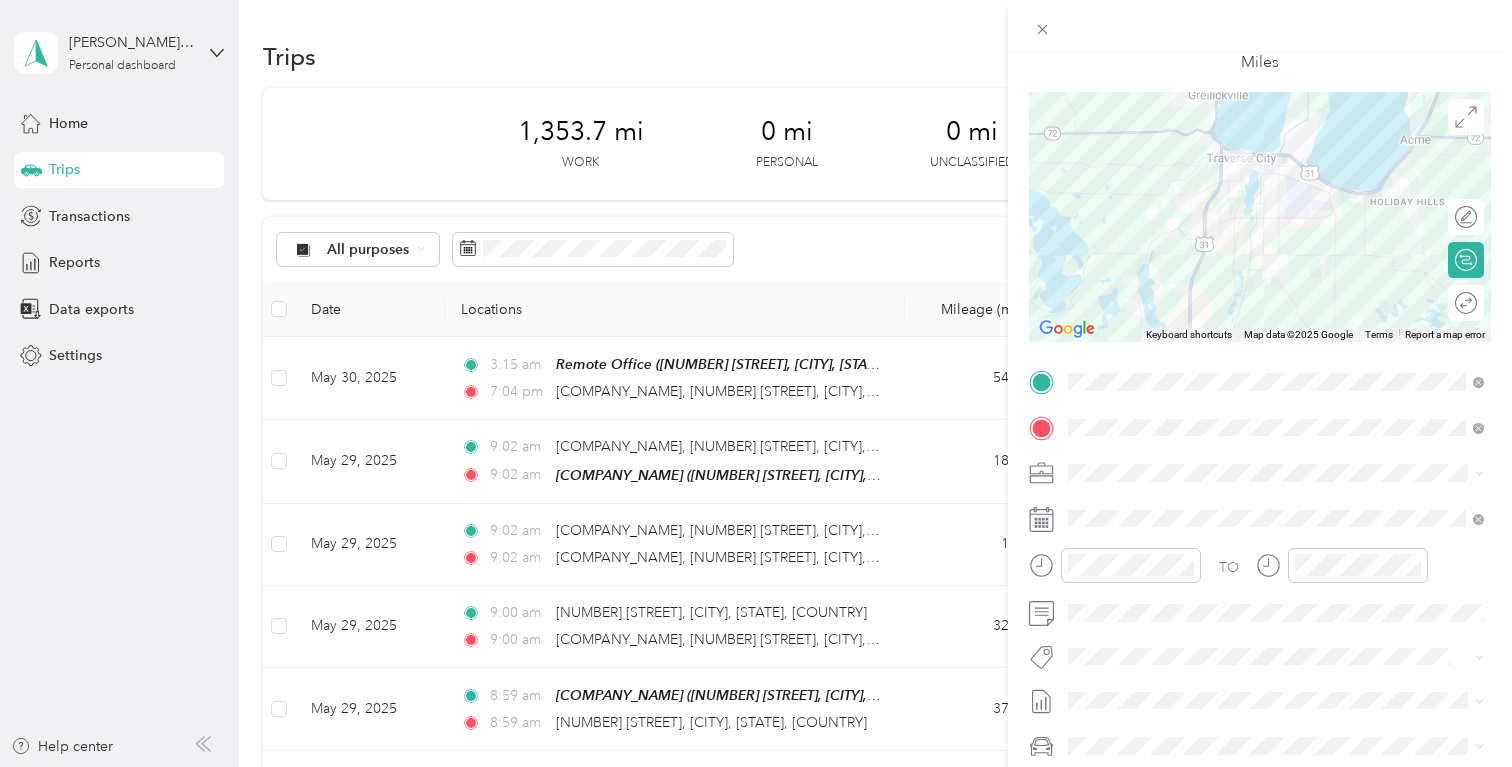 scroll, scrollTop: 114, scrollLeft: 0, axis: vertical 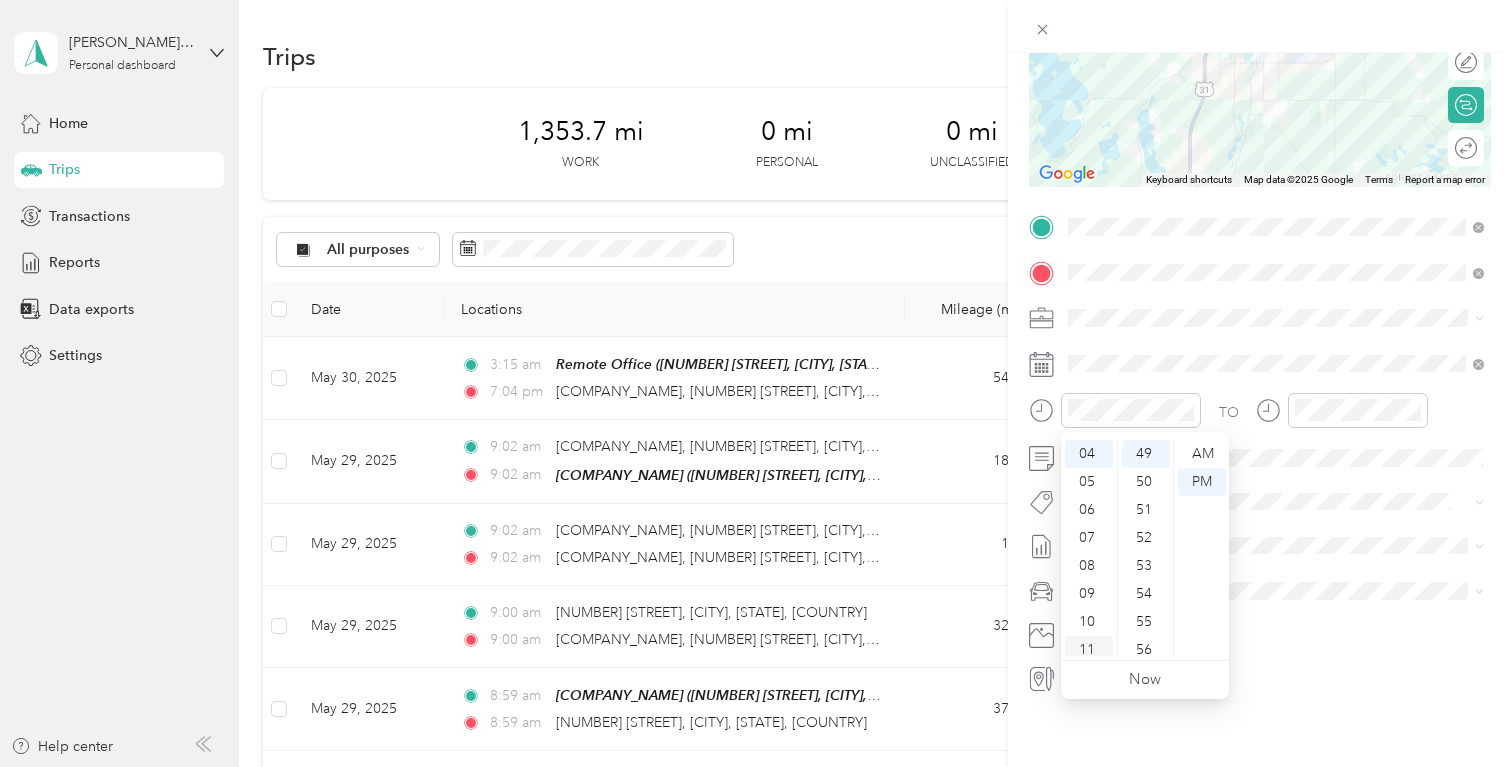 click on "11" at bounding box center (1089, 650) 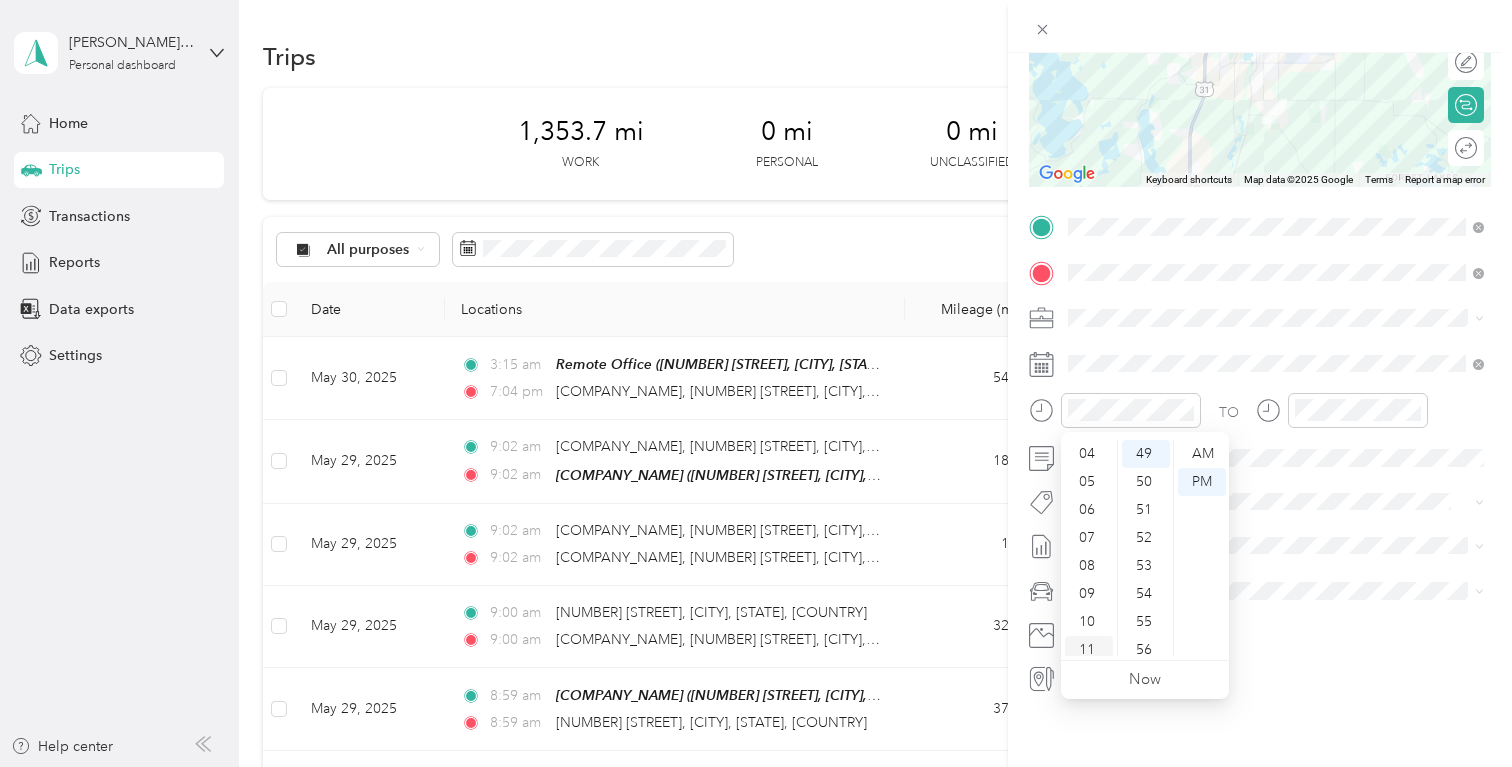 scroll, scrollTop: 120, scrollLeft: 0, axis: vertical 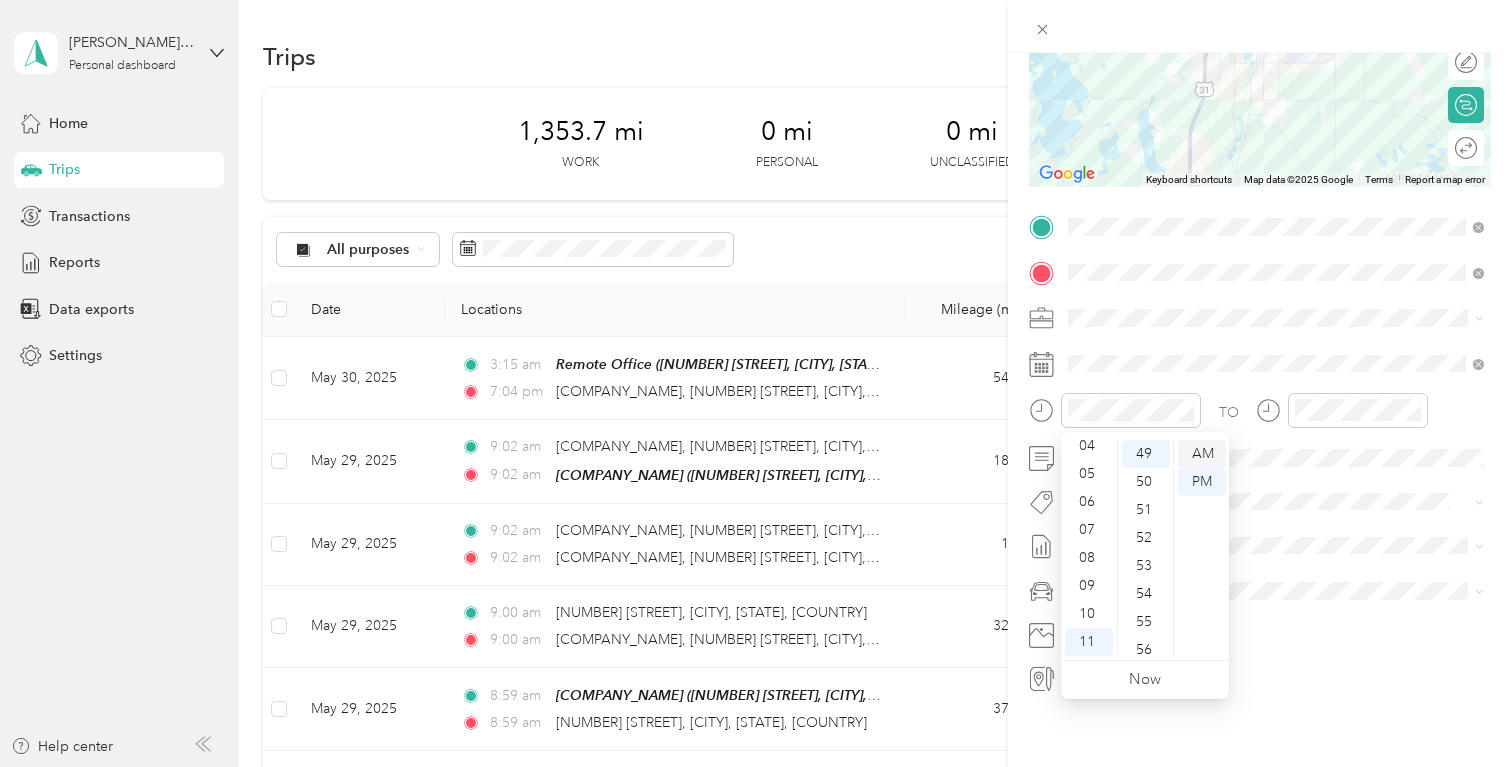click on "AM" at bounding box center [1202, 454] 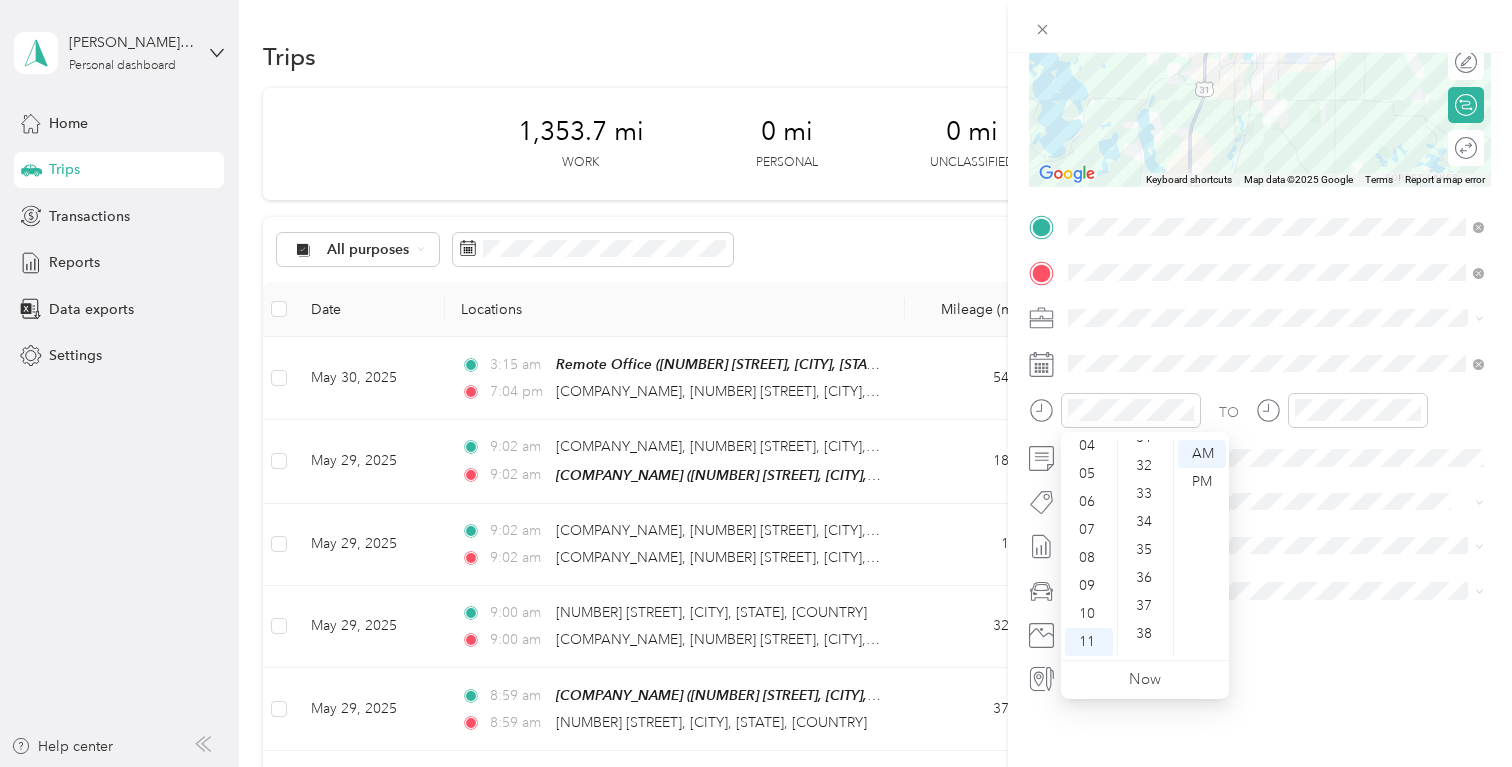 scroll, scrollTop: 1313, scrollLeft: 0, axis: vertical 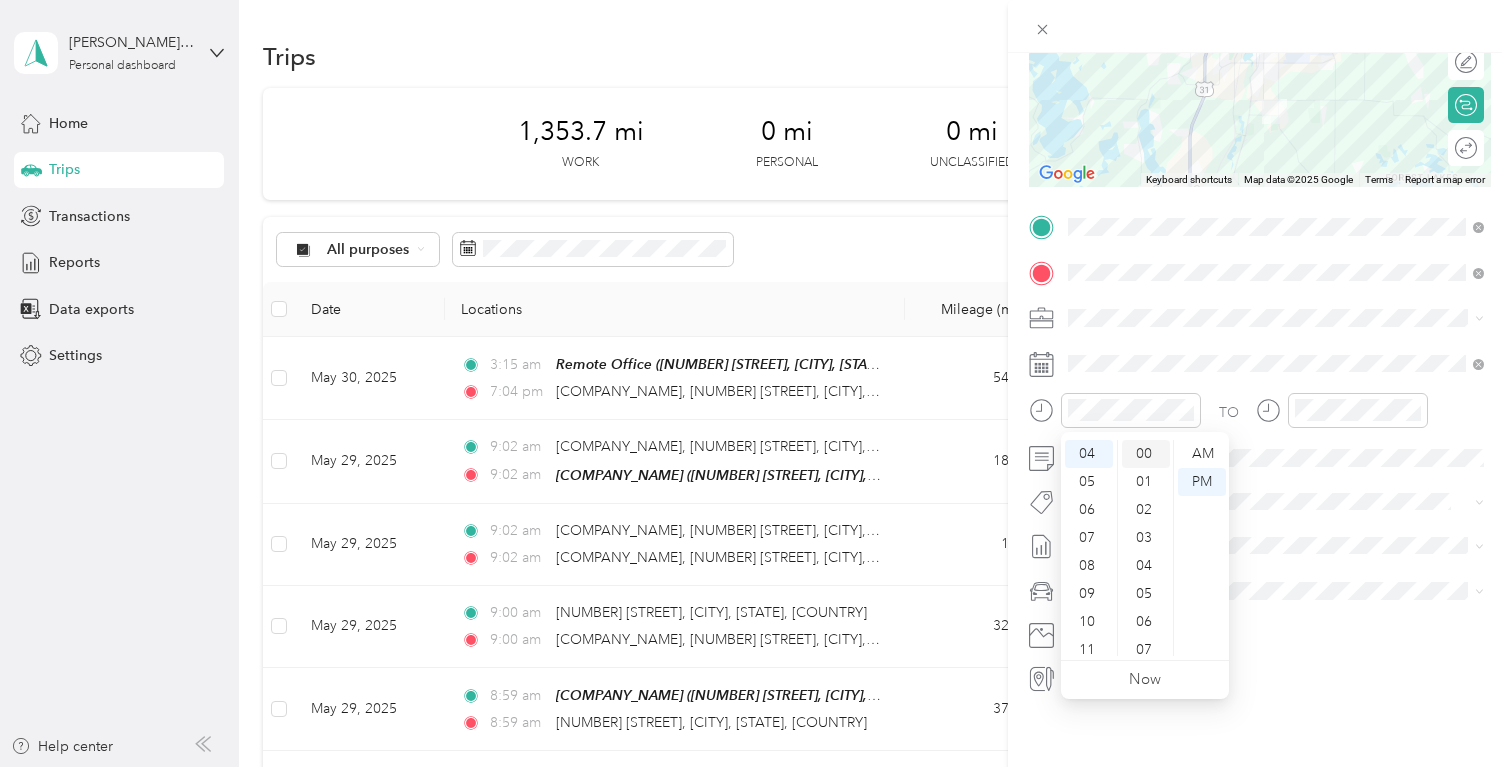 click on "00" at bounding box center (1146, 454) 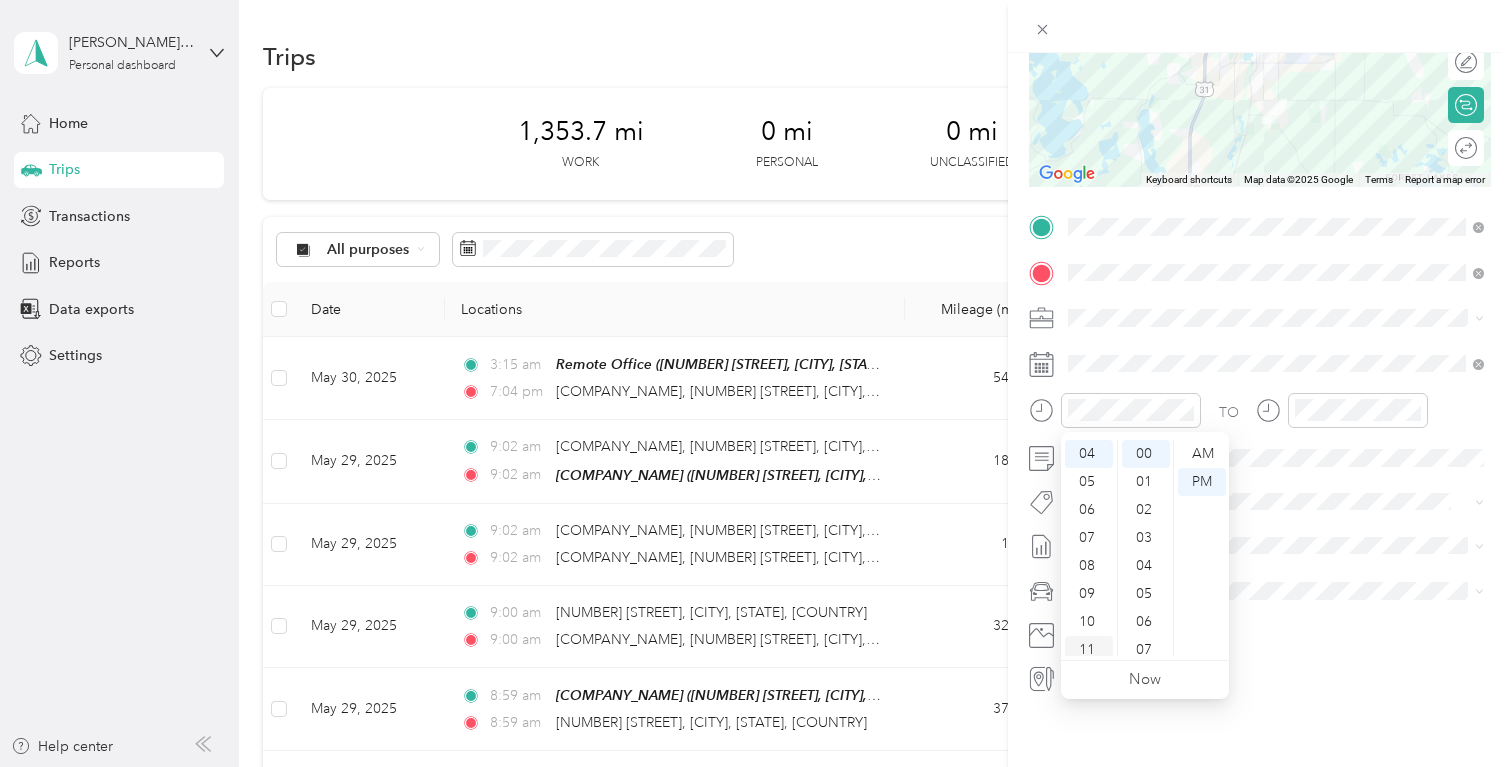 click on "11" at bounding box center (1089, 650) 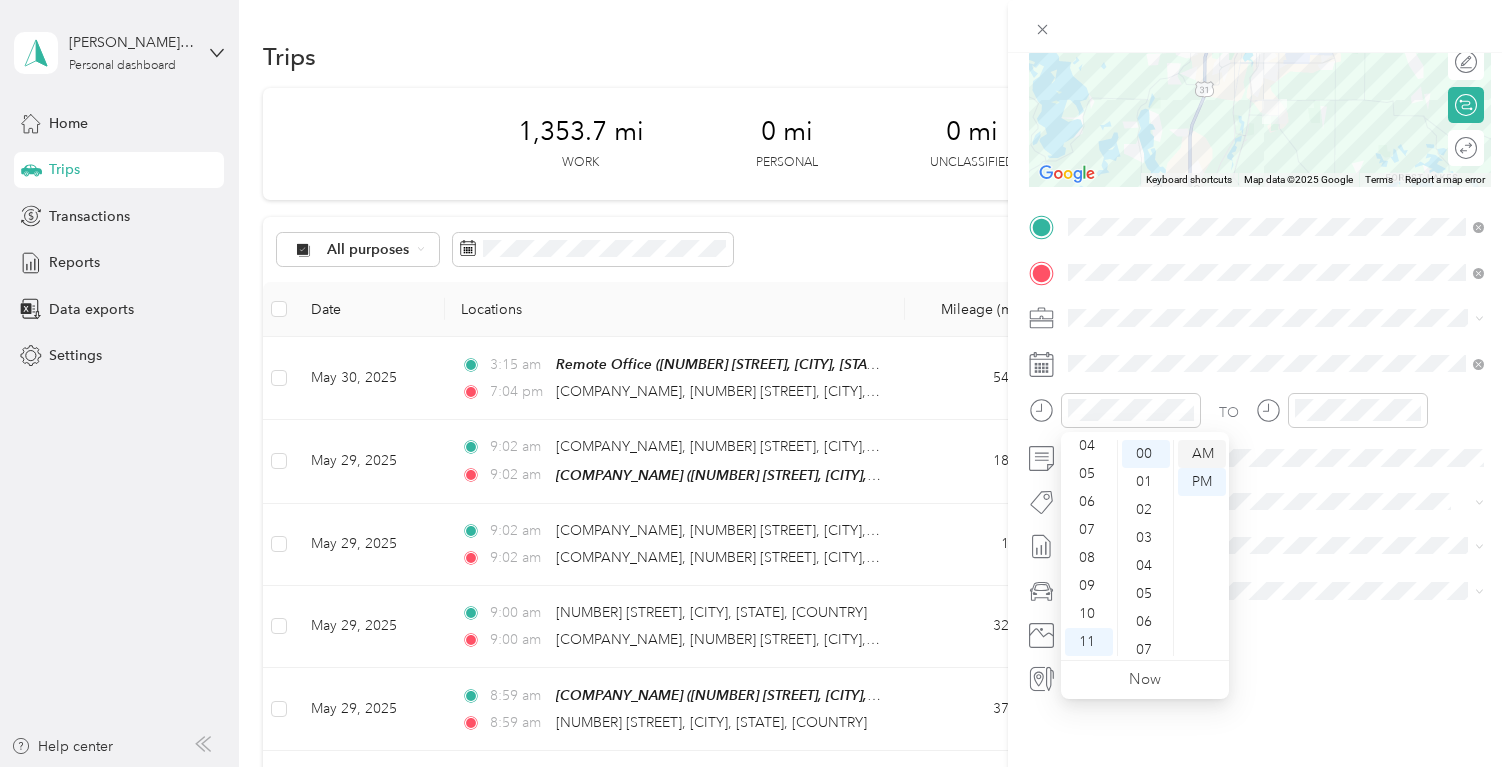 click on "AM" at bounding box center [1202, 454] 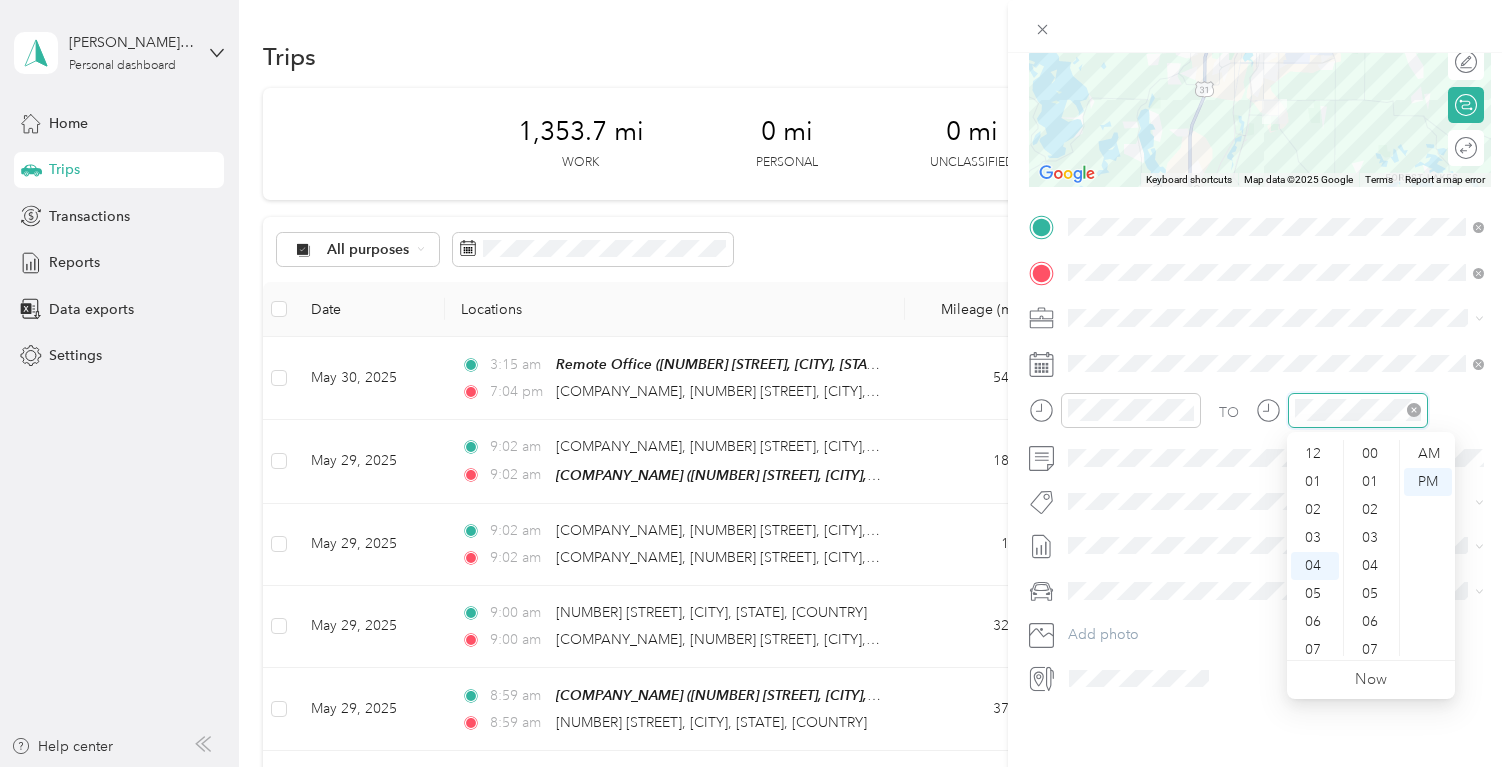 scroll, scrollTop: 112, scrollLeft: 0, axis: vertical 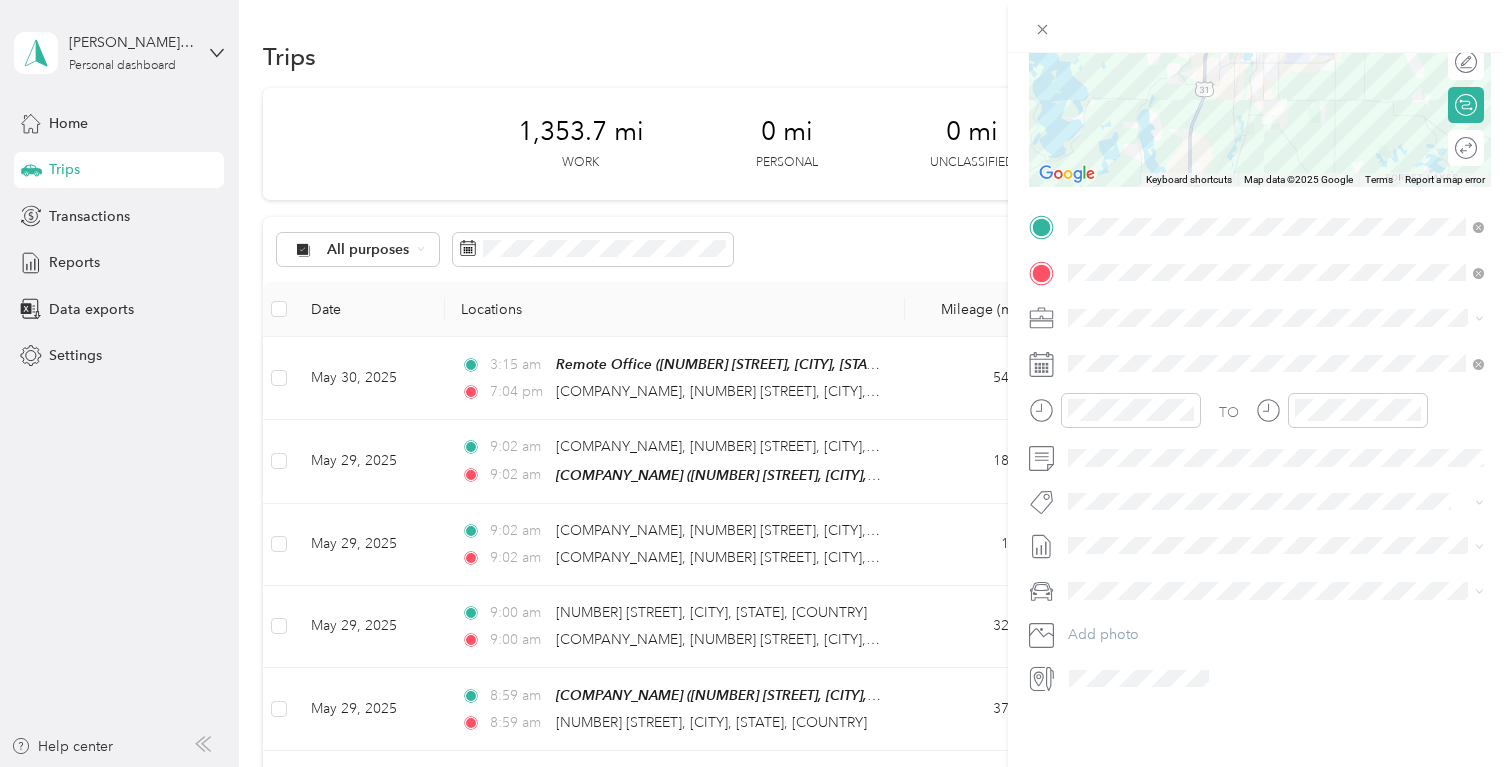 click 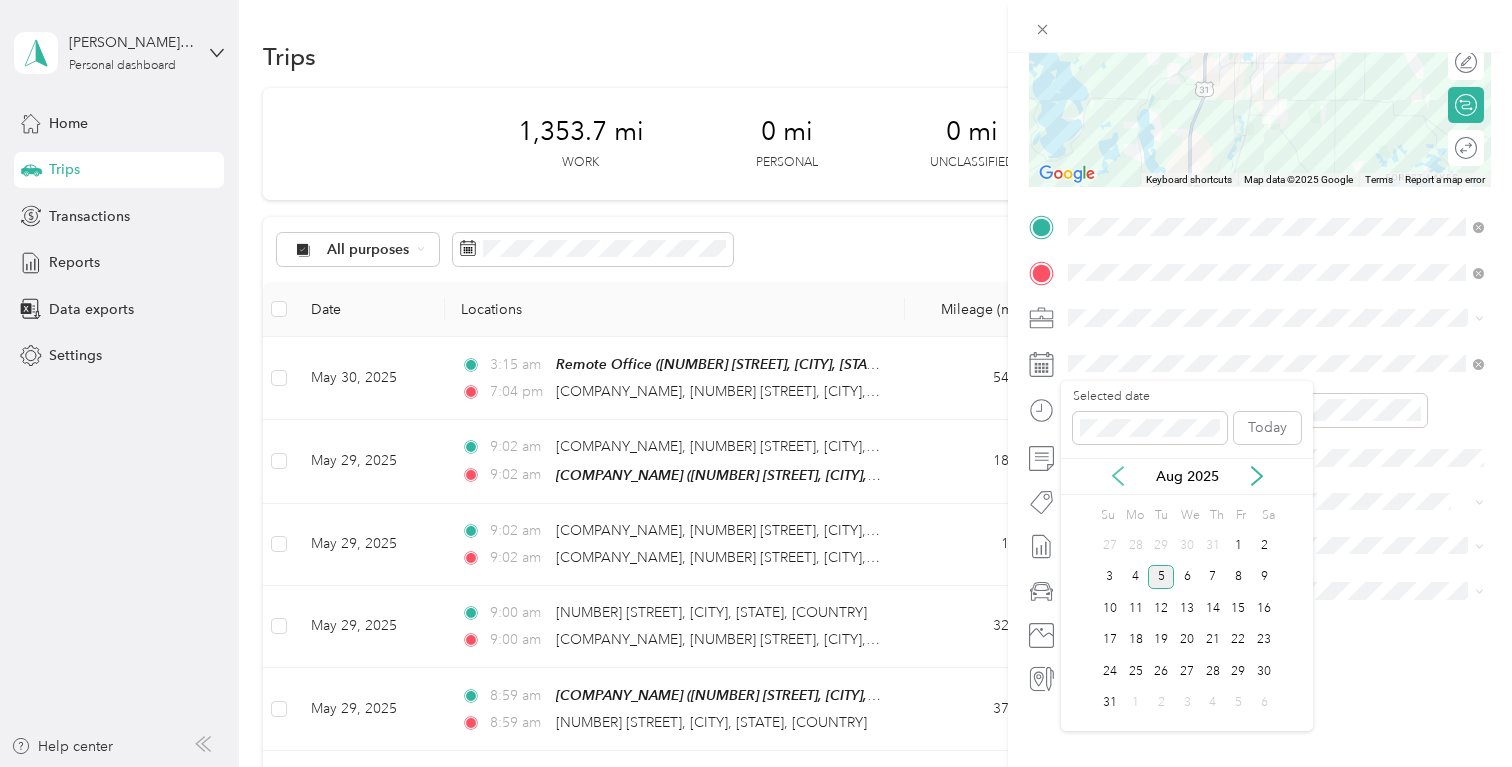 click 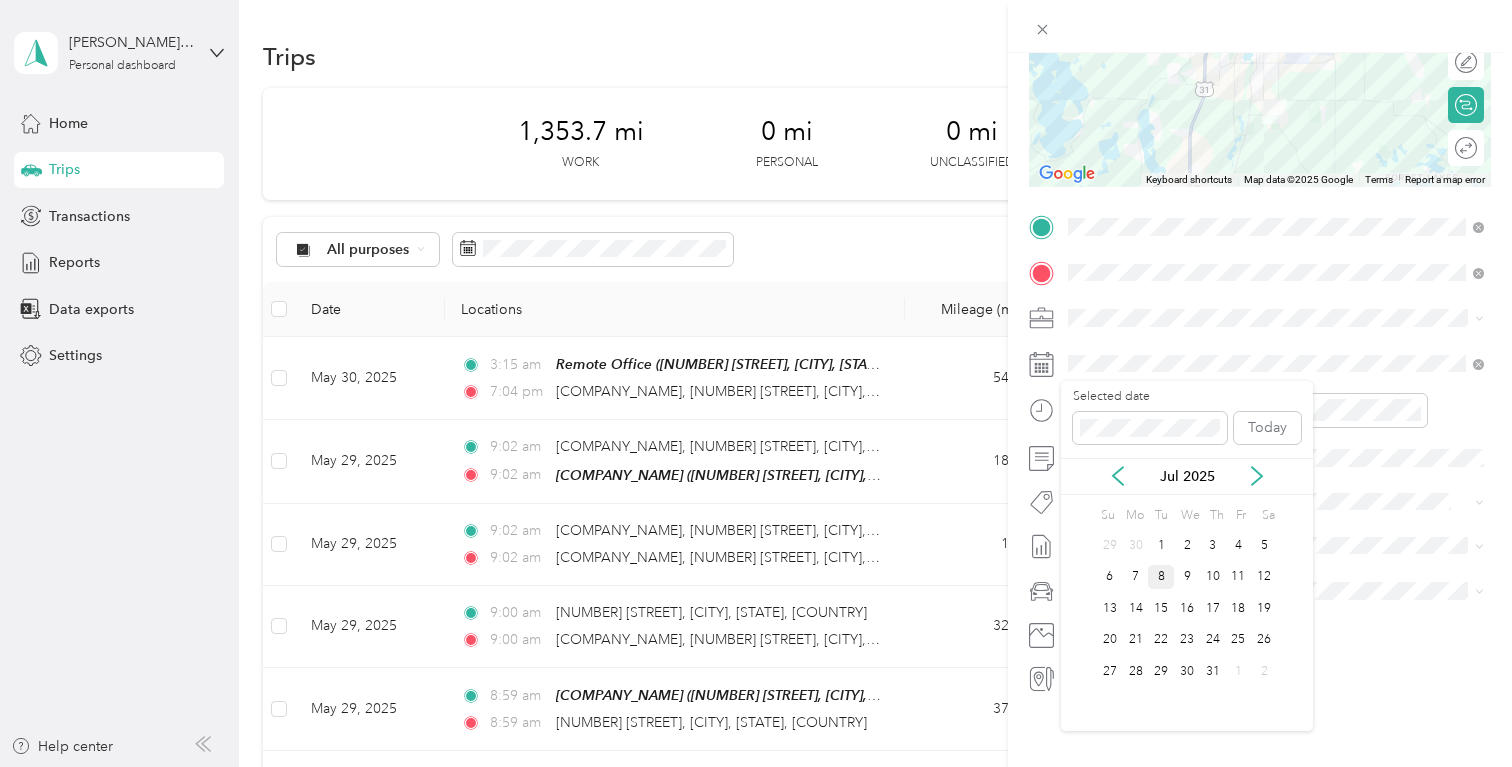 click on "8" at bounding box center [1161, 577] 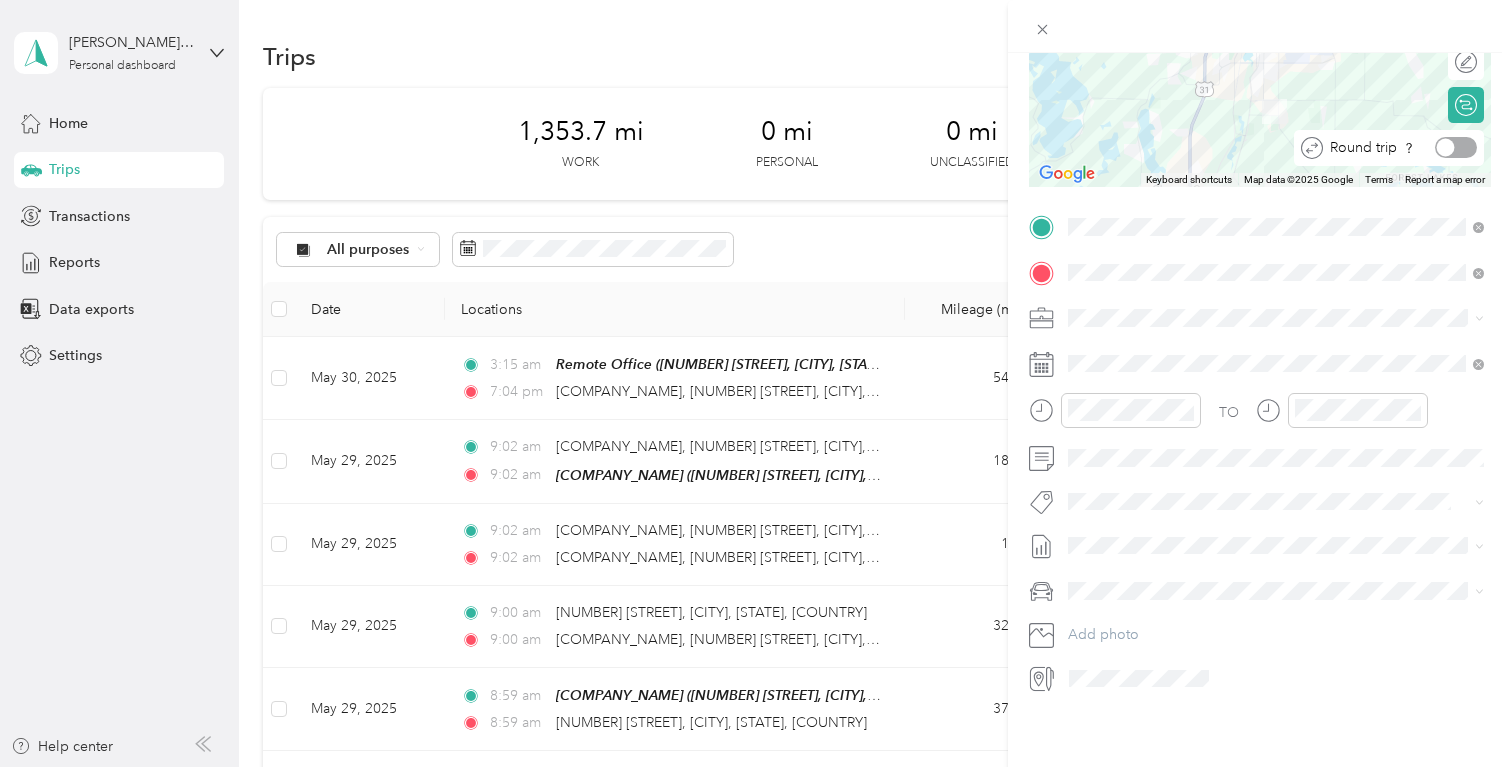 click at bounding box center [1446, 148] 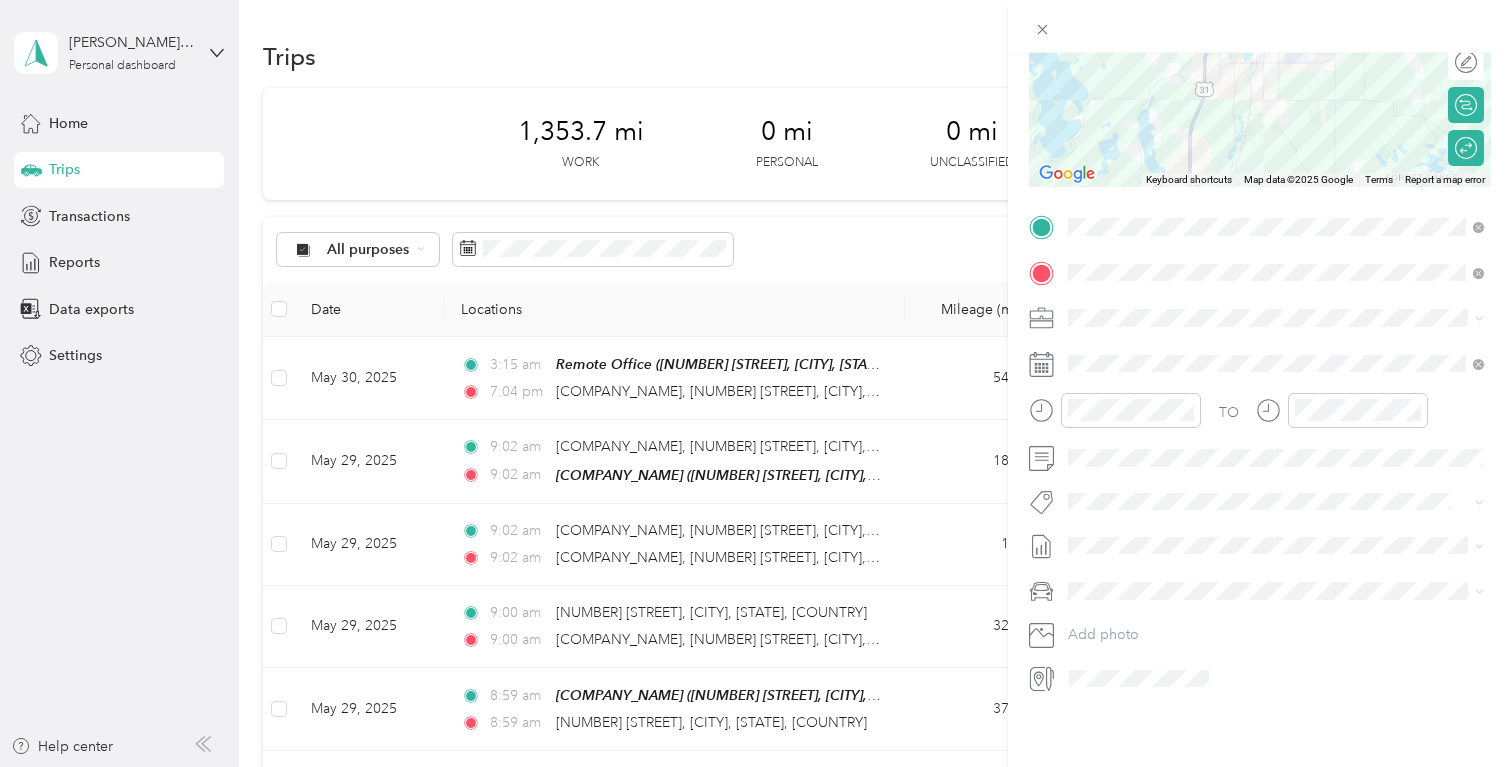 scroll, scrollTop: 0, scrollLeft: 0, axis: both 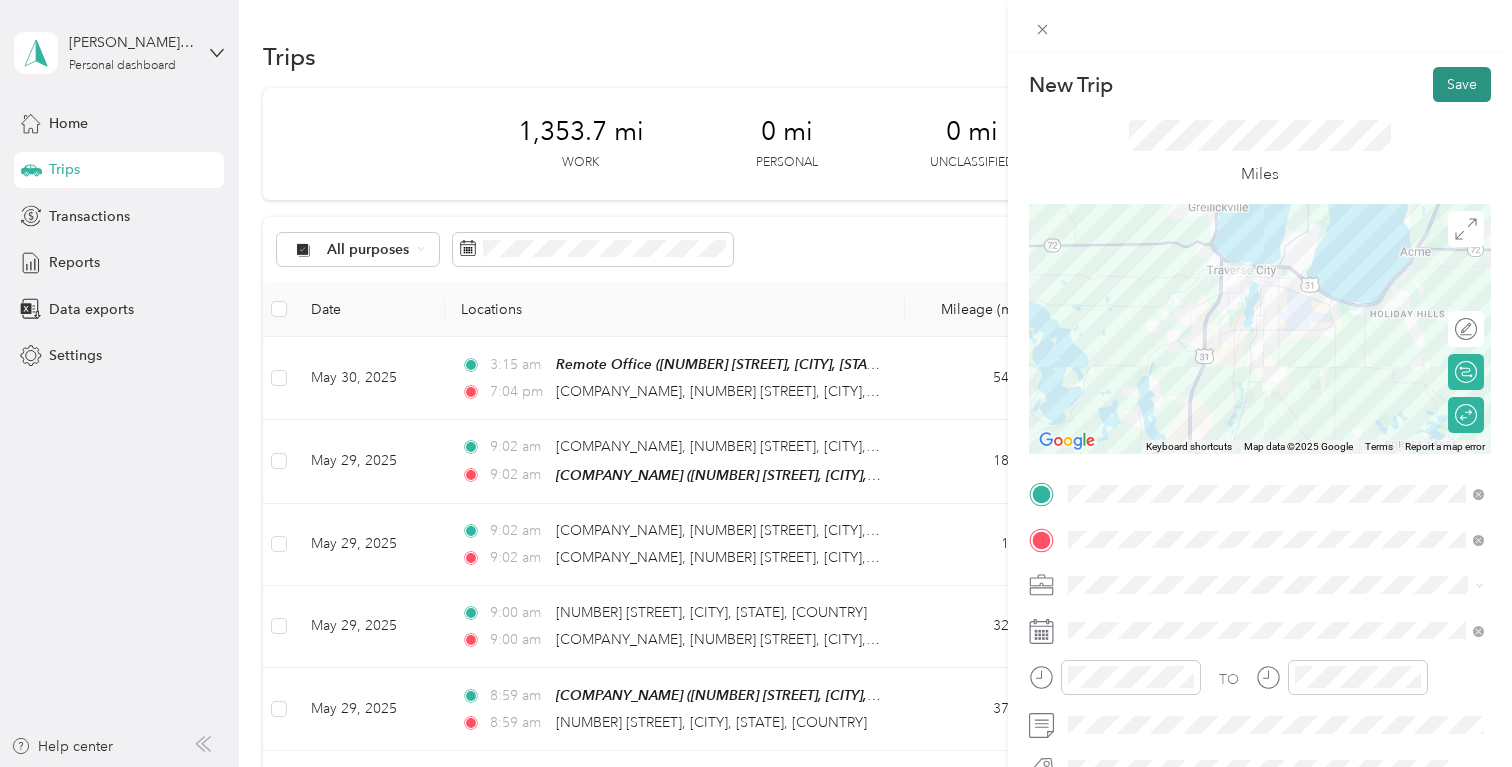 click on "Save" at bounding box center (1462, 84) 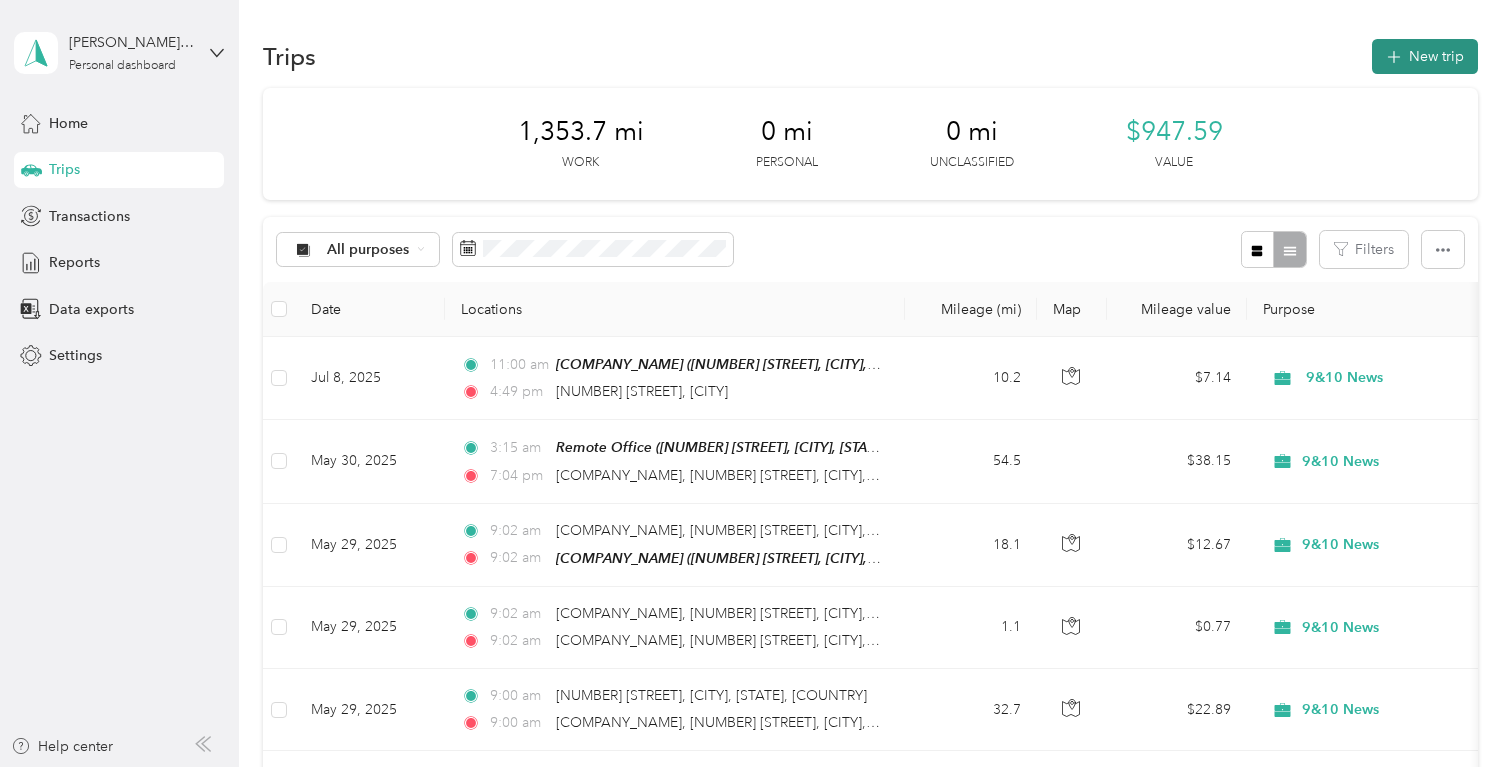 click on "New trip" at bounding box center [1425, 56] 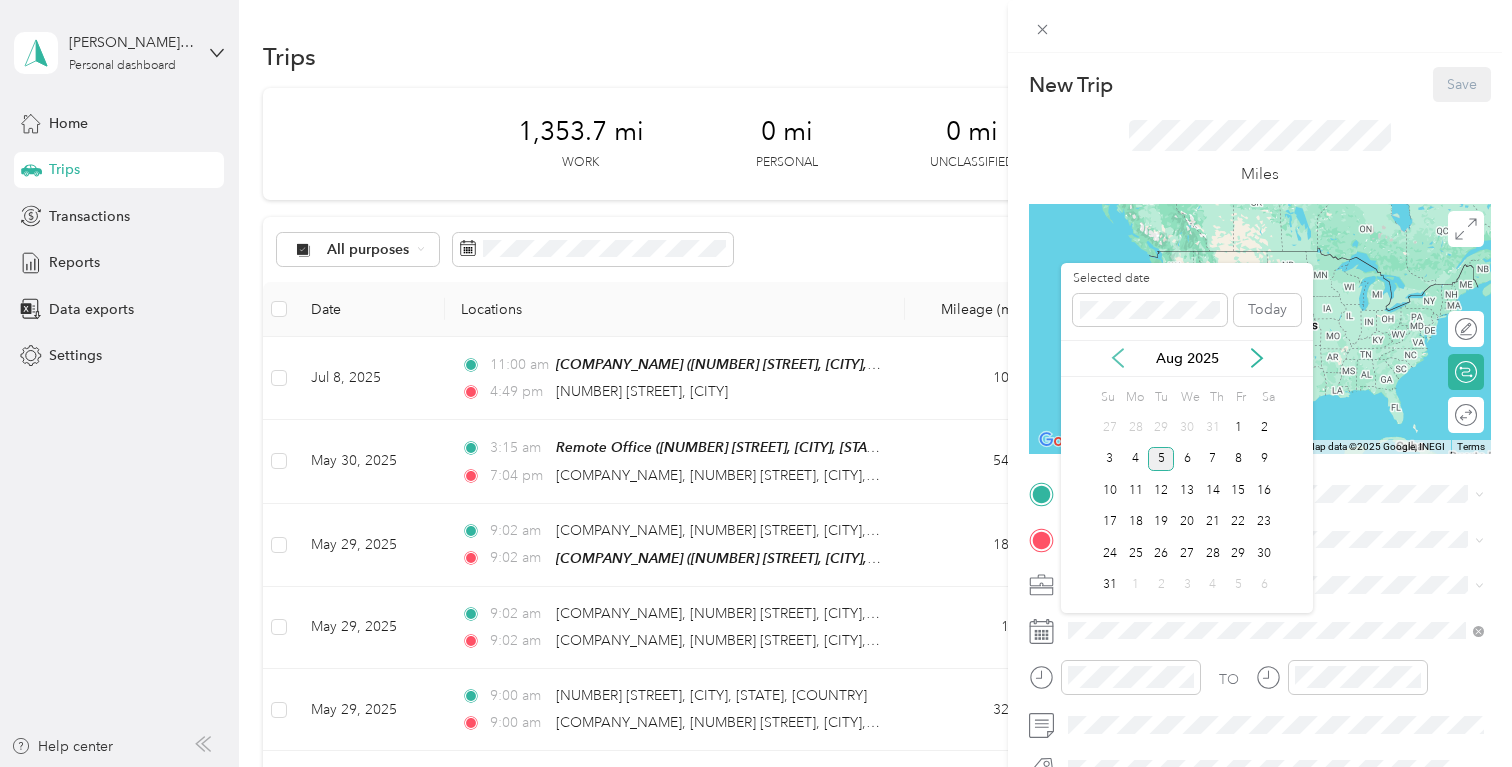 click 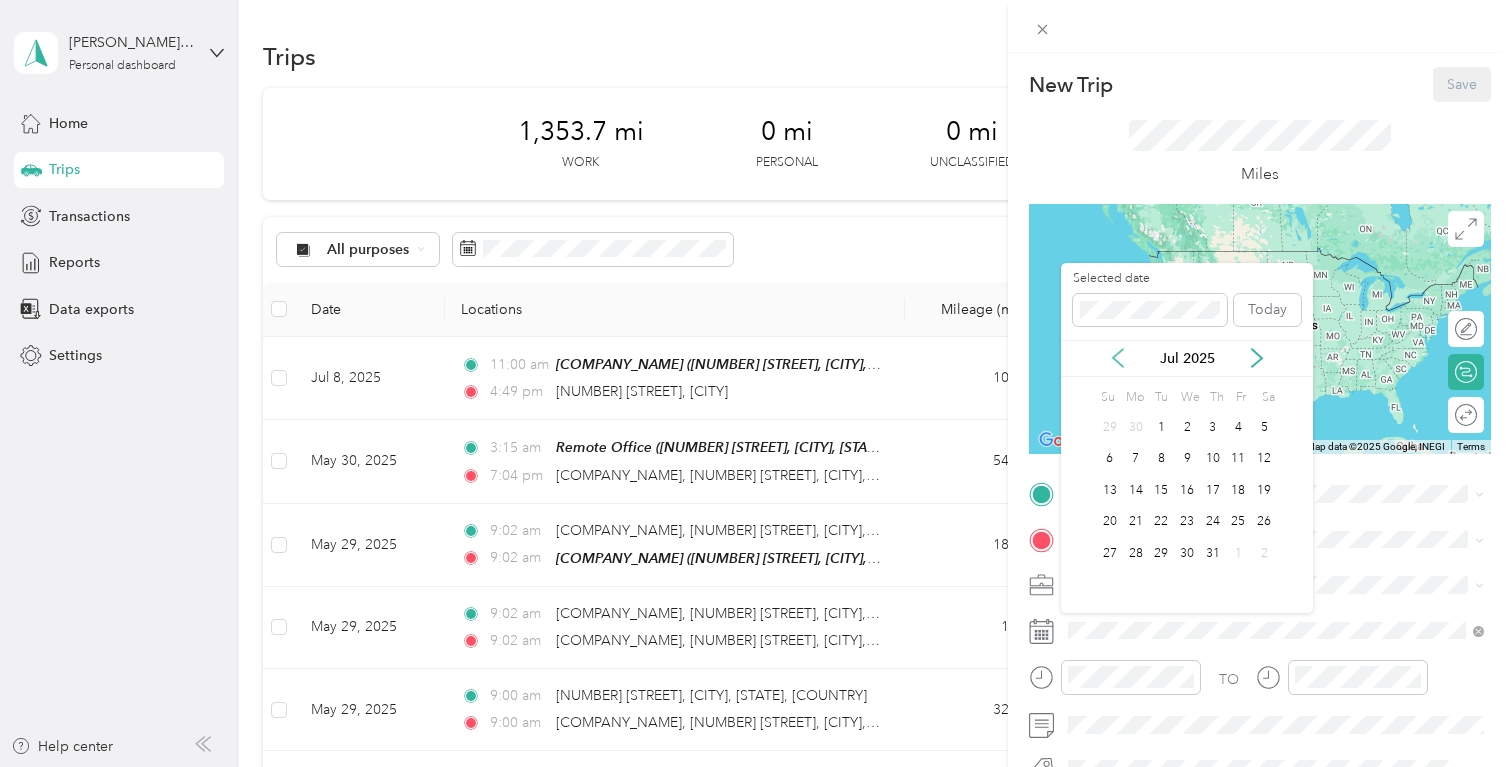 click 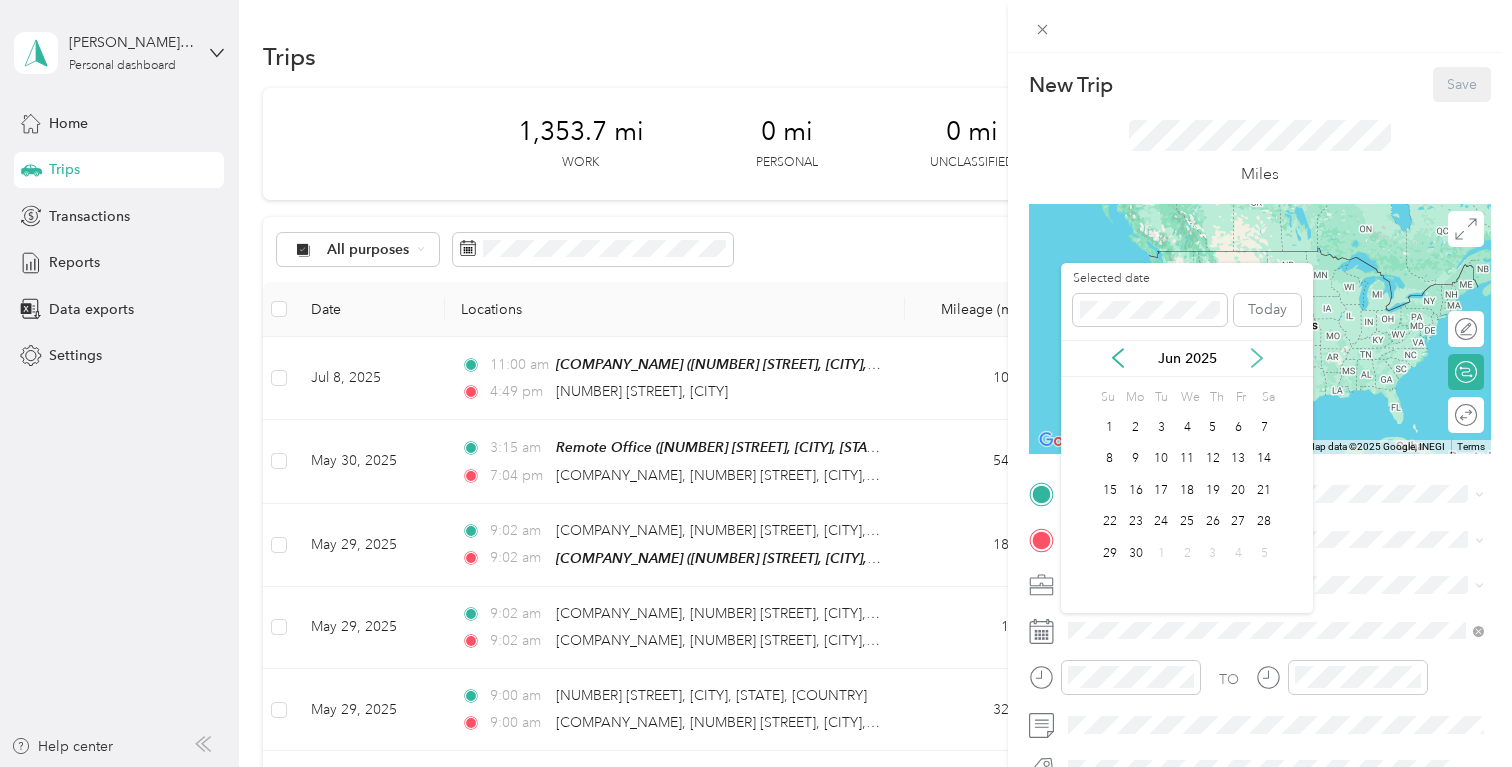 click 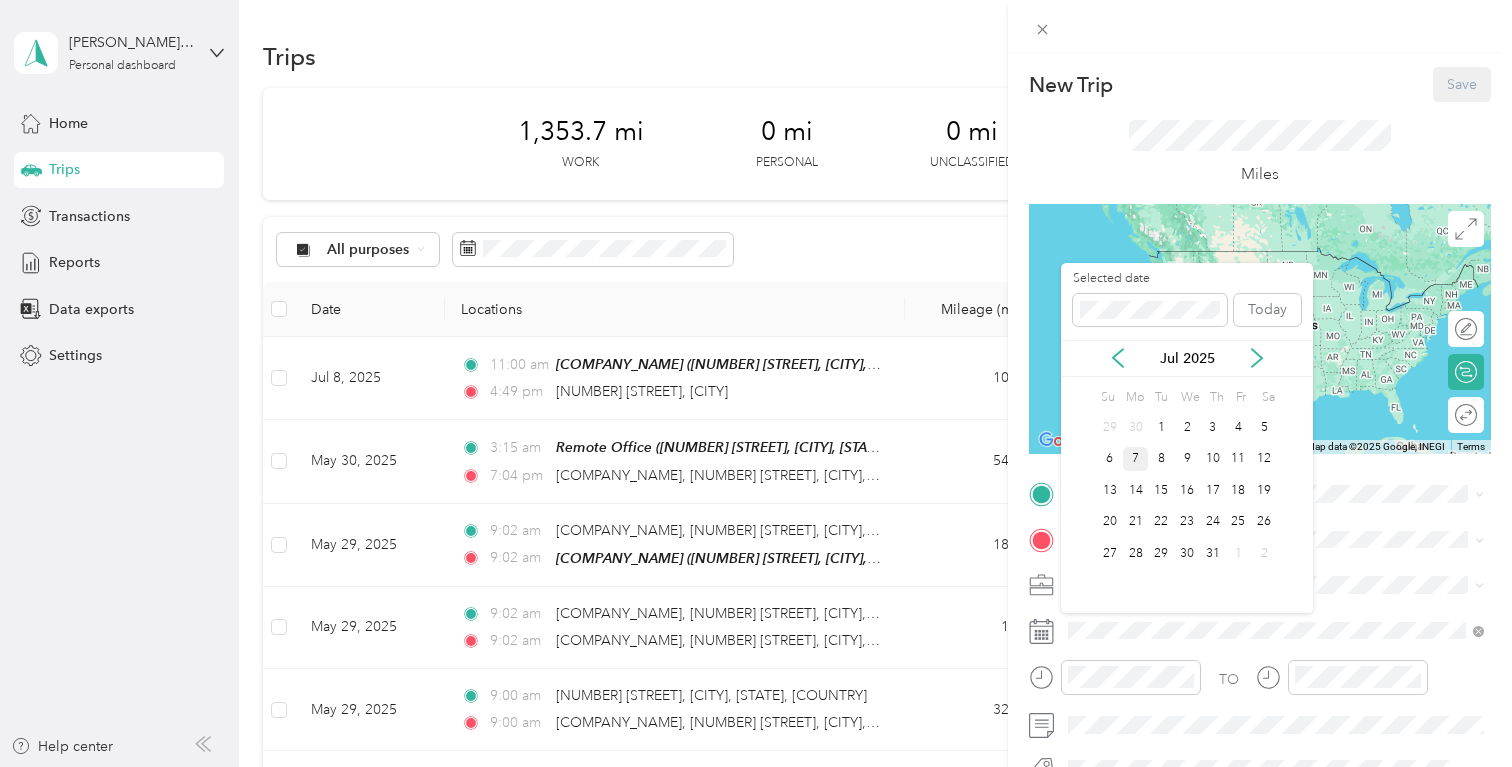 click on "7" at bounding box center [1136, 459] 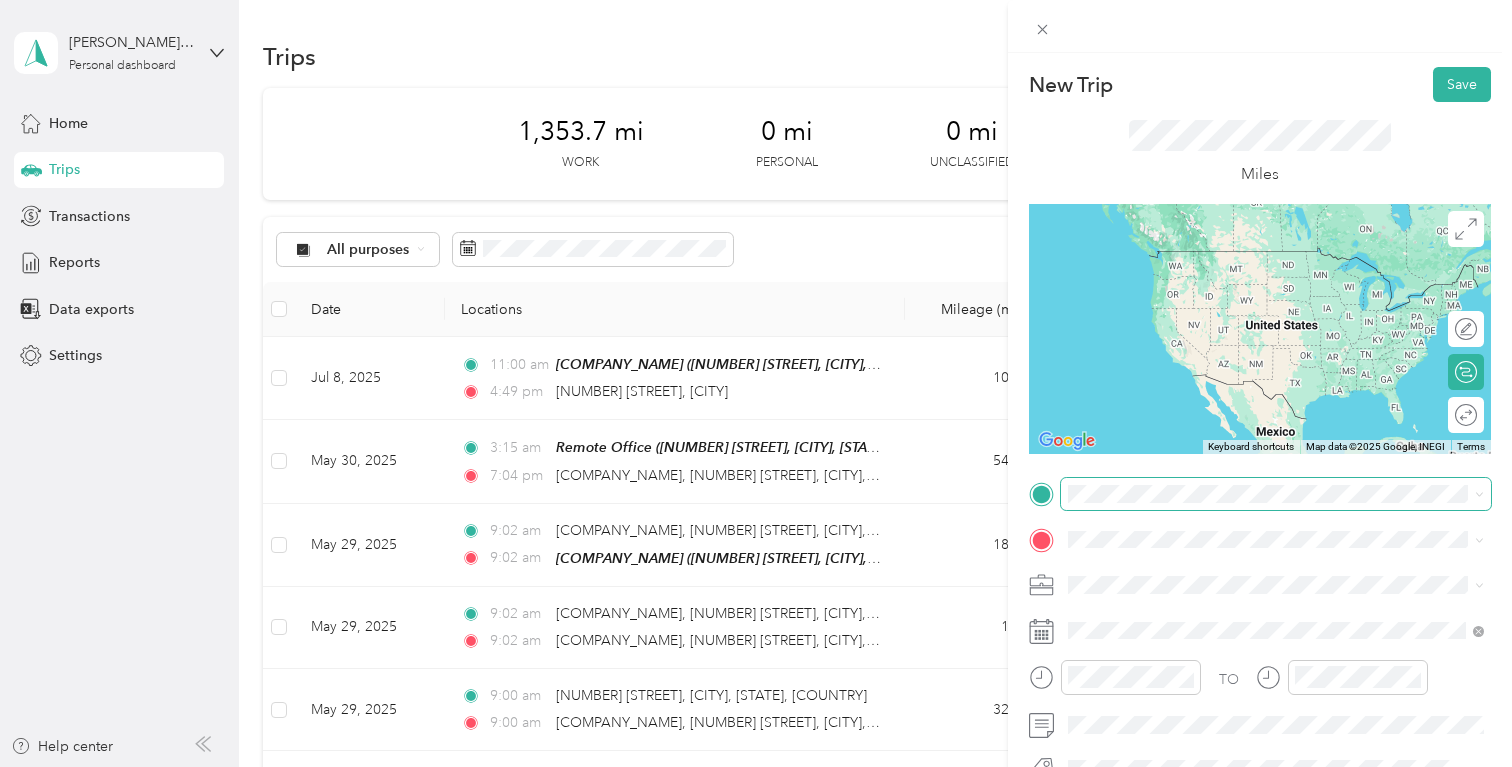 click at bounding box center [1276, 494] 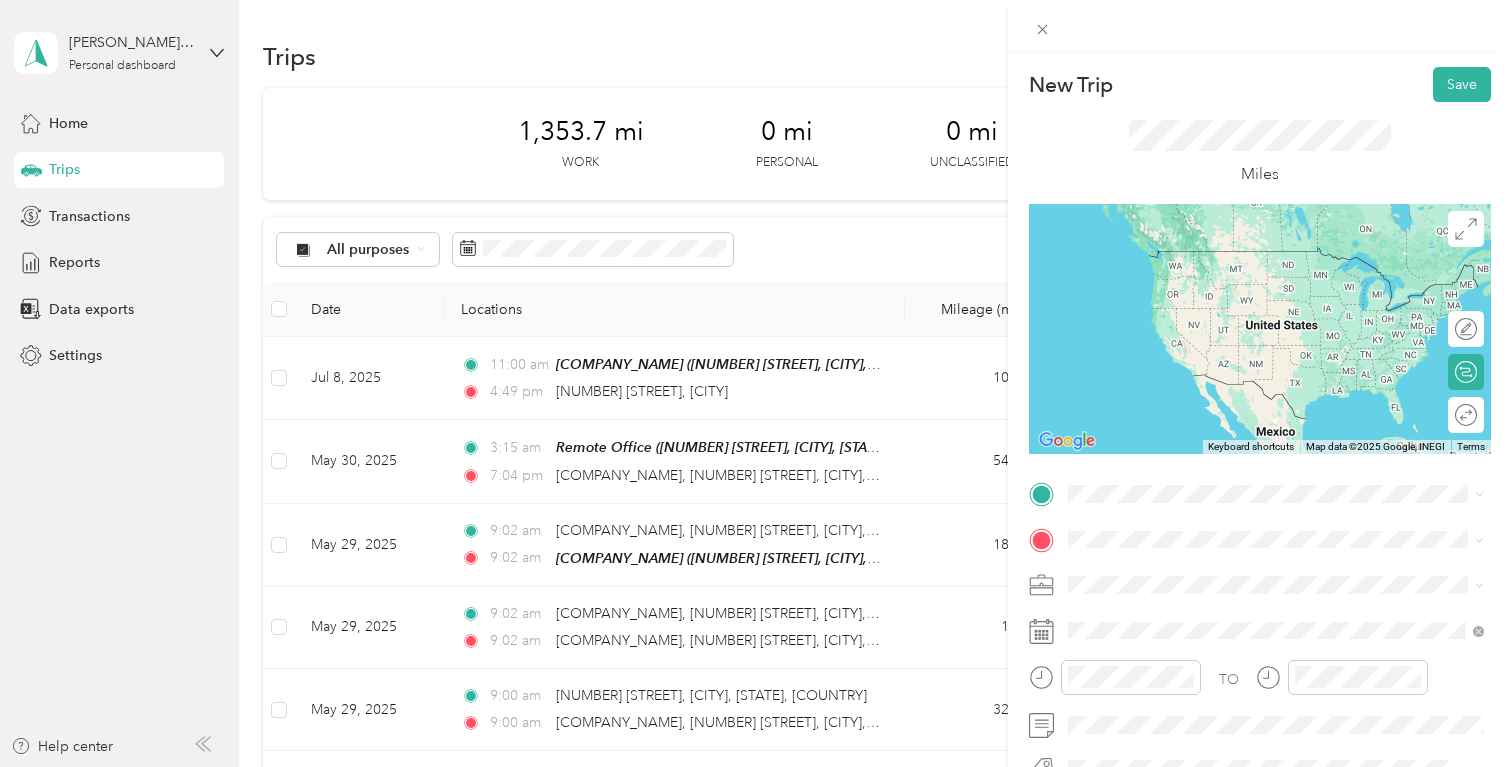 click on "[COMPANY_NAME] [NUMBER] [STREET], [CITY], [STATE], [COUNTRY] , [POSTAL_CODE], [CITY], [STATE], [COUNTRY]" at bounding box center [1292, 363] 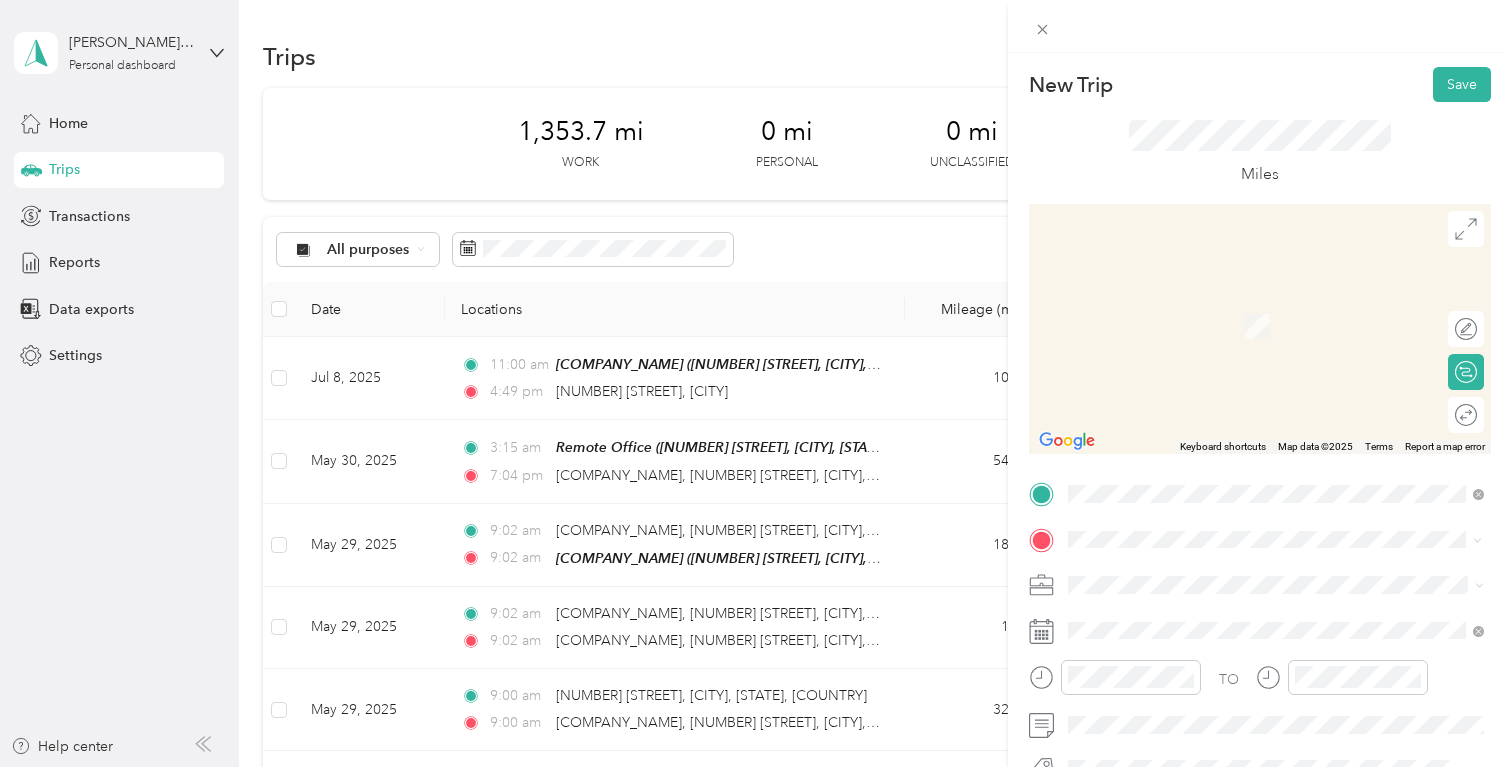 click on "[CITY]
[STATE], [COUNTRY]" at bounding box center [1276, 452] 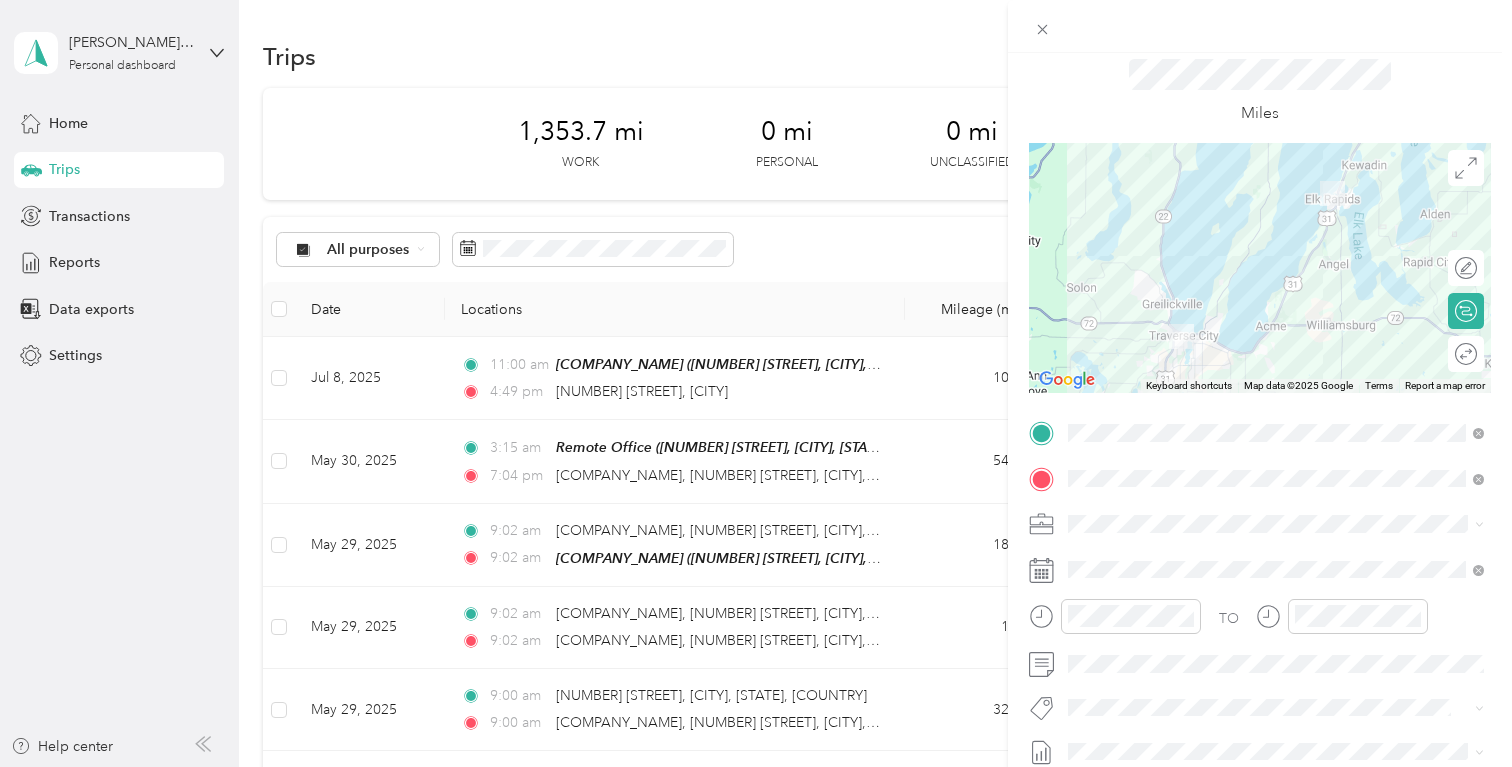 scroll, scrollTop: 62, scrollLeft: 0, axis: vertical 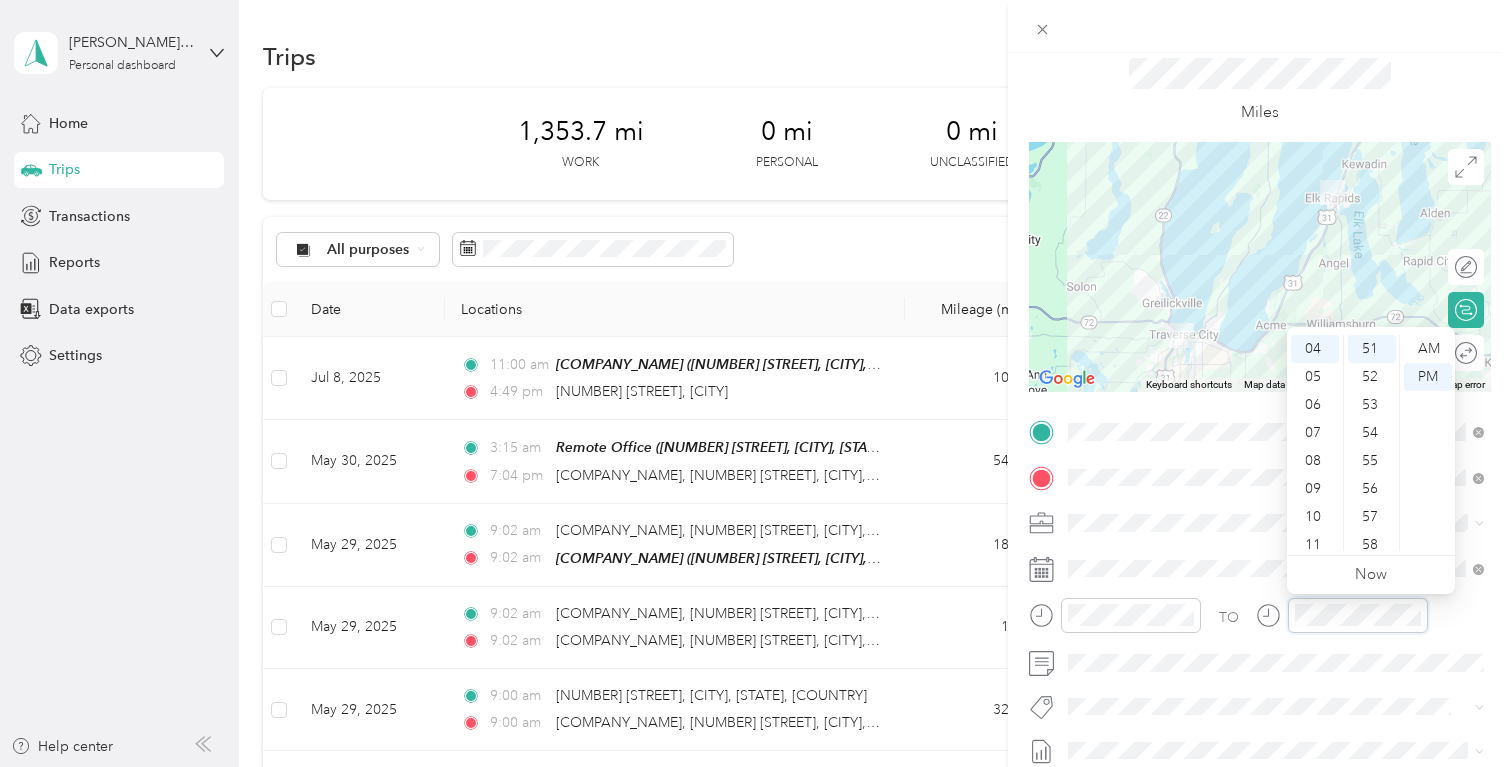 click at bounding box center [1342, 615] 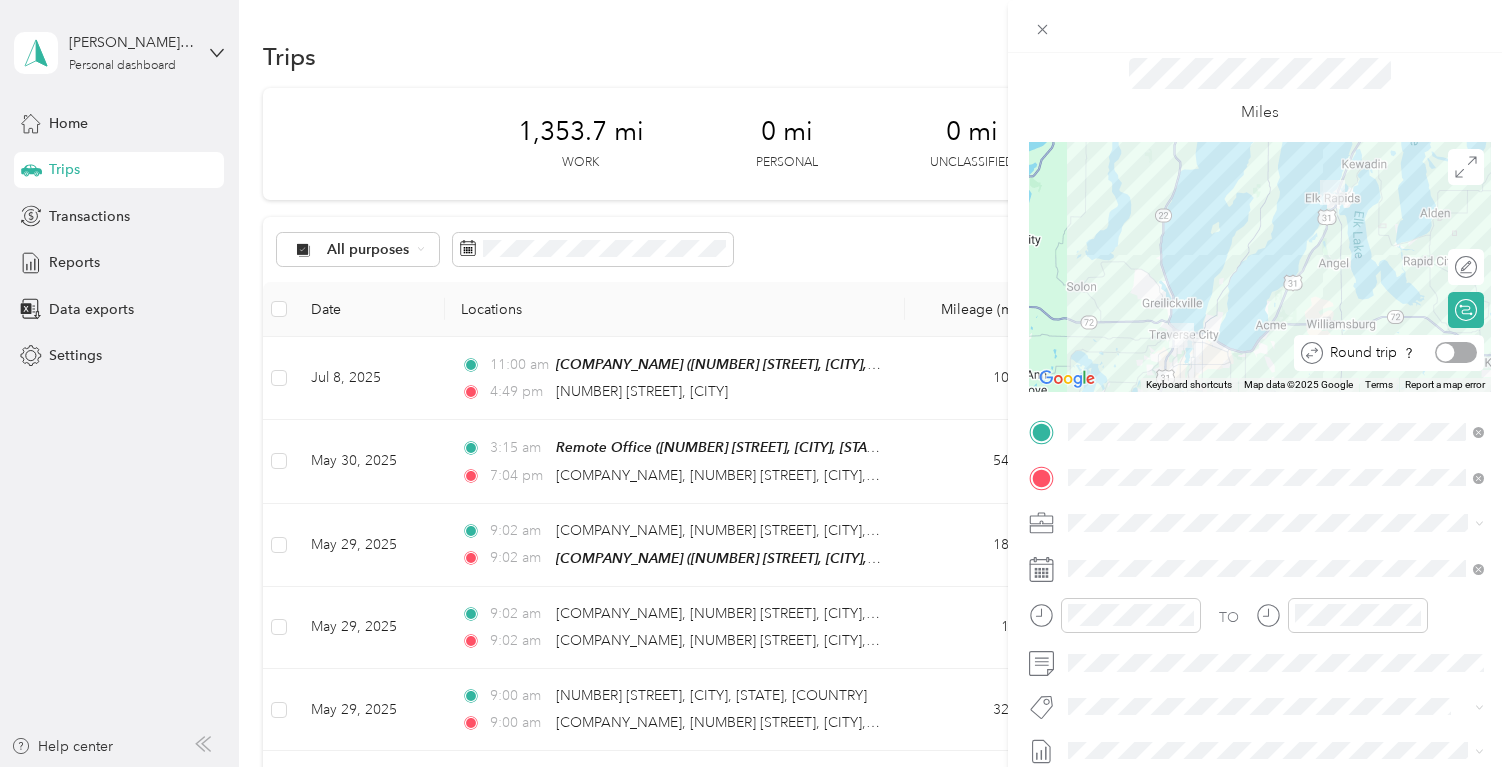 click at bounding box center (1456, 352) 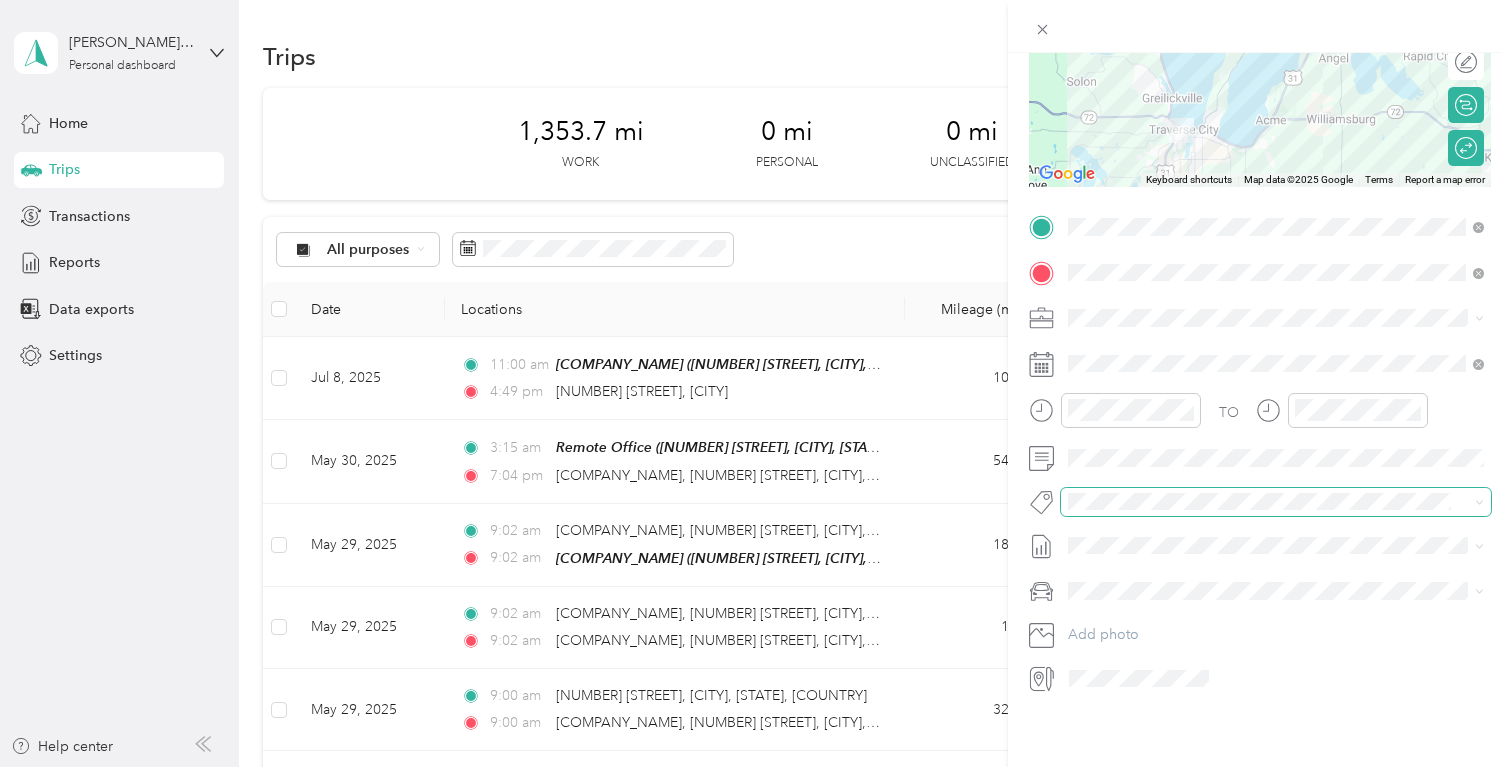scroll, scrollTop: 0, scrollLeft: 0, axis: both 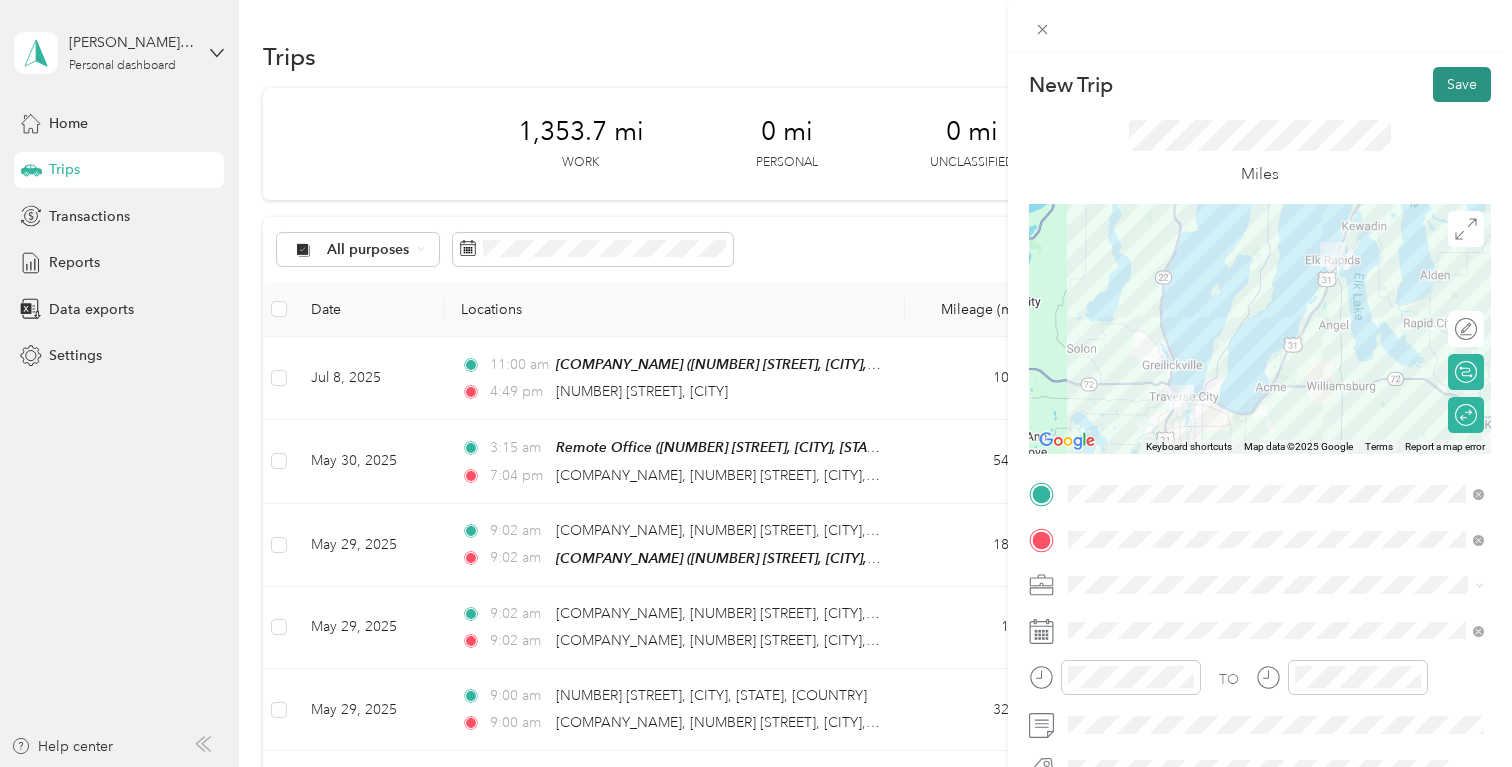 click on "Save" at bounding box center [1462, 84] 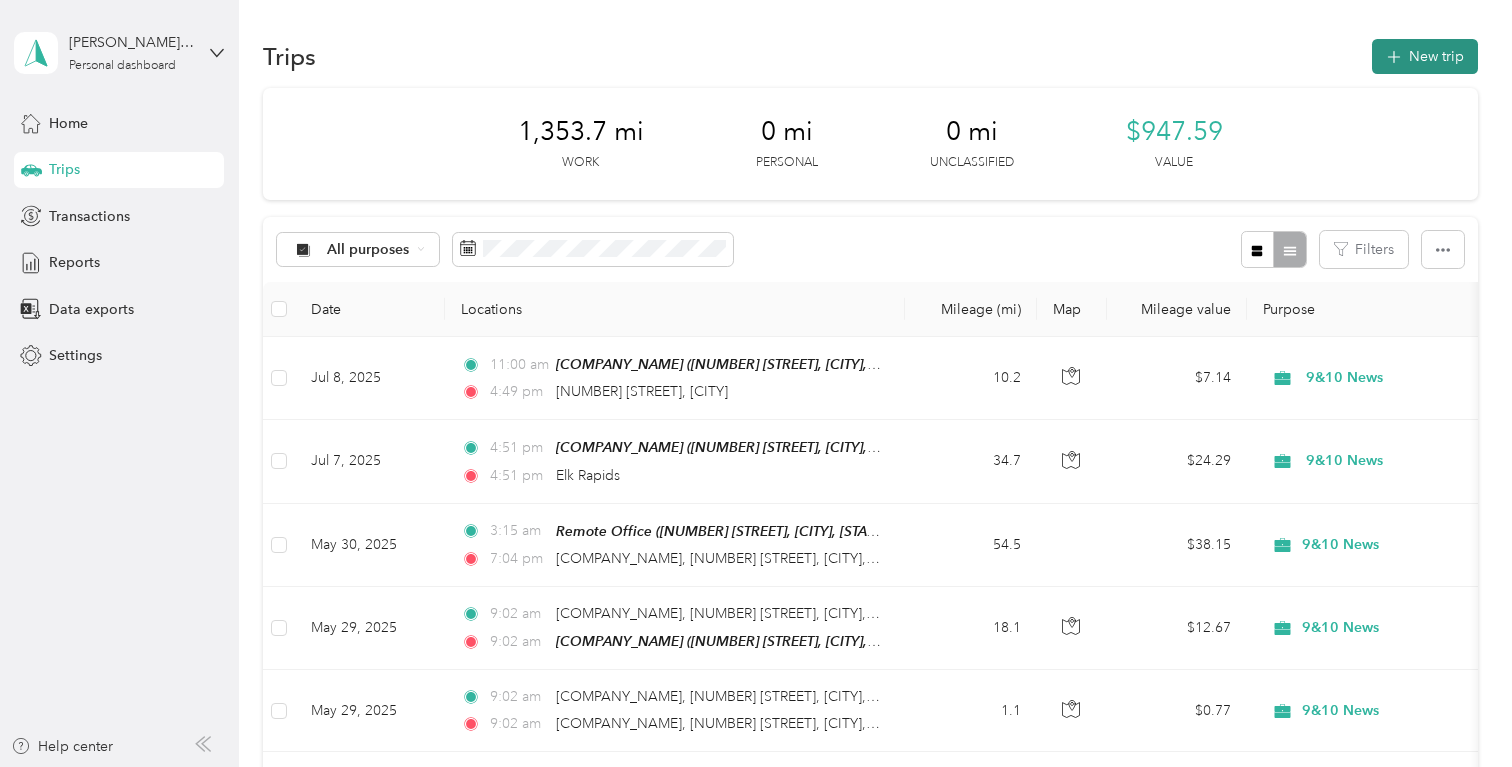 click on "New trip" at bounding box center (1425, 56) 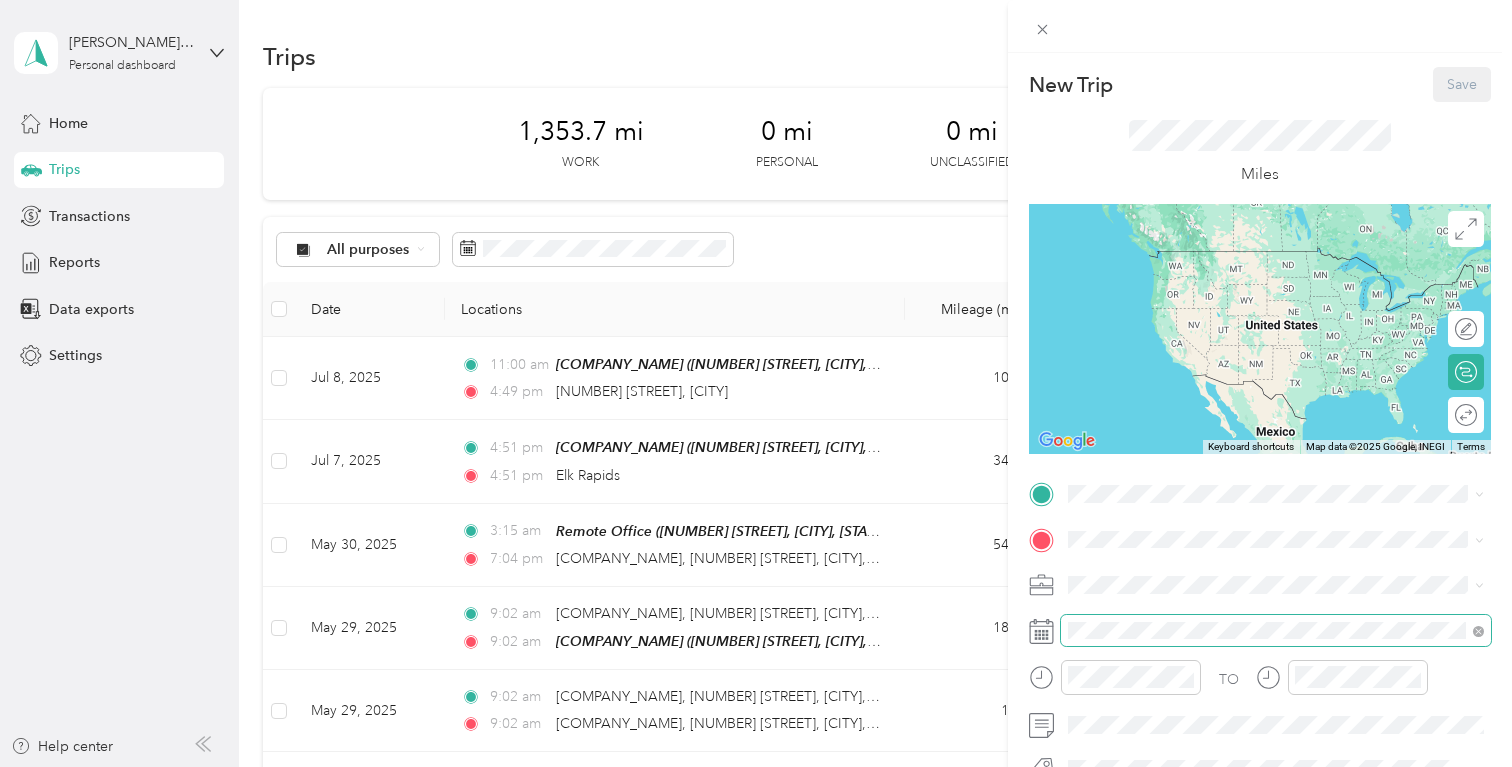 click at bounding box center [1276, 631] 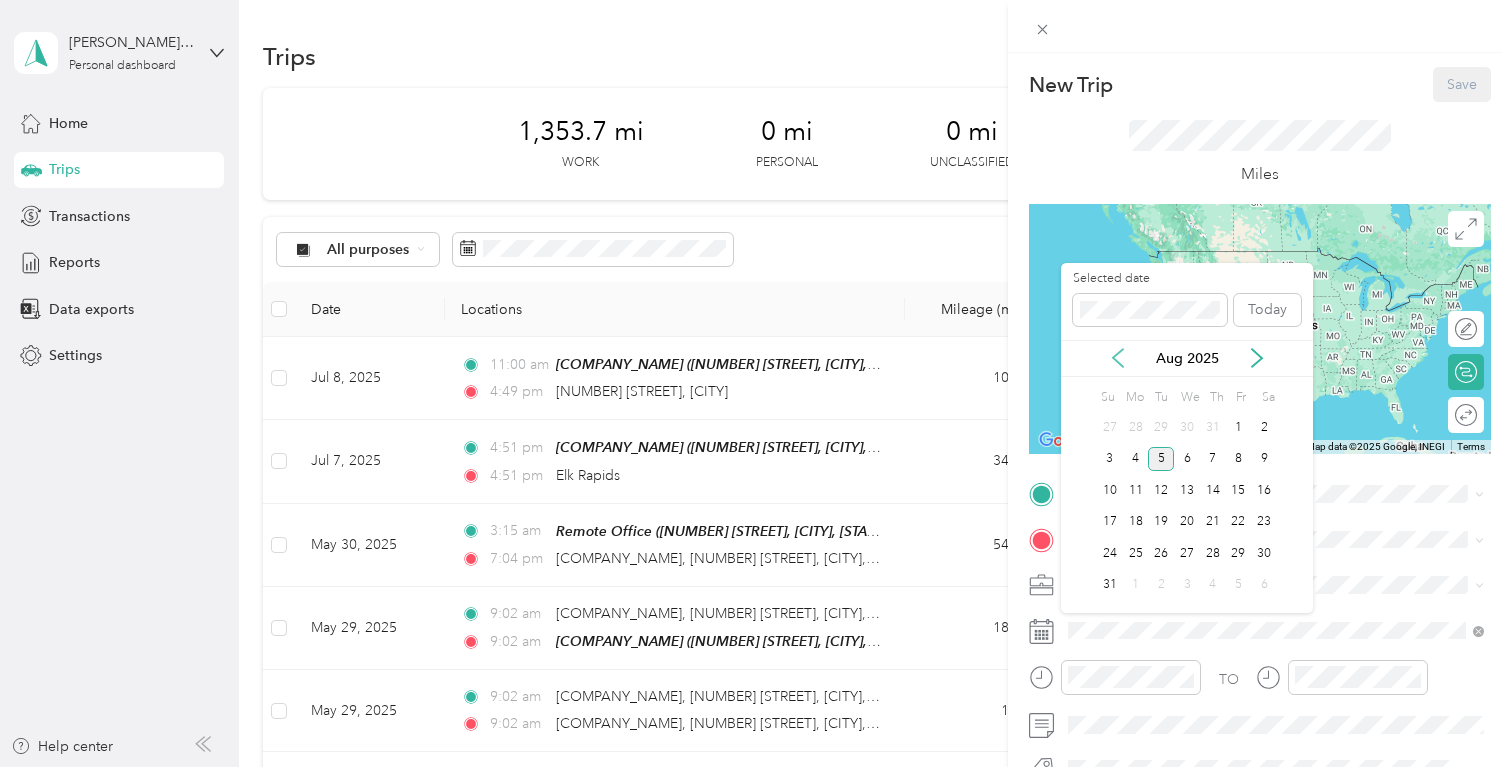 click 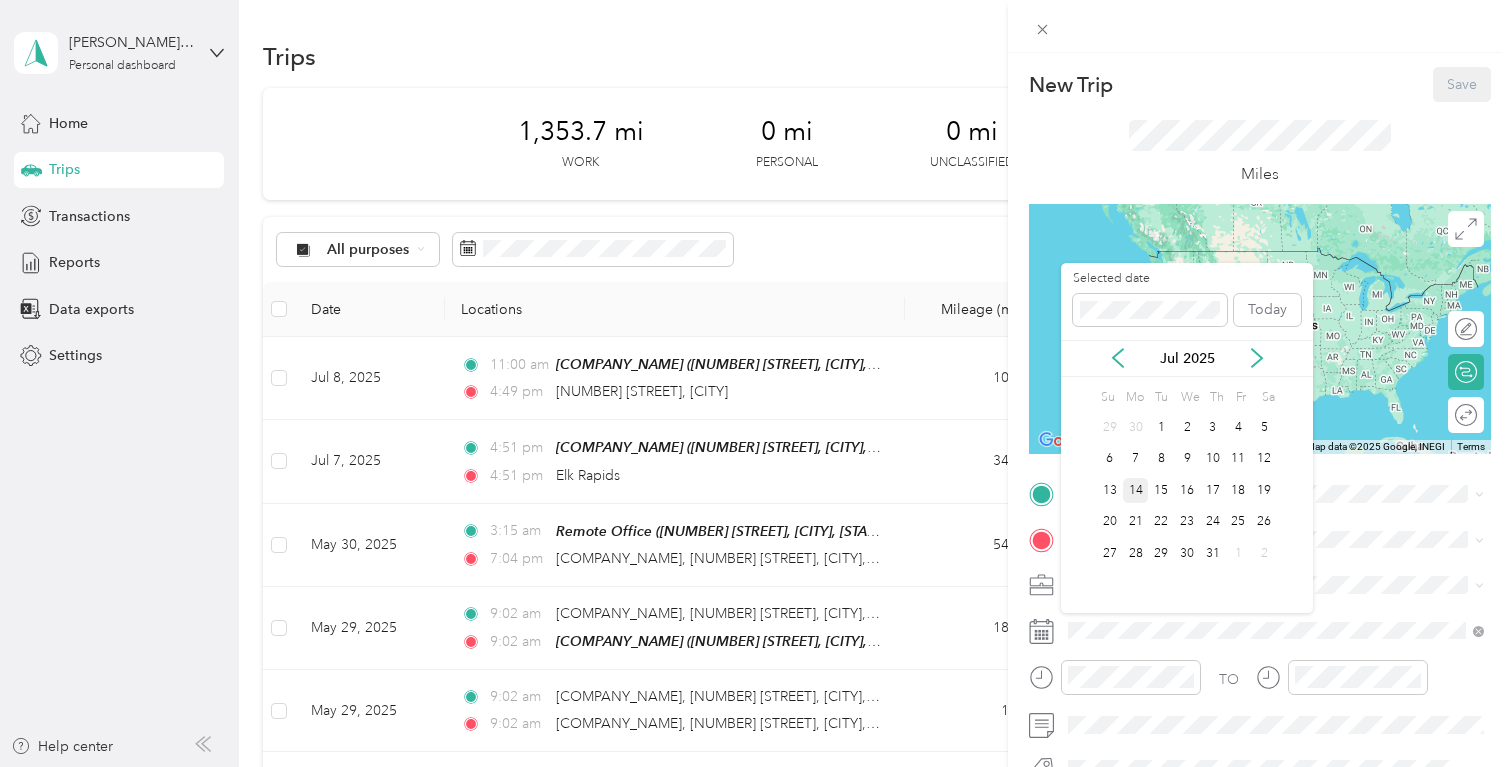 click on "14" at bounding box center [1136, 490] 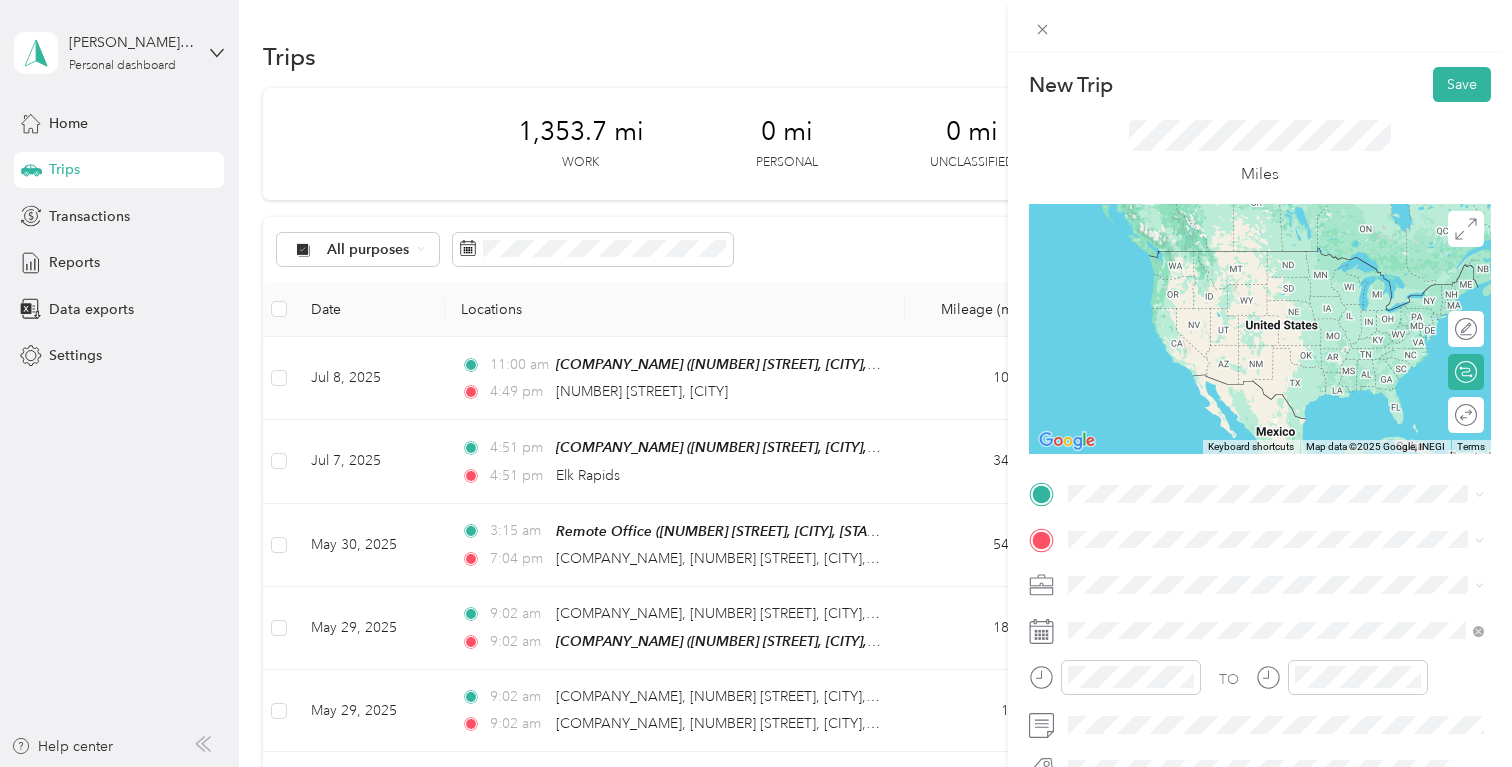 click on "910 media group" at bounding box center (1164, 335) 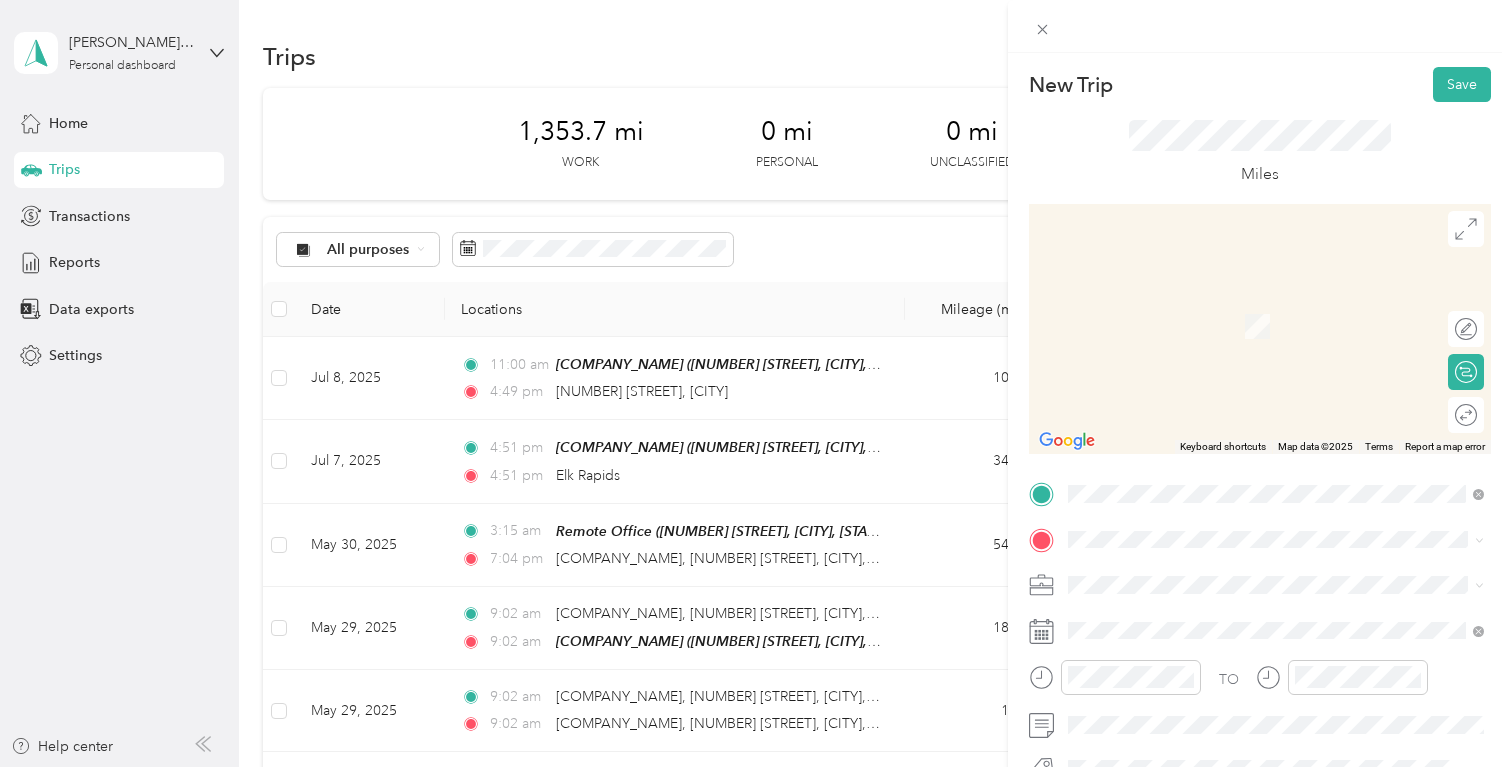 click on "[NUMBER] [STREET]
[CITY], [STATE] [POSTAL_CODE], [COUNTRY]" at bounding box center [1250, 293] 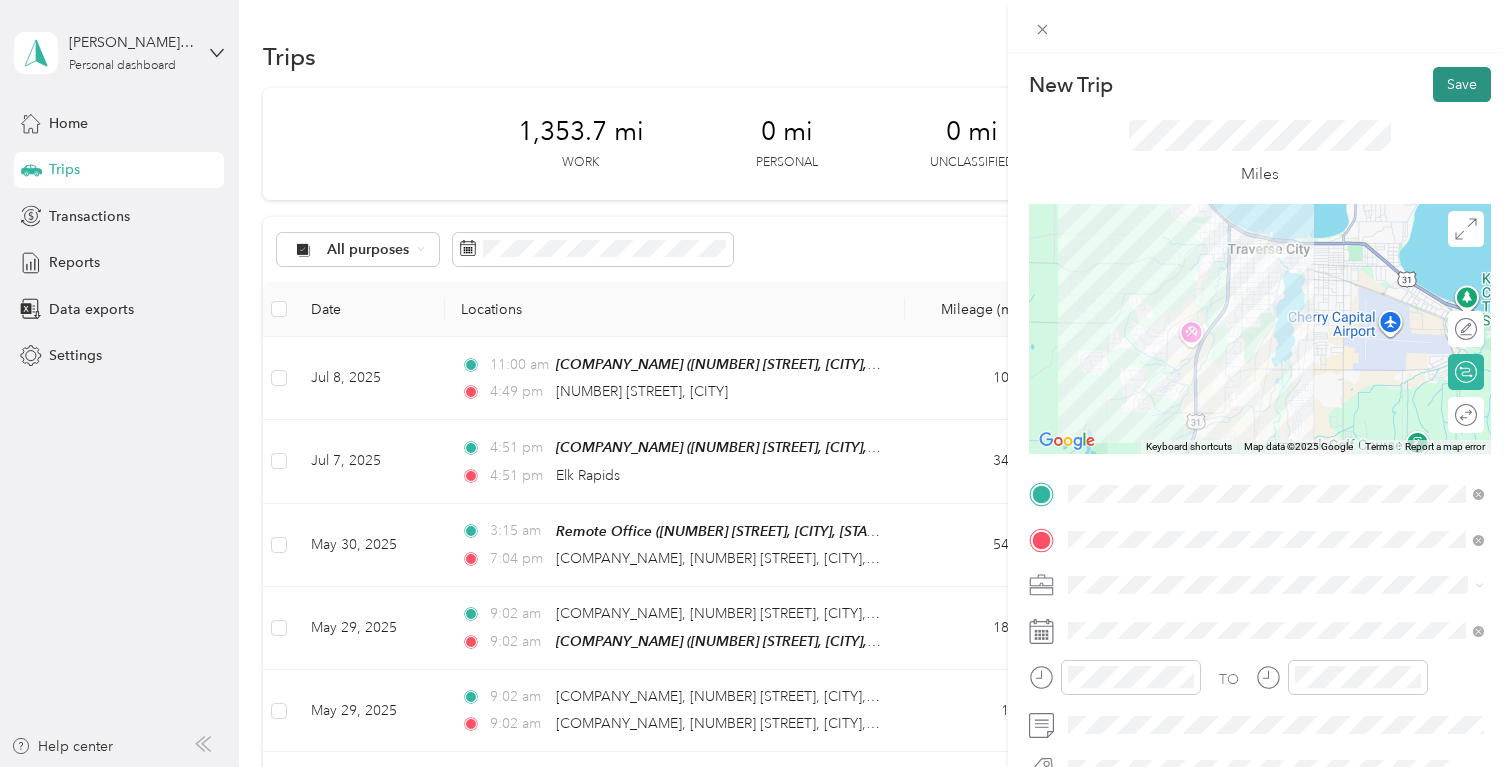click on "Save" at bounding box center (1462, 84) 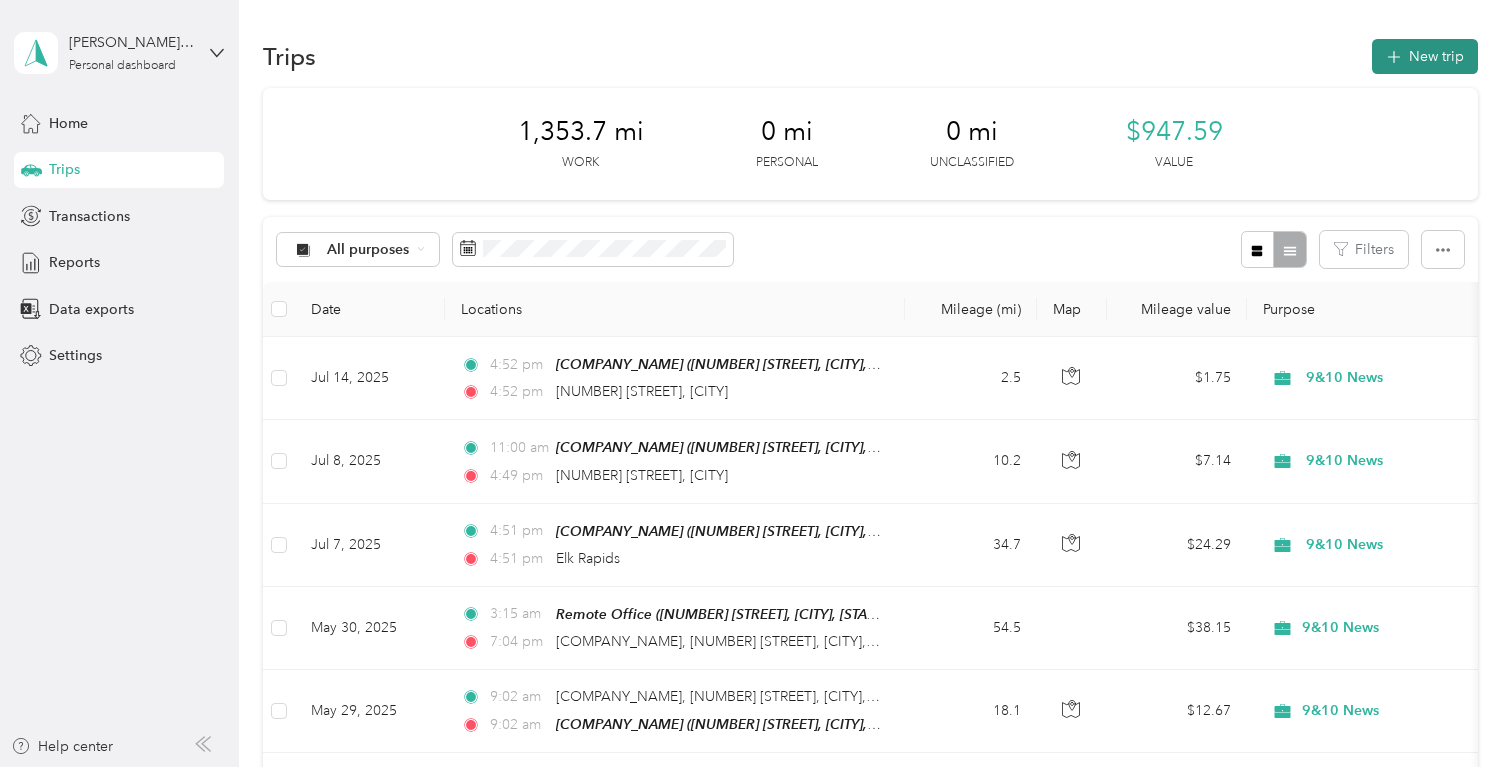 click 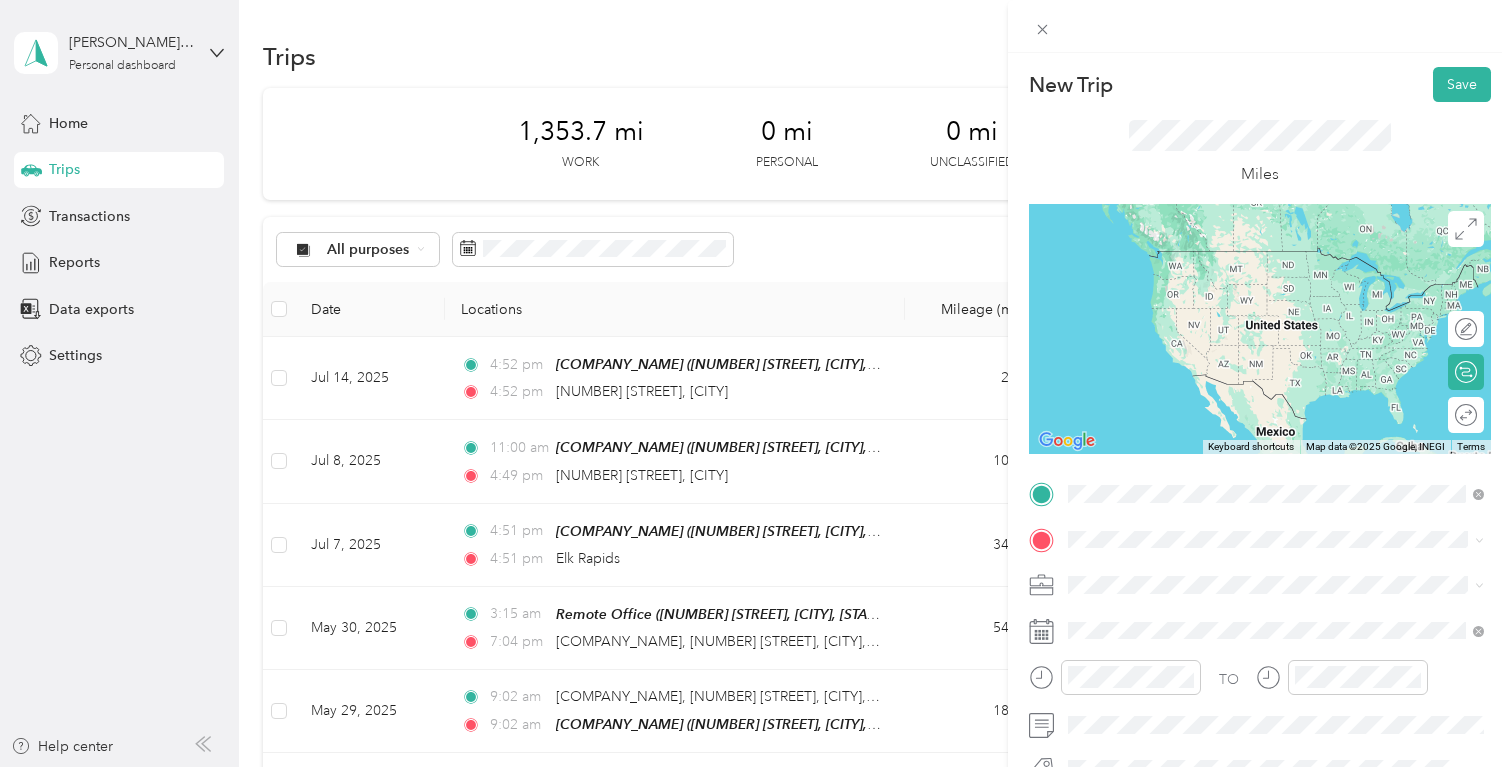 click on "[NUMBER] [STREET]
[CITY], [STATE] [POSTAL_CODE], [COUNTRY]" at bounding box center [1276, 259] 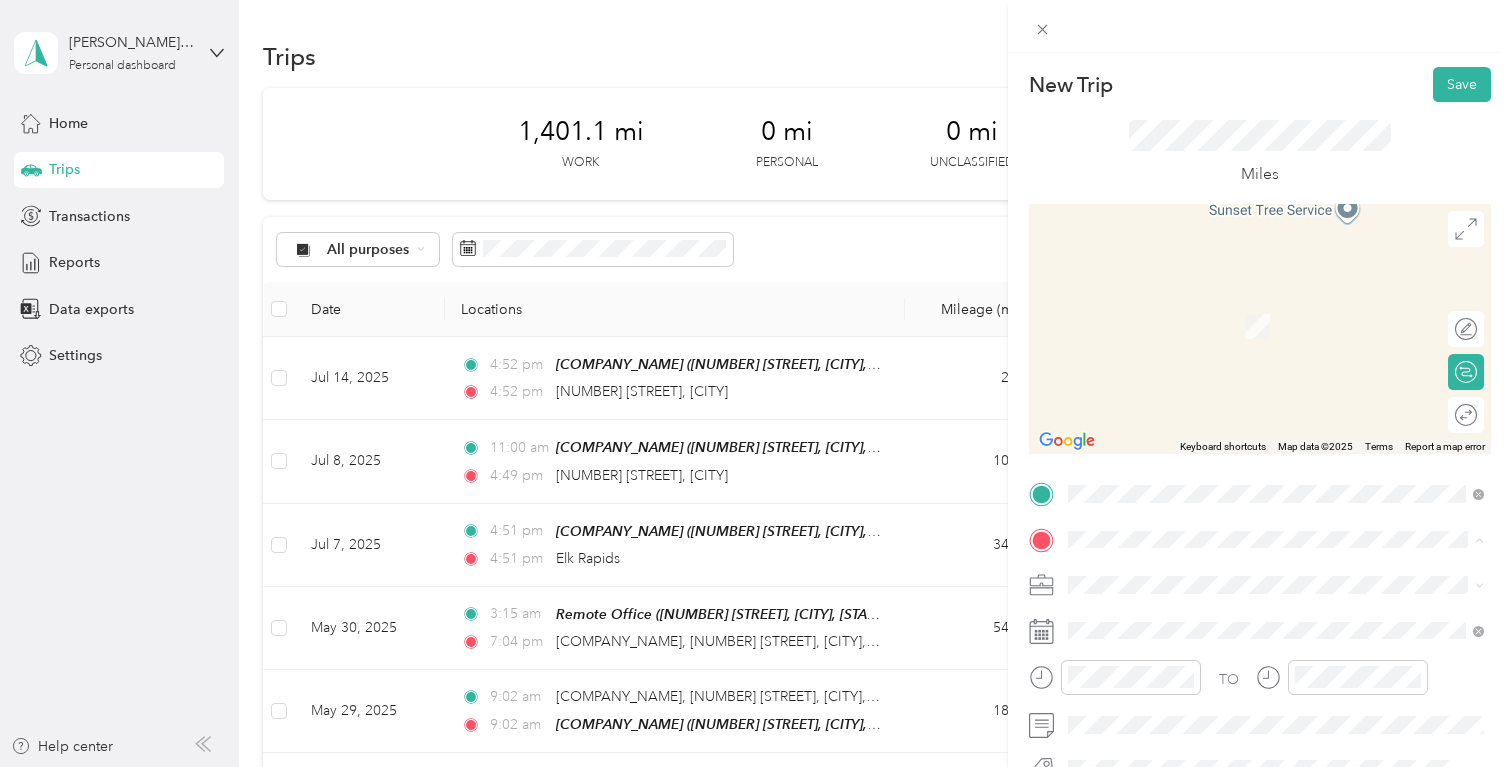 click on "[NUMBER] [STREET]
[CITY], [STATE] [POSTAL_CODE], [COUNTRY]" at bounding box center (1250, 304) 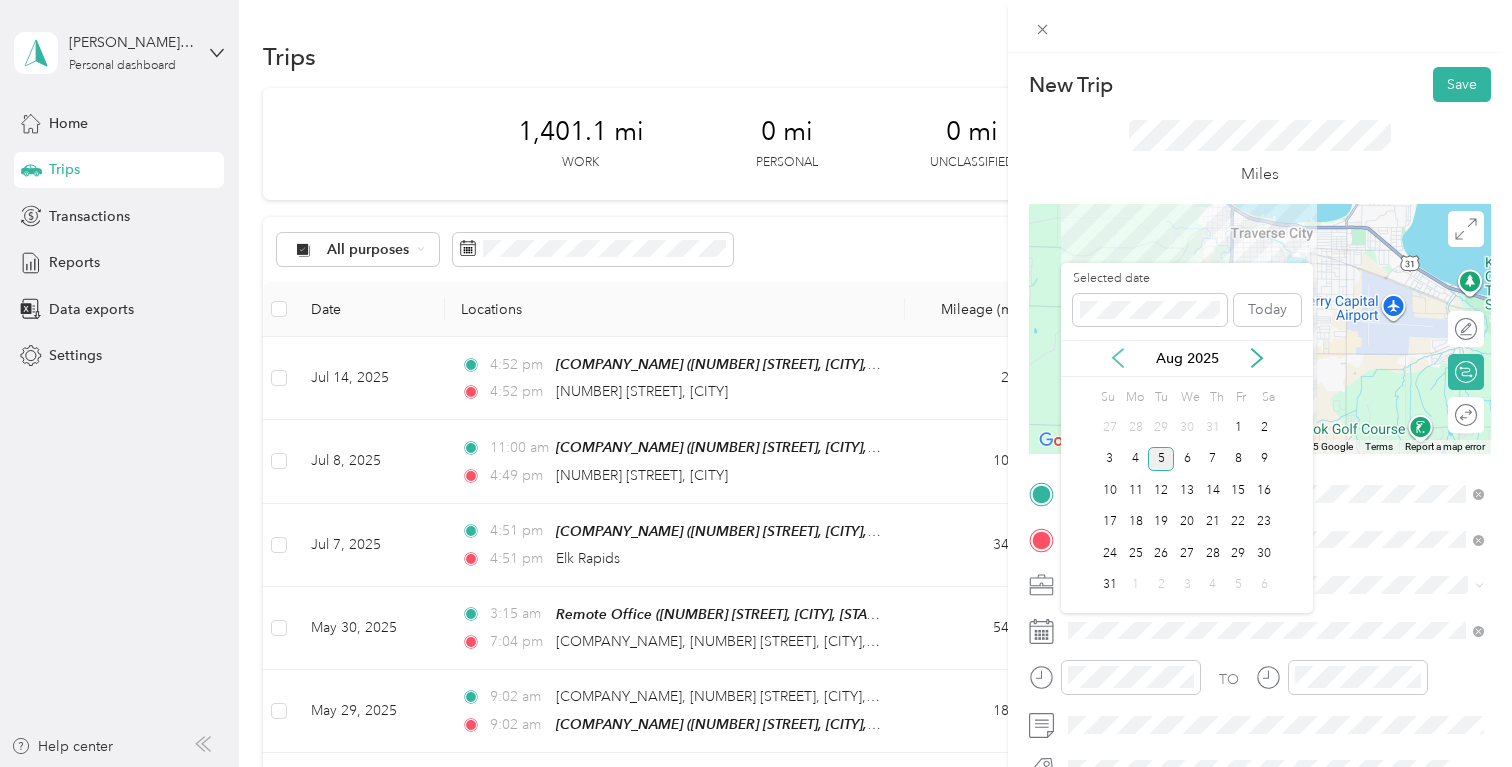 click 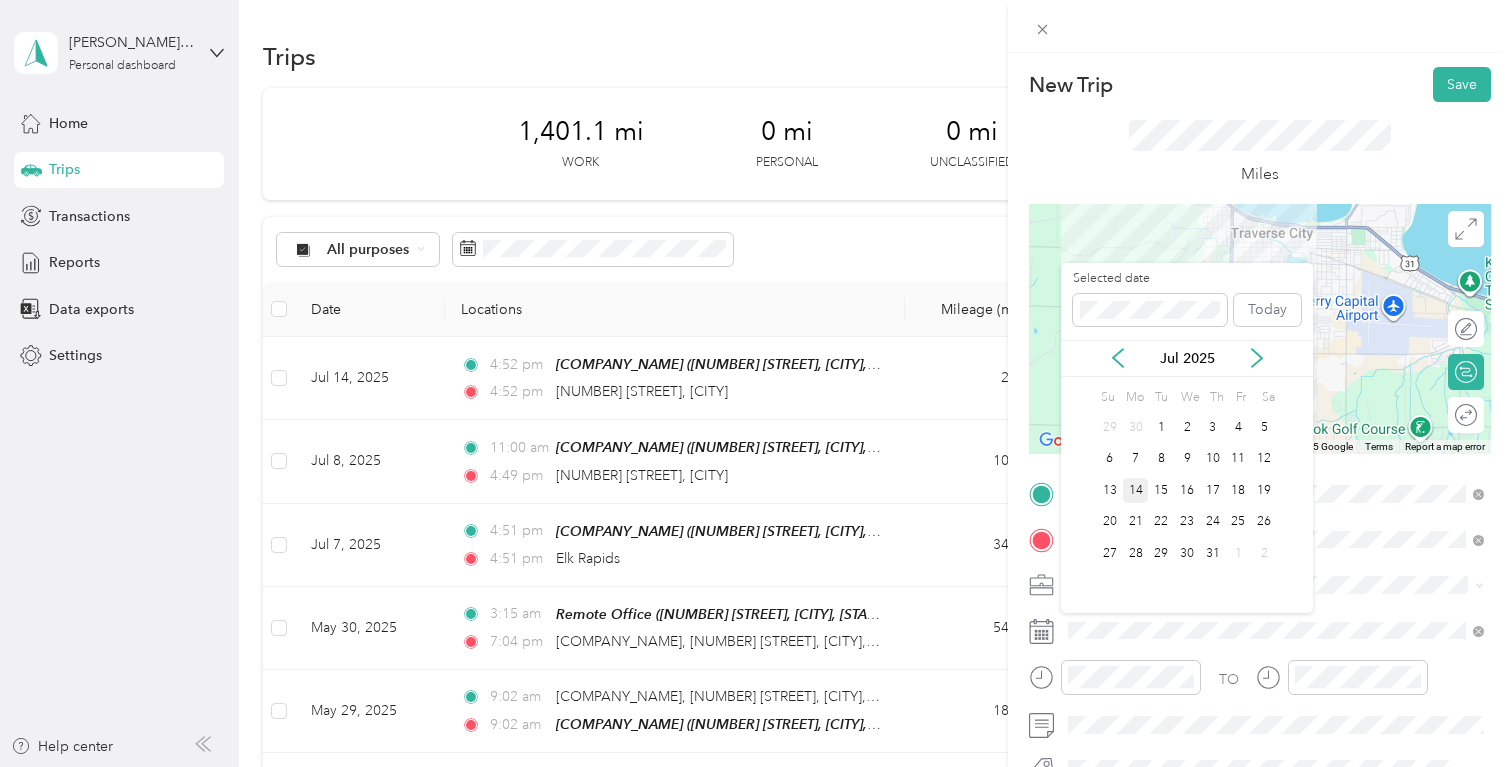 click on "14" at bounding box center (1136, 490) 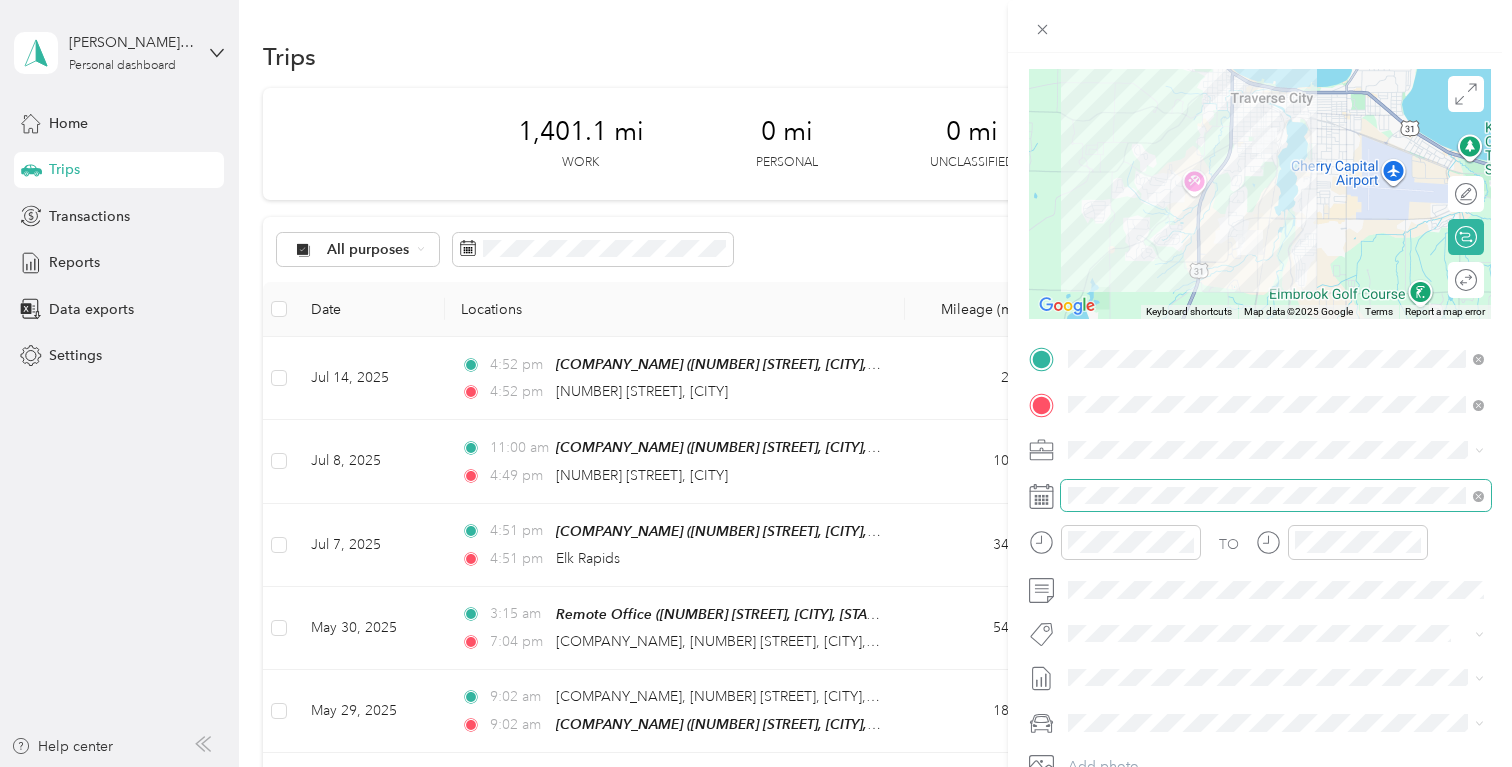 scroll, scrollTop: 171, scrollLeft: 0, axis: vertical 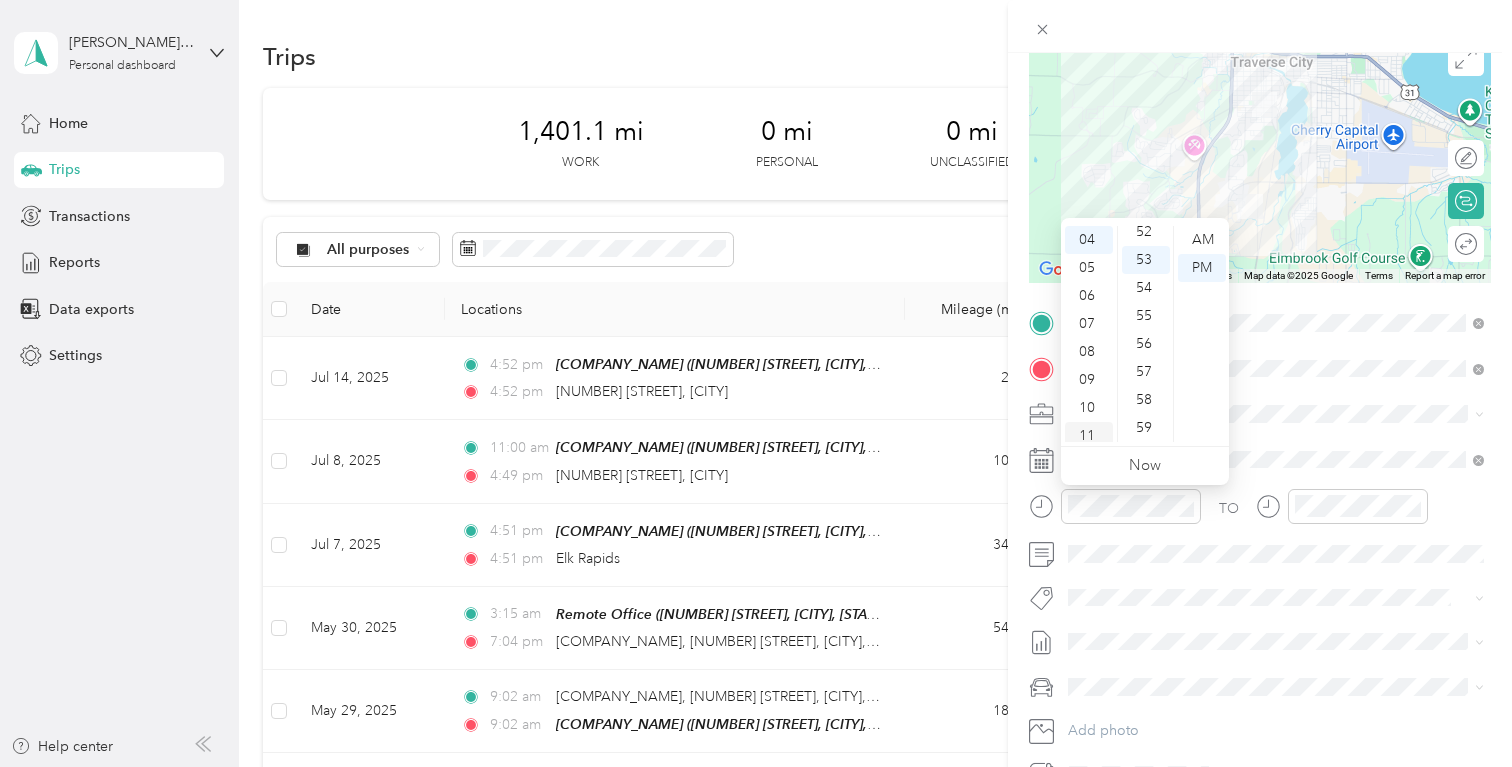 click on "11" at bounding box center (1089, 436) 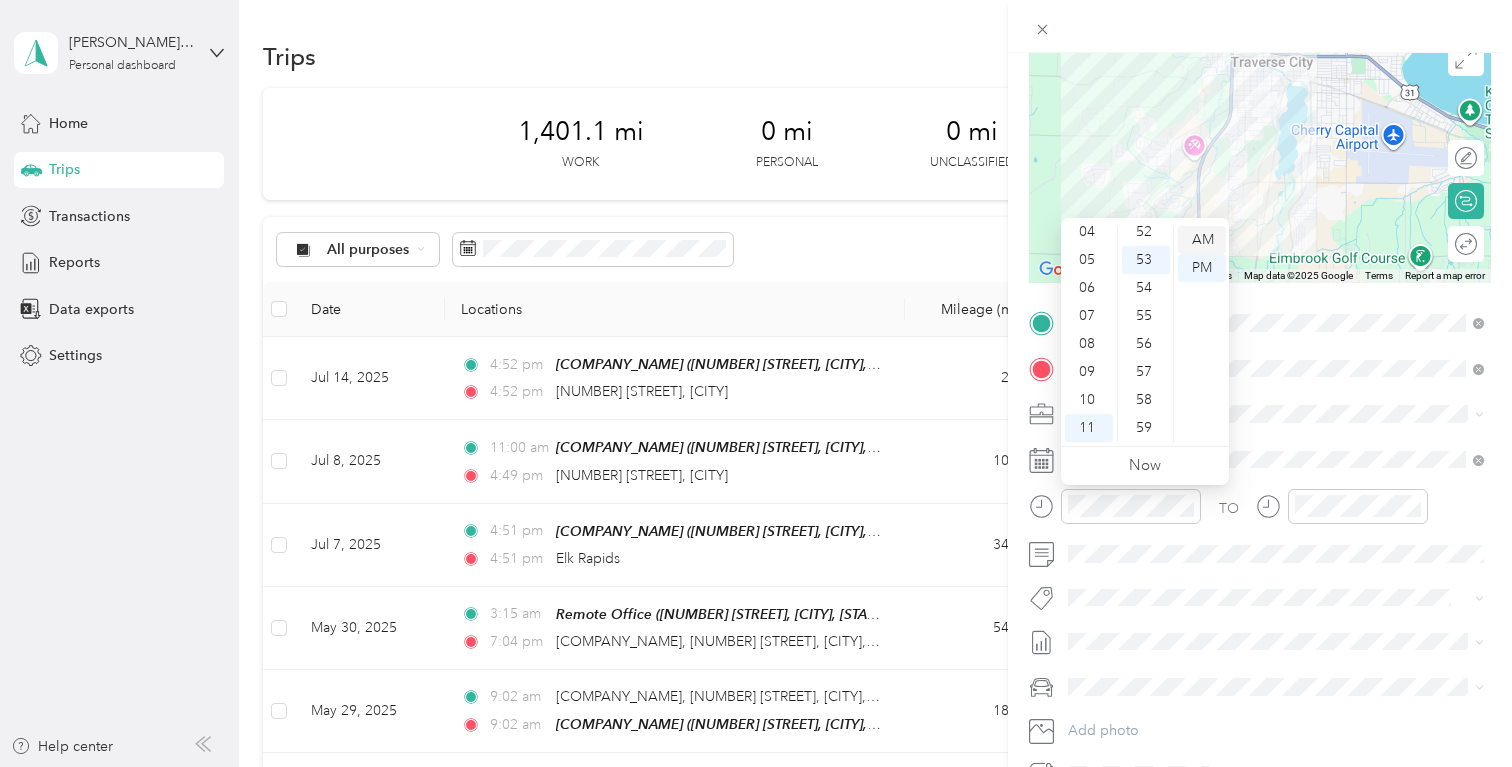 click on "AM" at bounding box center (1202, 240) 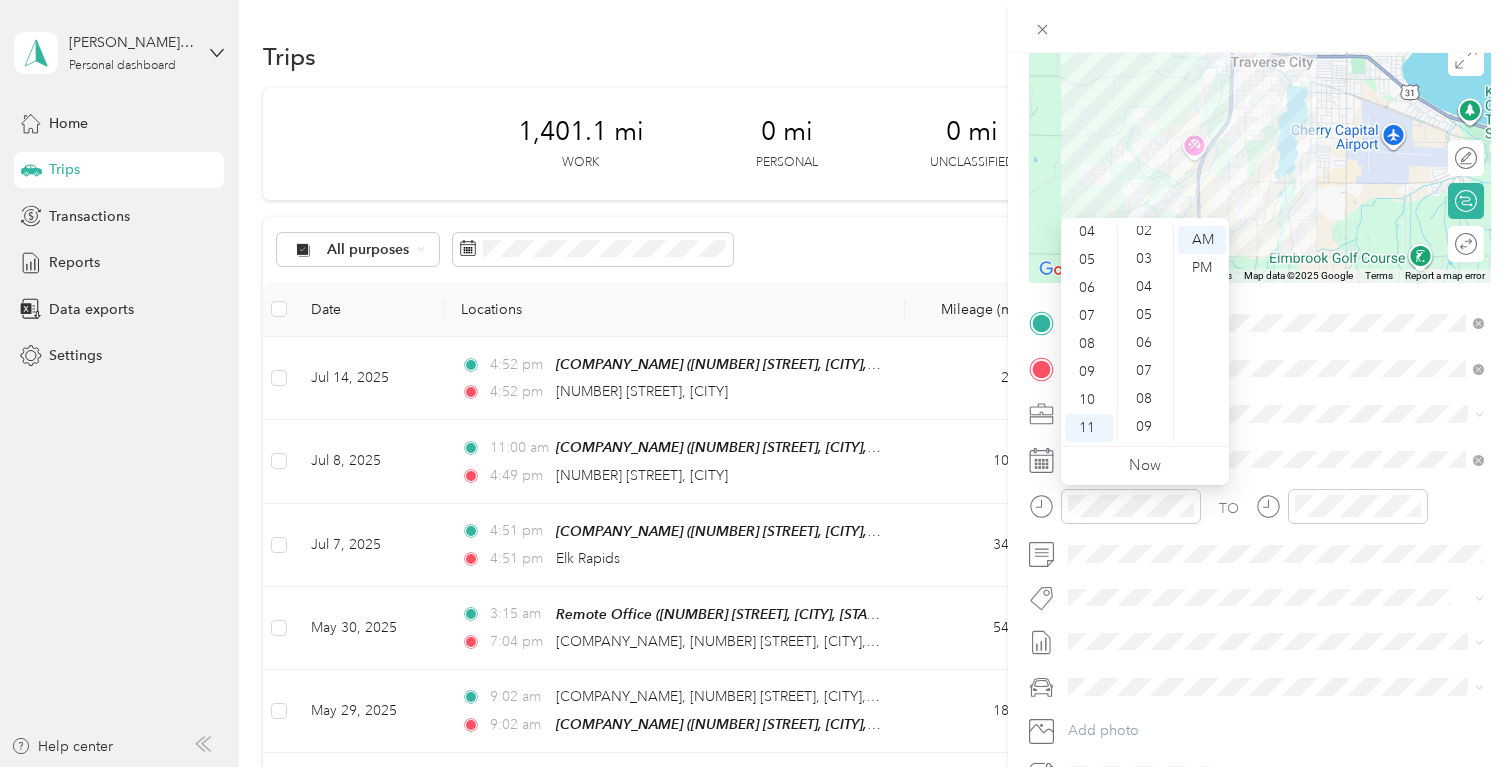 scroll, scrollTop: 0, scrollLeft: 0, axis: both 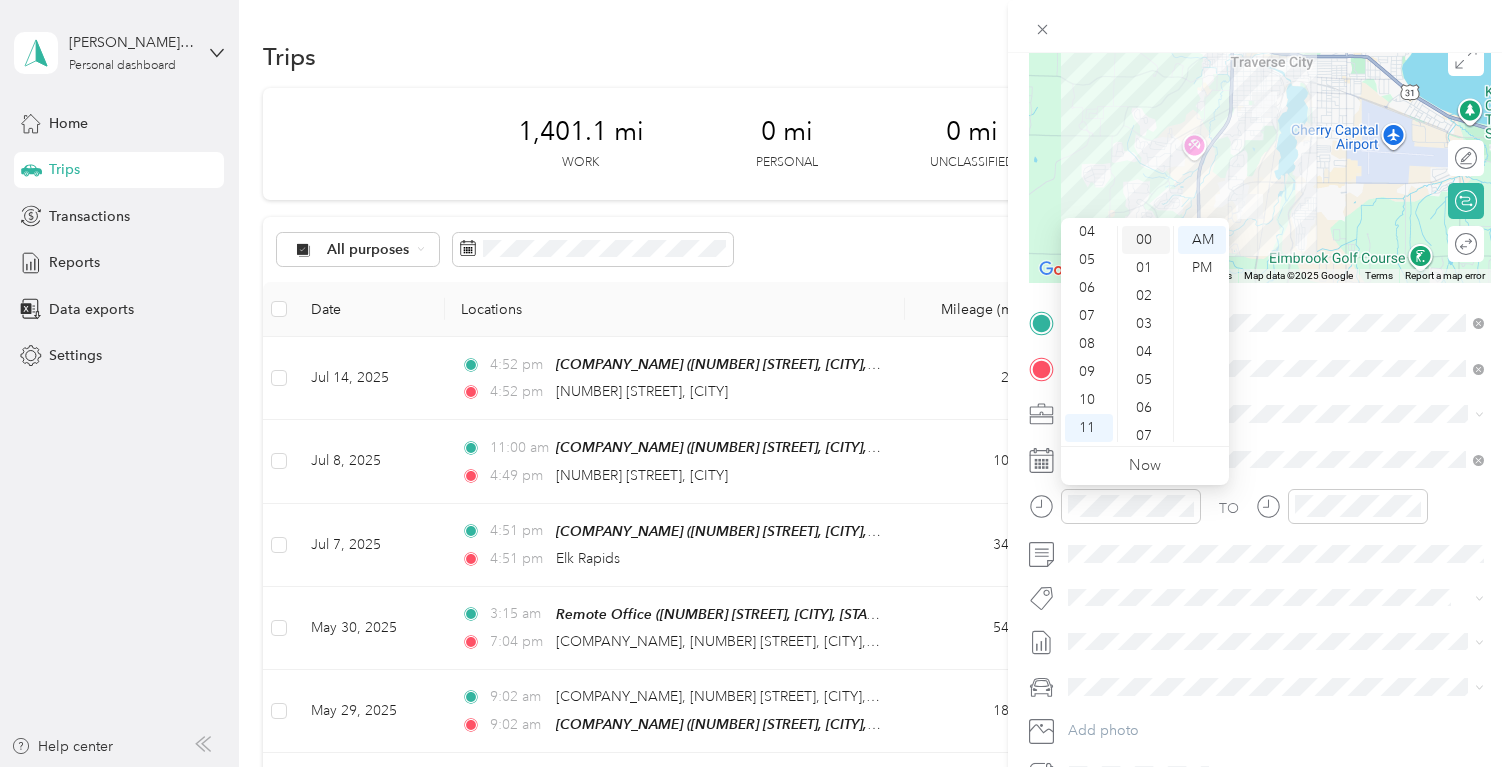 click on "00" at bounding box center [1146, 240] 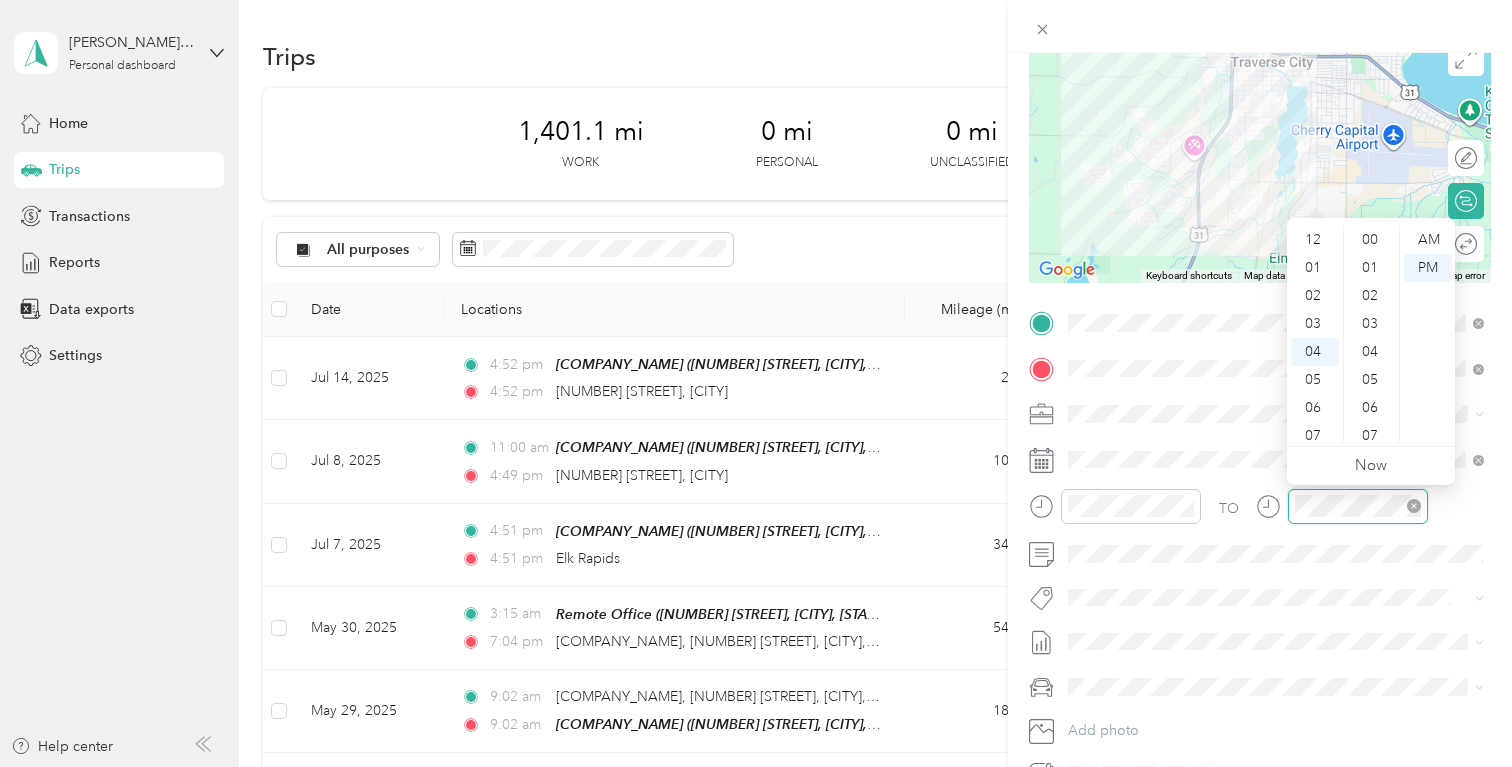 scroll, scrollTop: 112, scrollLeft: 0, axis: vertical 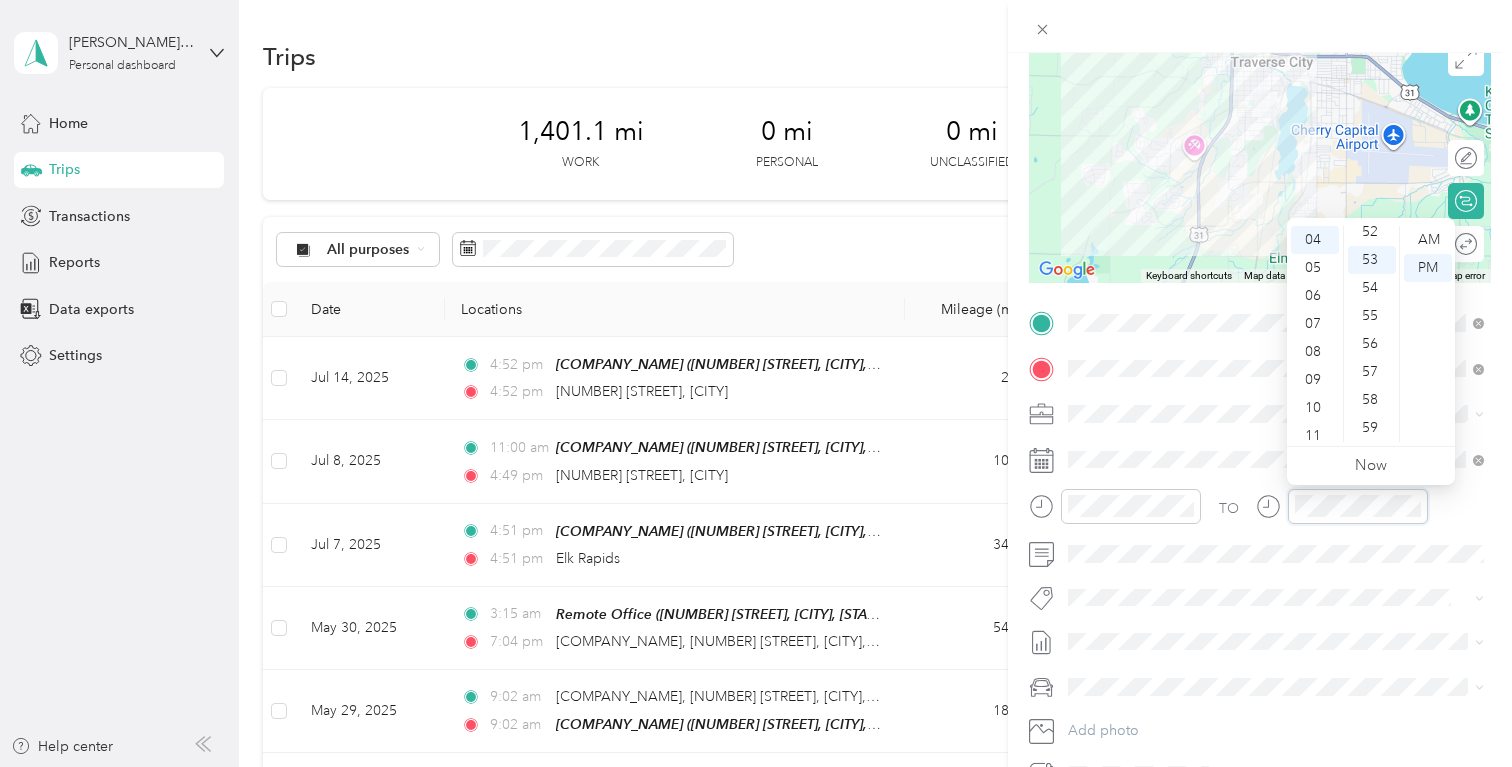 click at bounding box center (1342, 506) 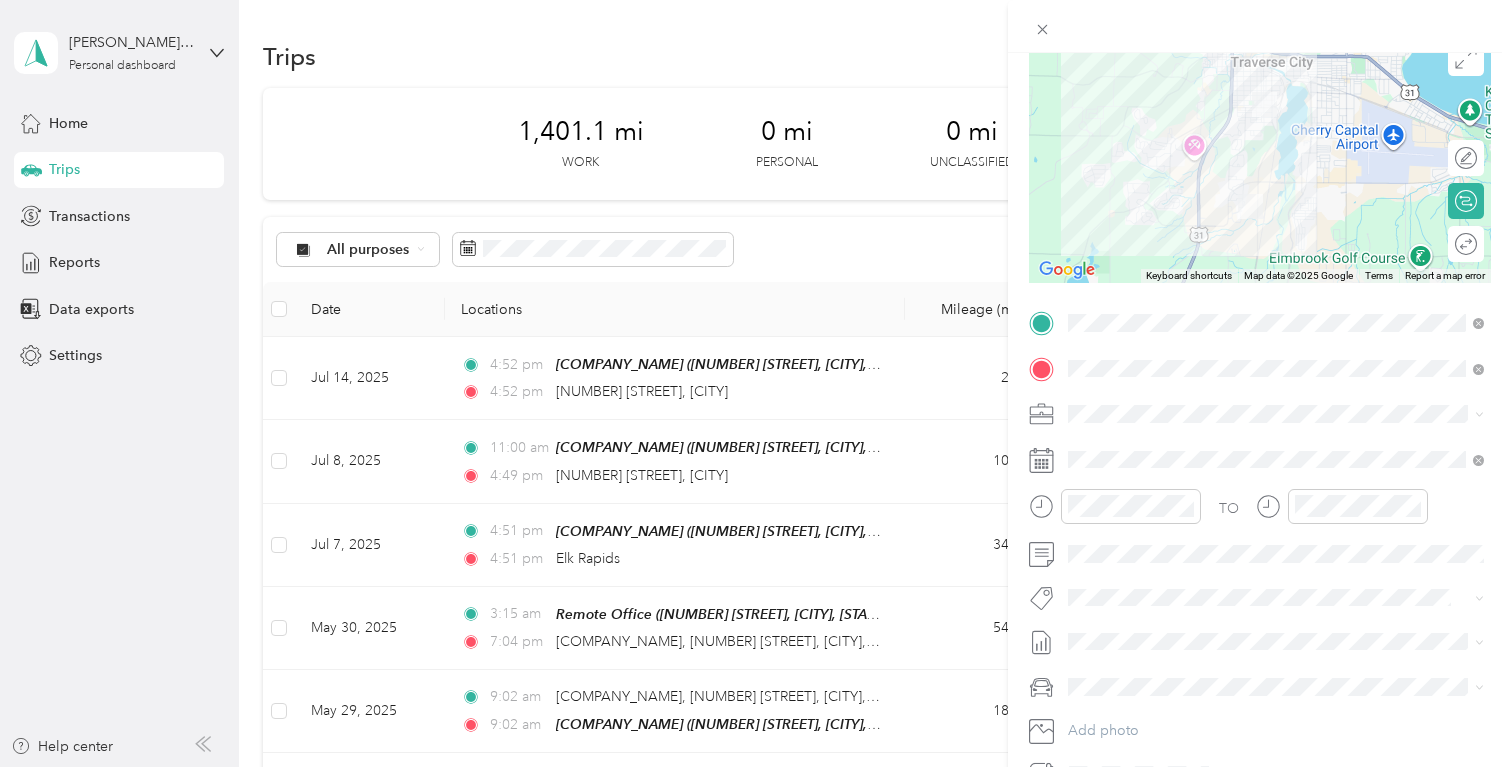 click at bounding box center [1260, 26] 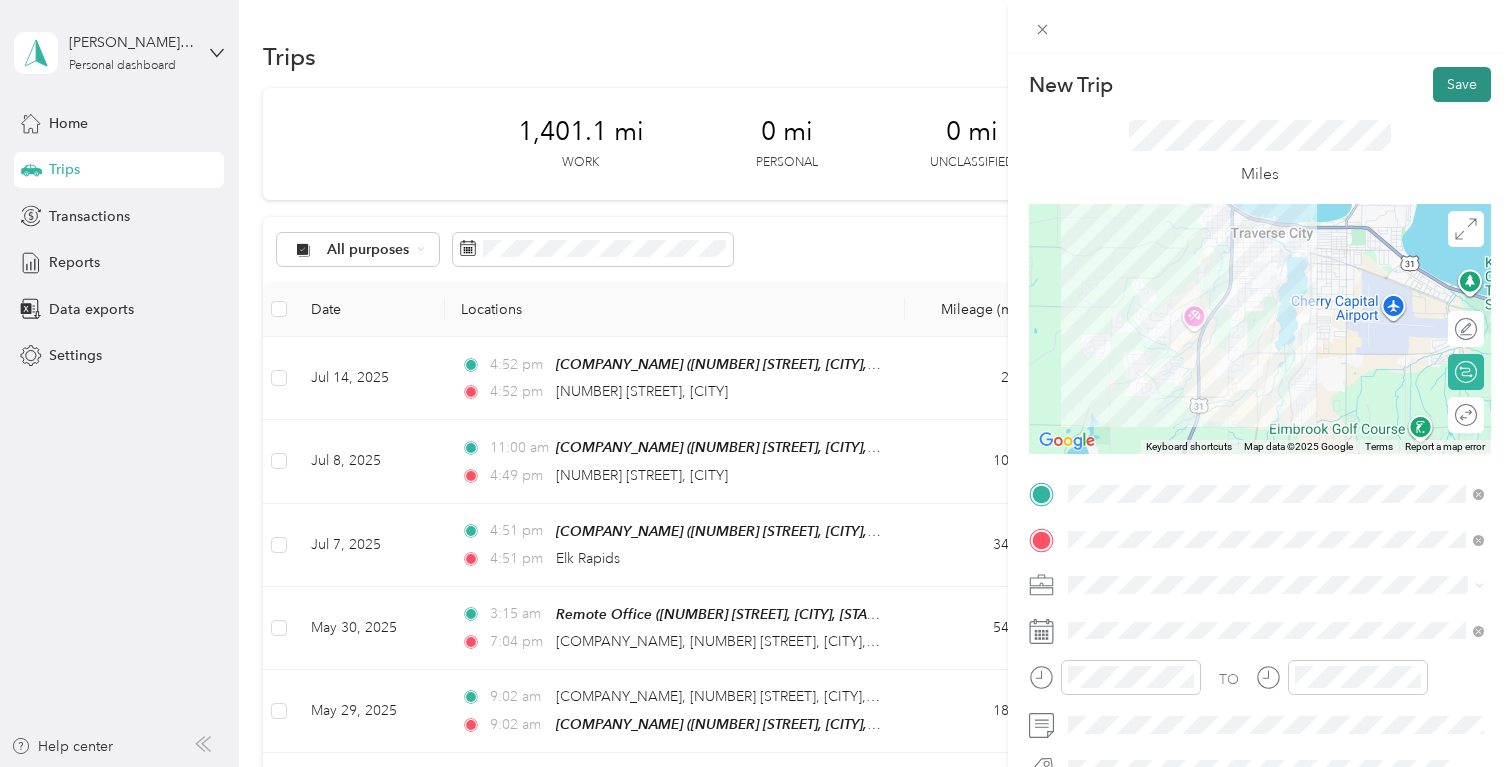 click on "Save" at bounding box center [1462, 84] 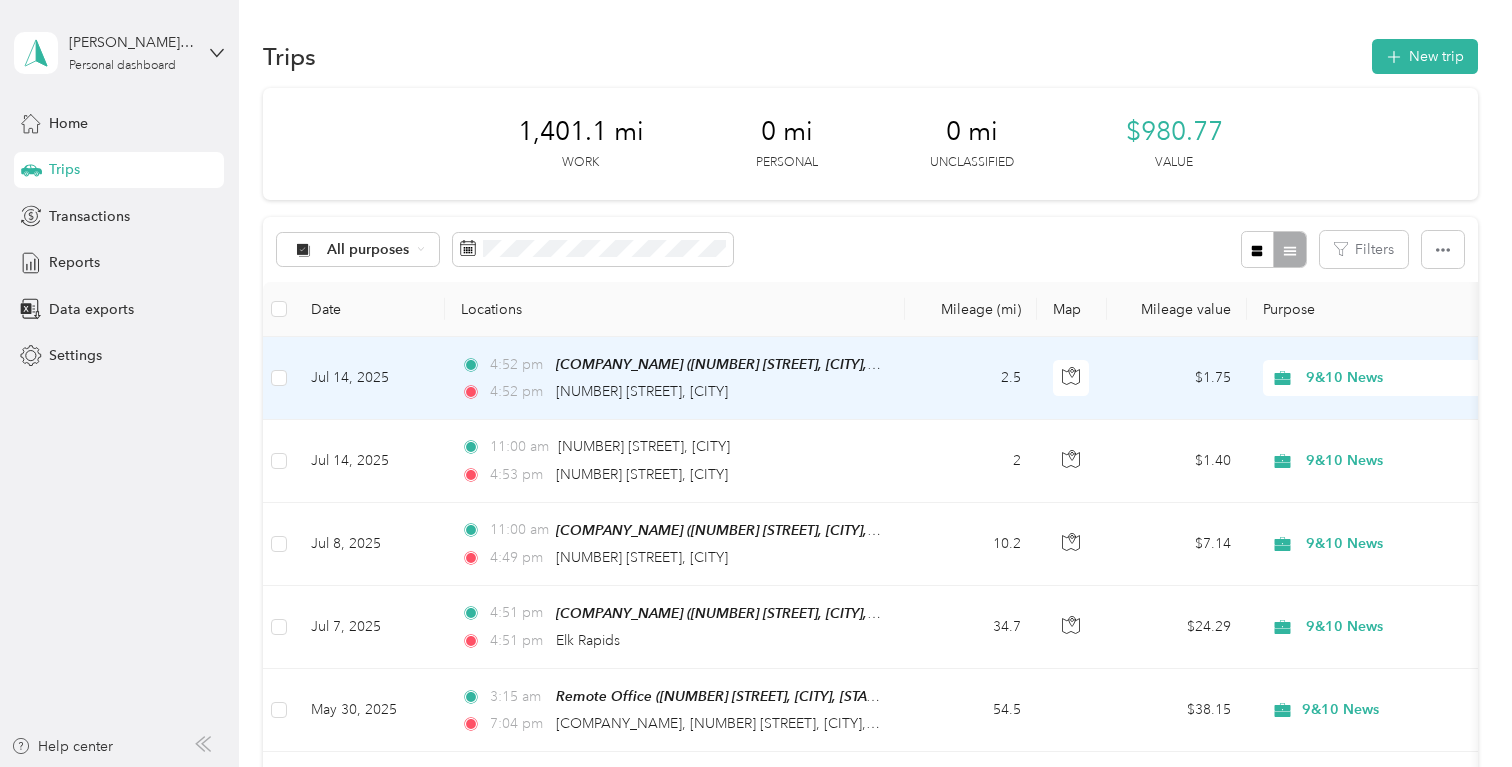 click on "Jul 14, 2025" at bounding box center [370, 378] 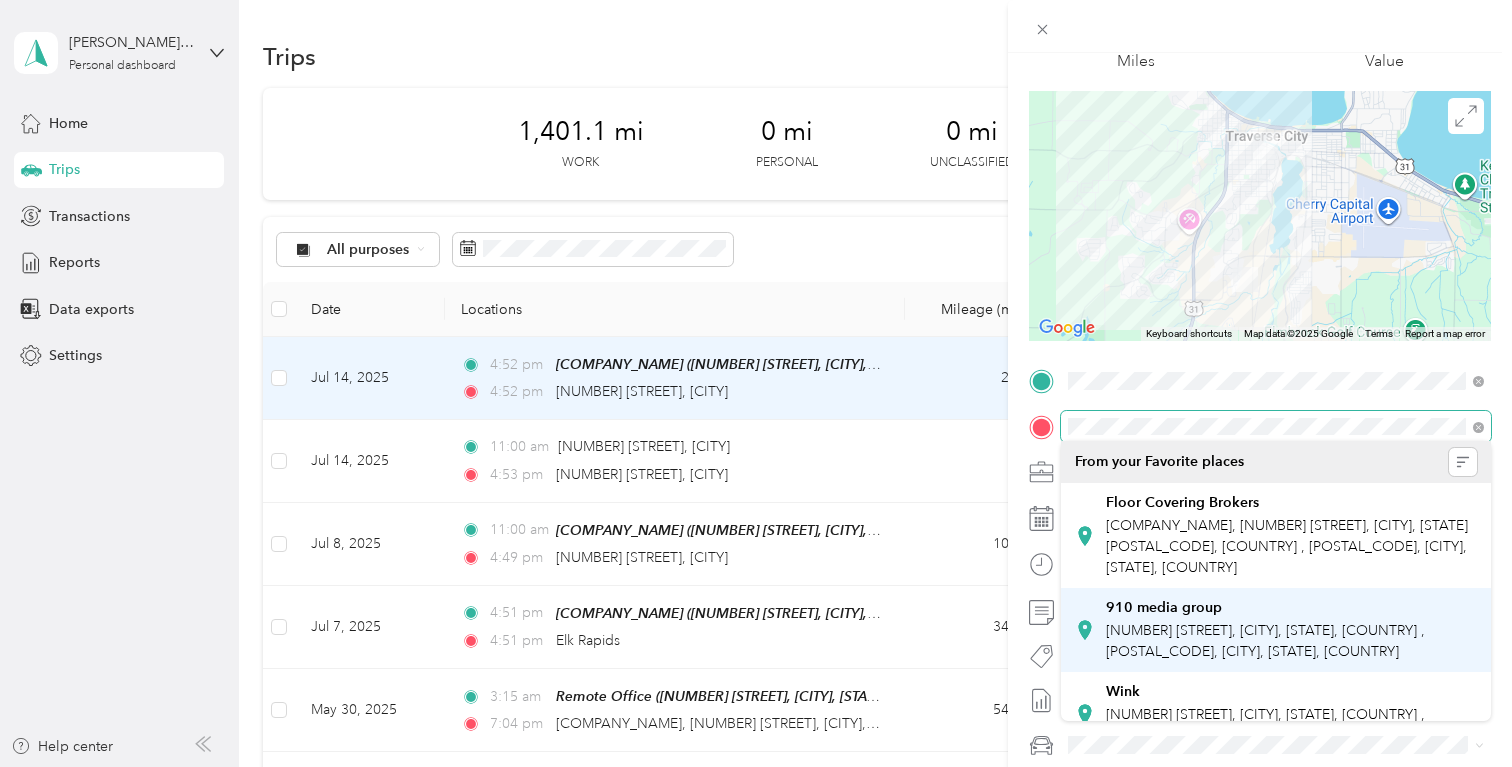 scroll, scrollTop: 116, scrollLeft: 0, axis: vertical 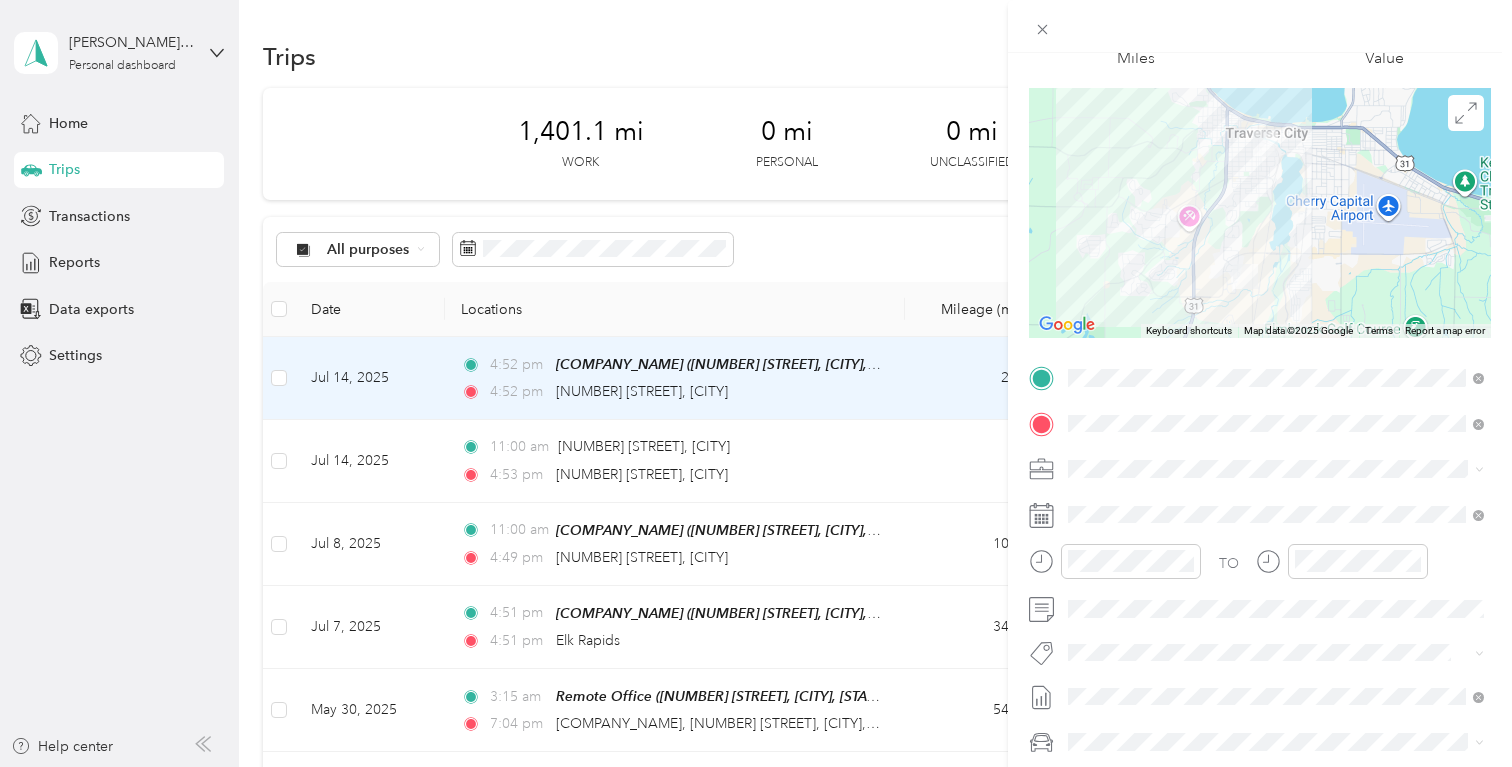 click on "Trip details Save This trip cannot be edited because it is either under review, approved, or paid. Contact your Team Manager to edit it. Miles 1.75 Value  ← Move left → Move right ↑ Move up ↓ Move down + Zoom in - Zoom out Home Jump left by 75% End Jump right by 75% Page Up Jump up by 75% Page Down Jump down by 75% Keyboard shortcuts Map Data Map data ©2025 Google Map data ©2025 Google 2 km  Click to toggle between metric and imperial units Terms Report a map error TO Add photo" at bounding box center (1260, 398) 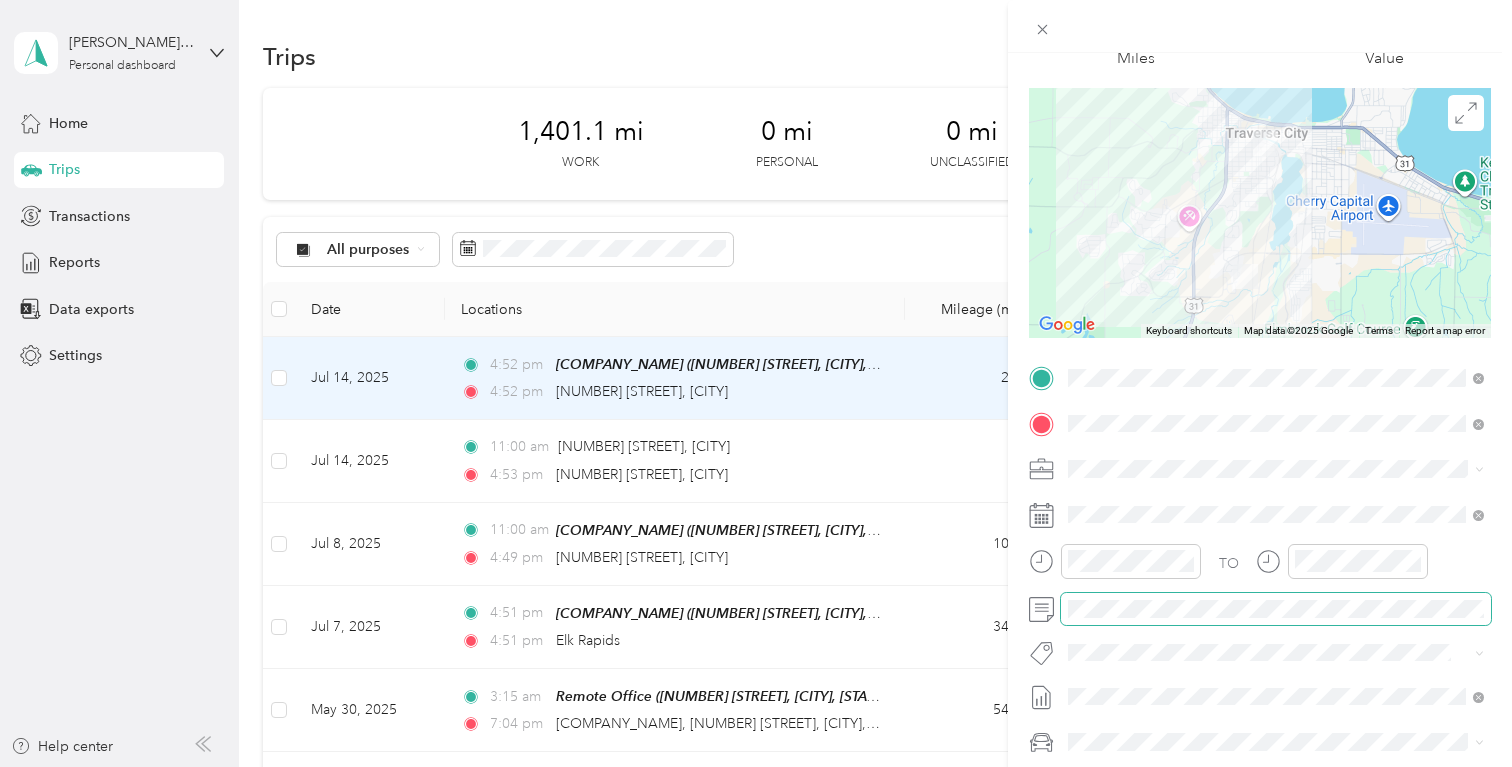 scroll, scrollTop: 0, scrollLeft: 0, axis: both 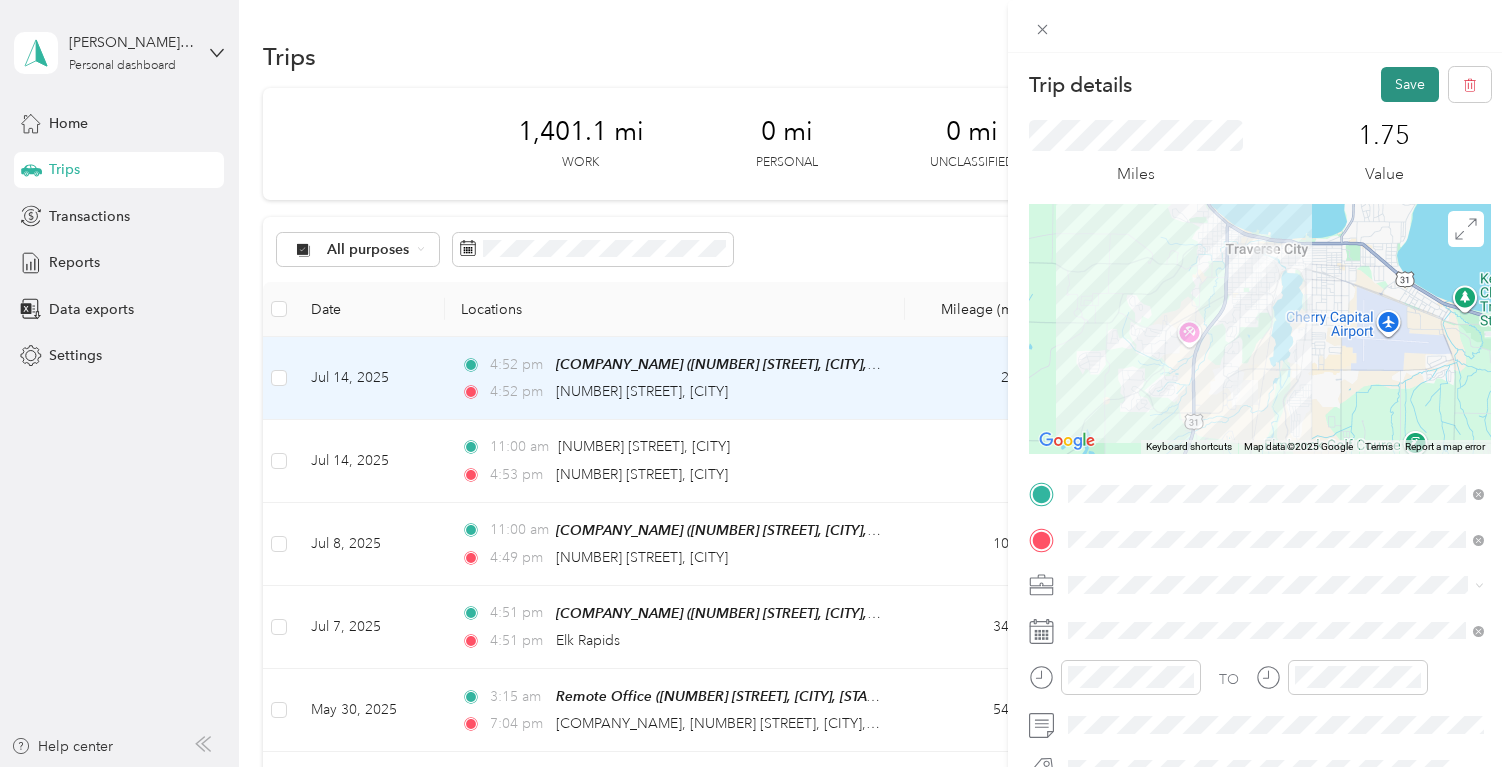 click on "Save" at bounding box center (1410, 84) 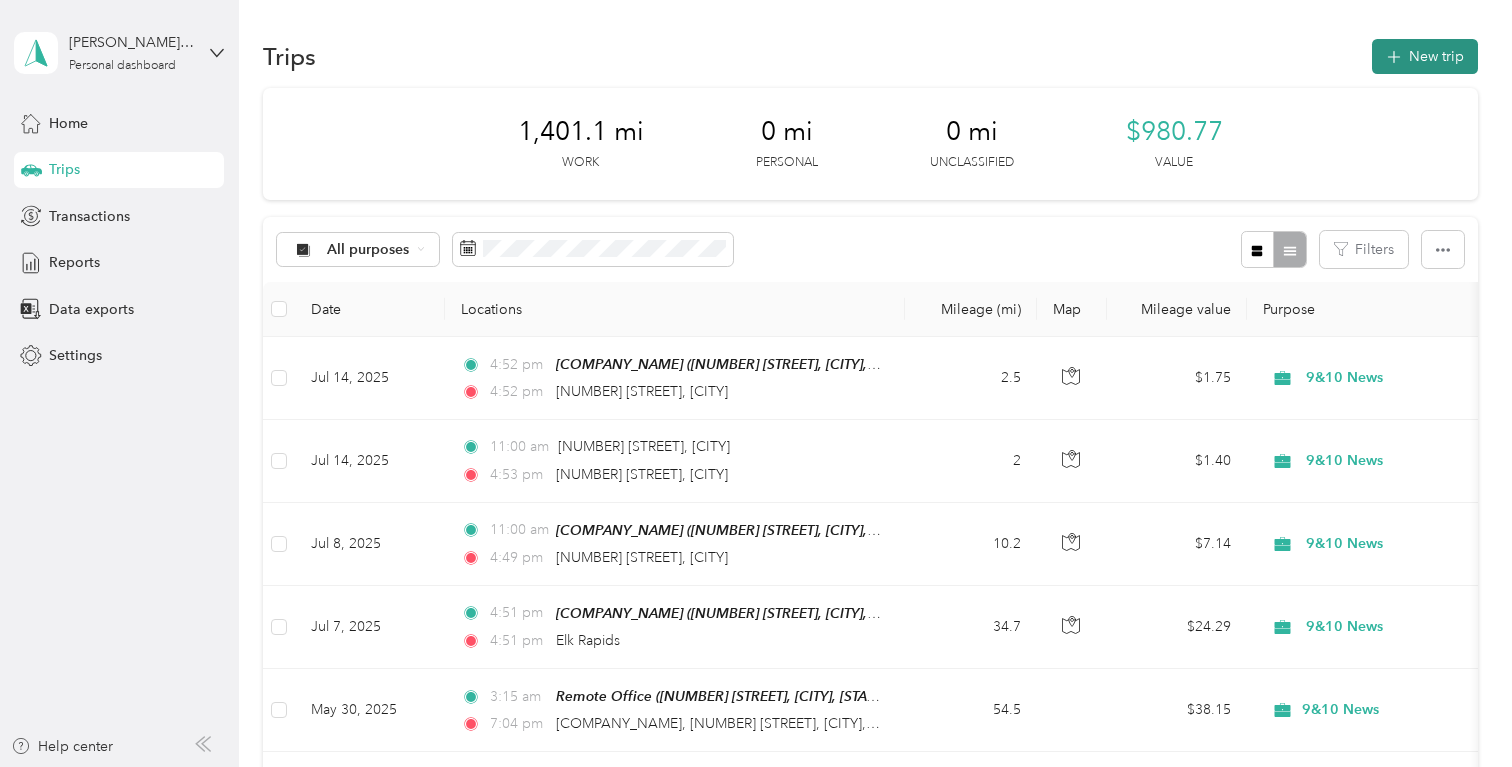 click 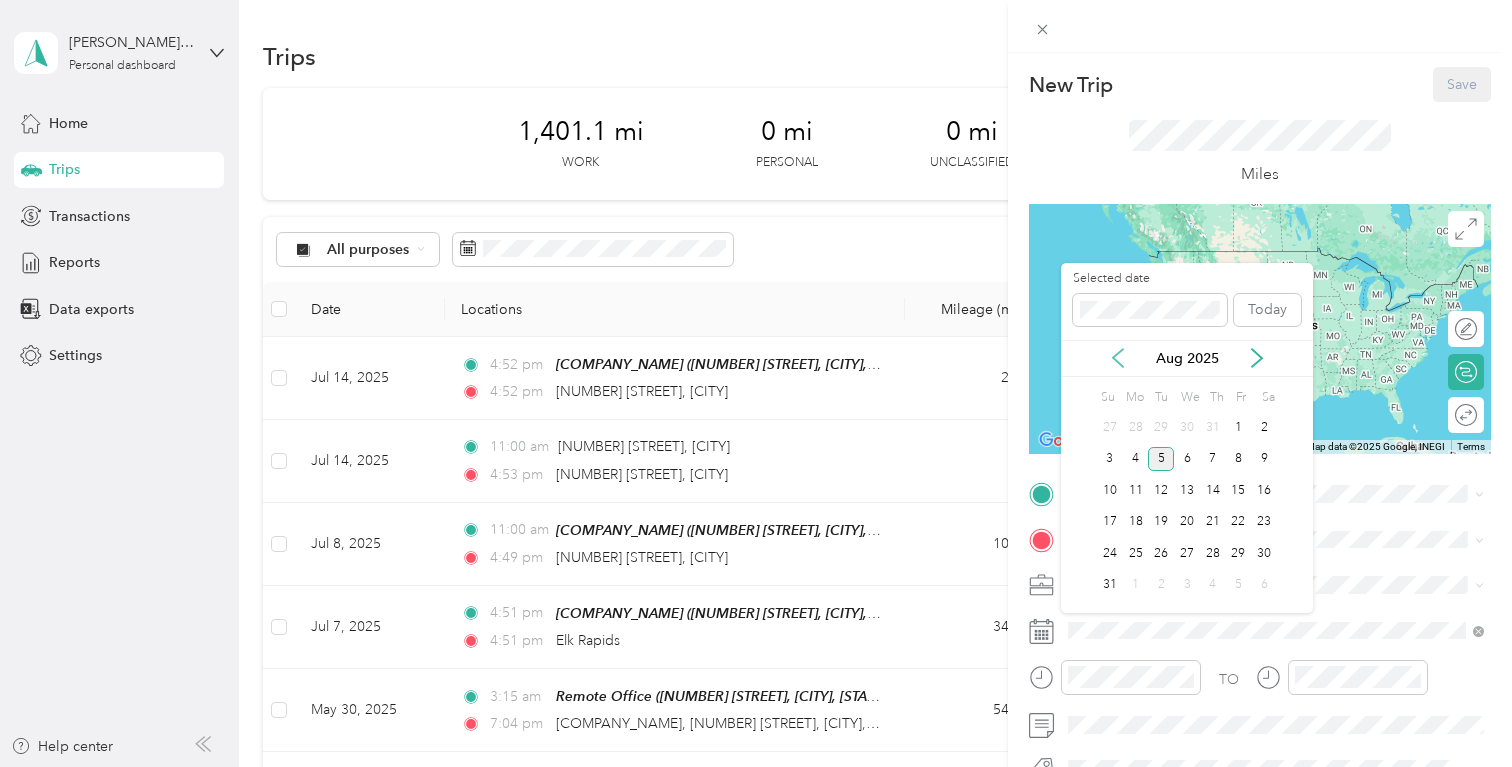 click 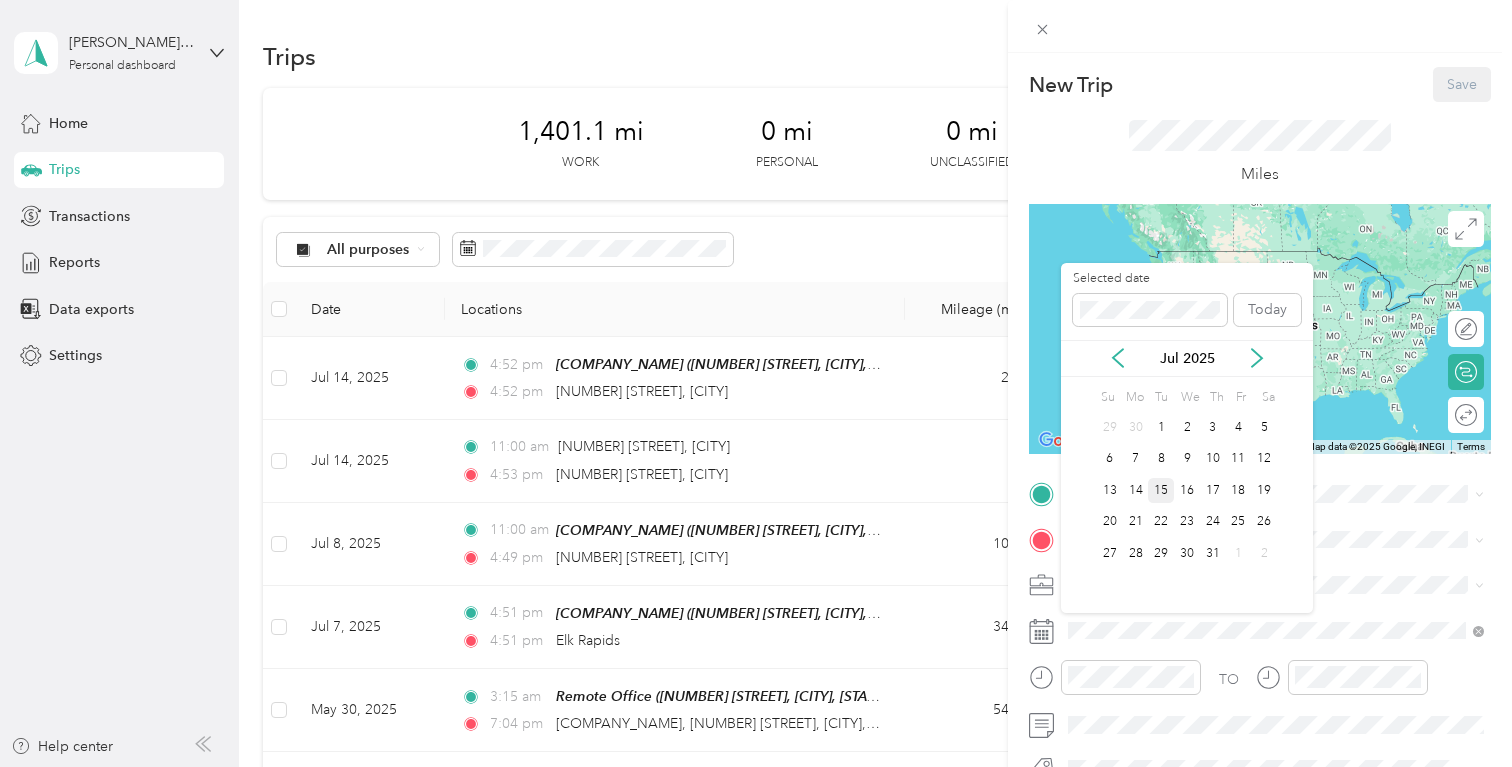 click on "15" at bounding box center (1161, 490) 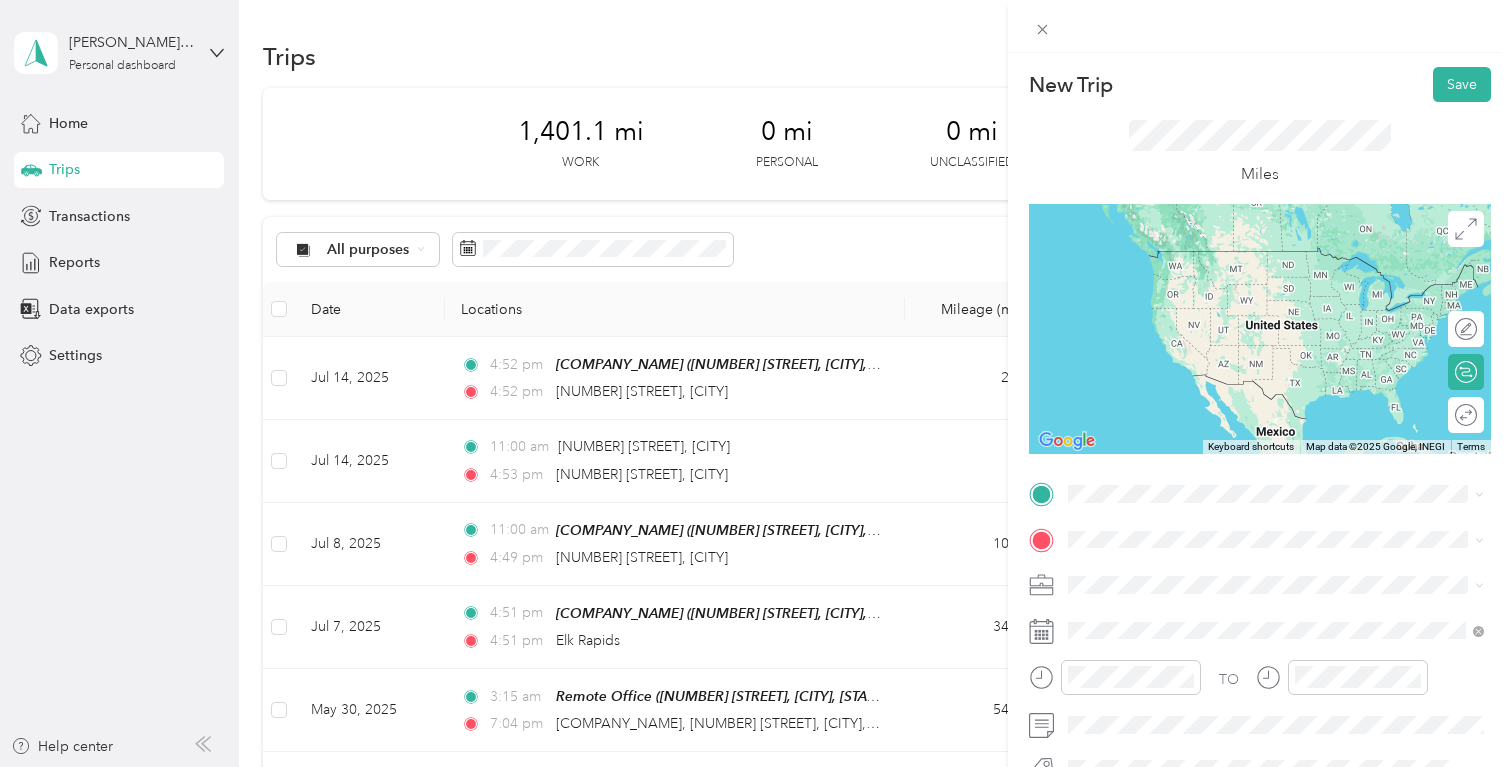click on "[COMPANY_NAME] [NUMBER] [STREET], [CITY], [STATE], [COUNTRY] , [POSTAL_CODE], [CITY], [STATE], [COUNTRY]" at bounding box center (1292, 353) 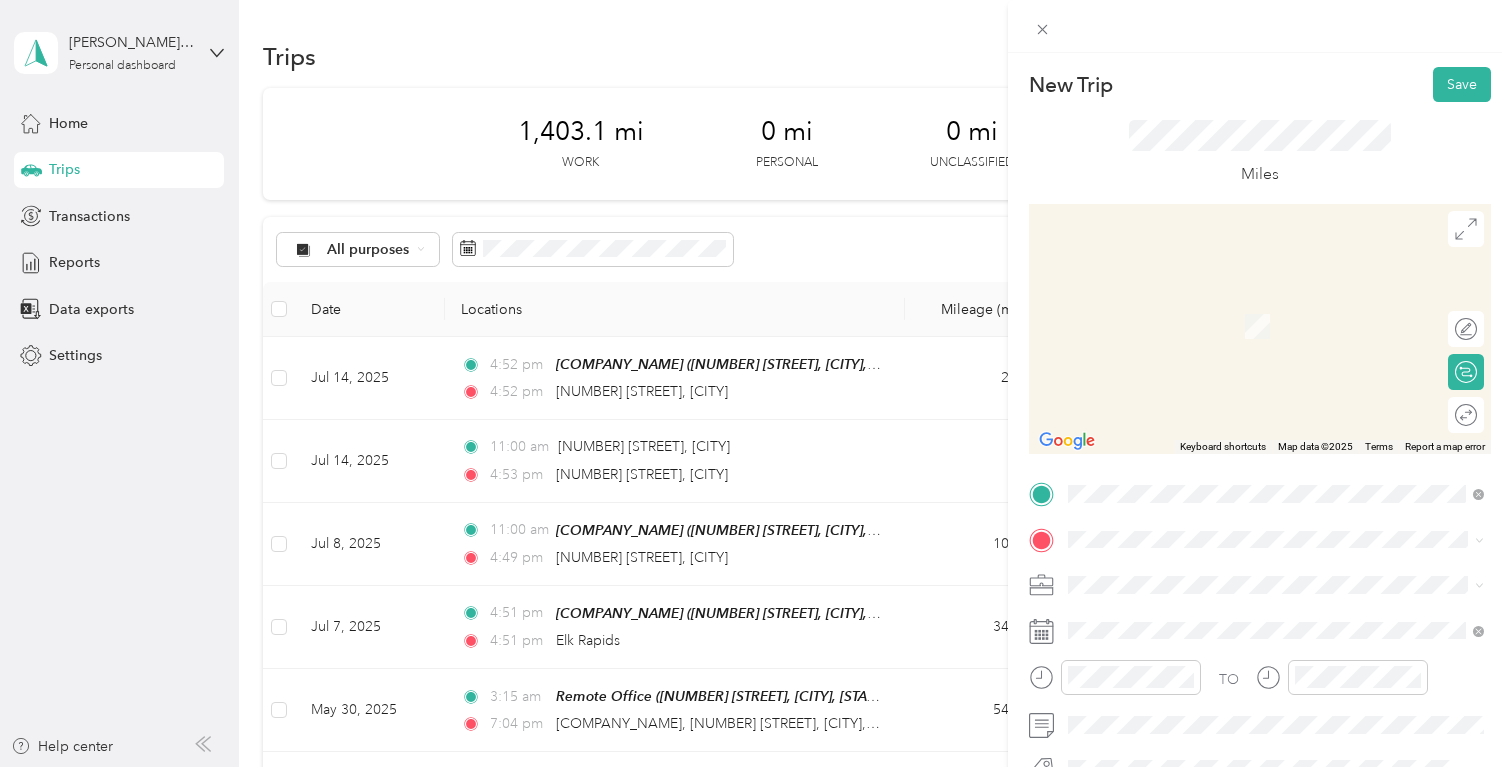 click on "[NUMBER] [STREET]
[CITY], [STATE] [POSTAL_CODE], [COUNTRY]" at bounding box center [1250, 294] 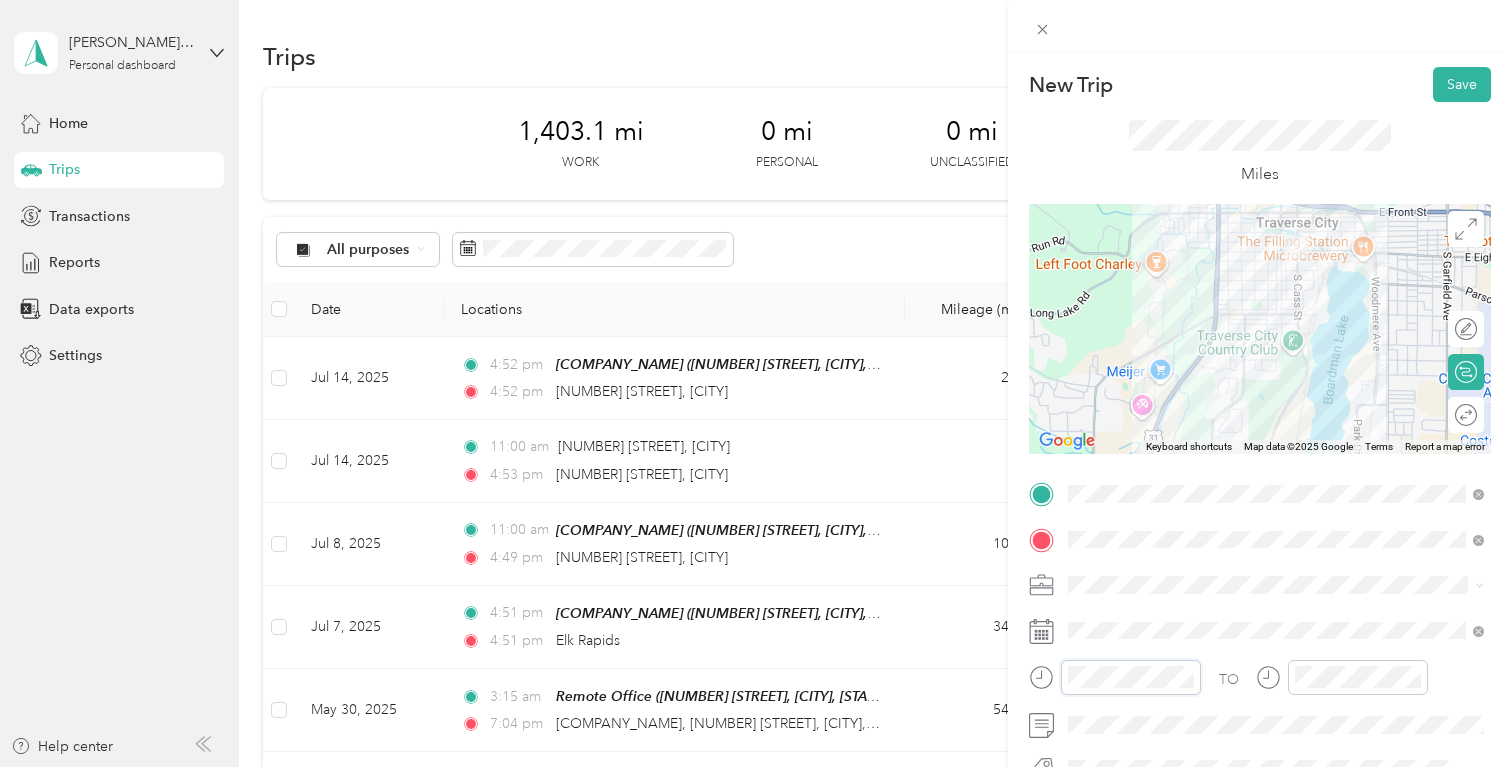 click at bounding box center [1115, 677] 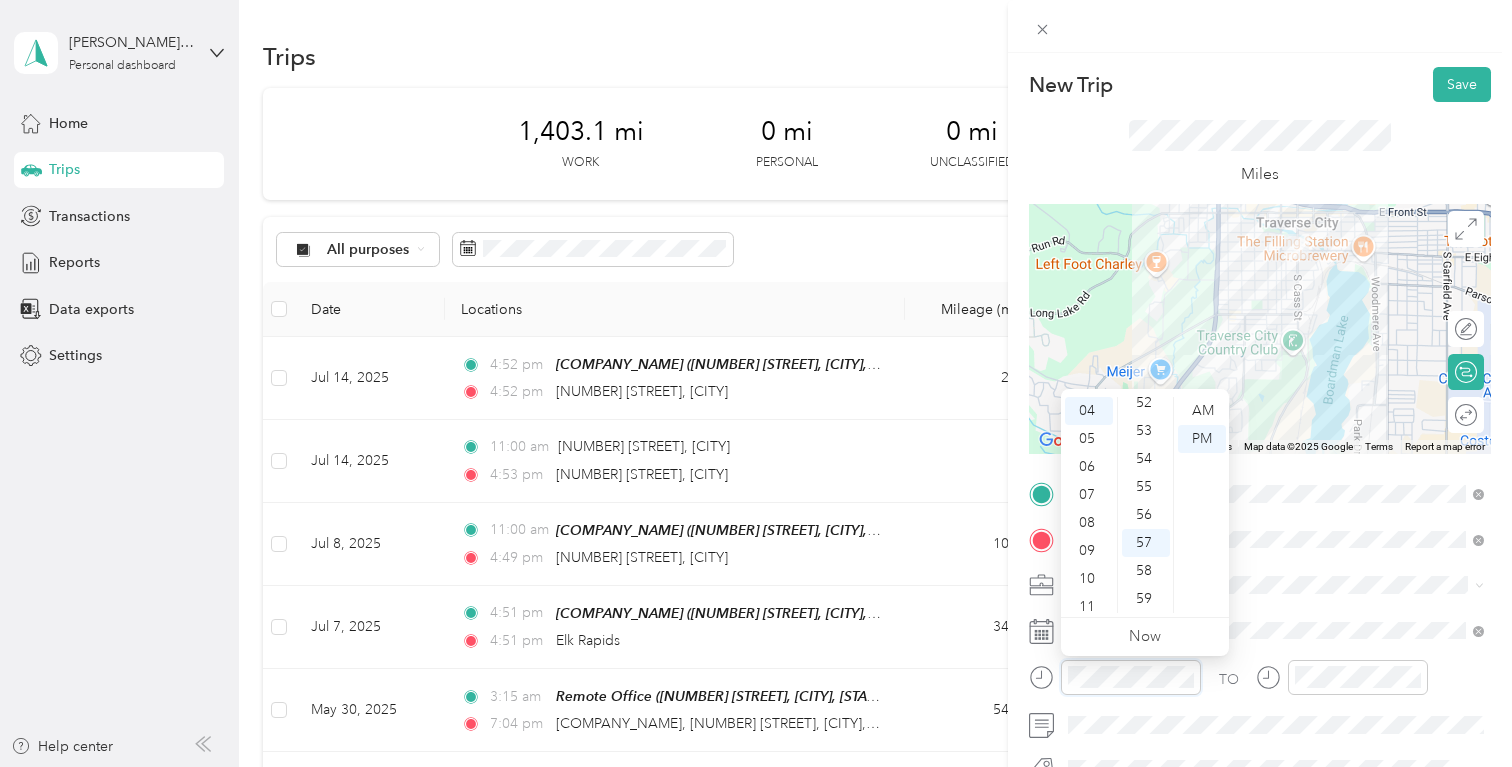 scroll, scrollTop: 0, scrollLeft: 0, axis: both 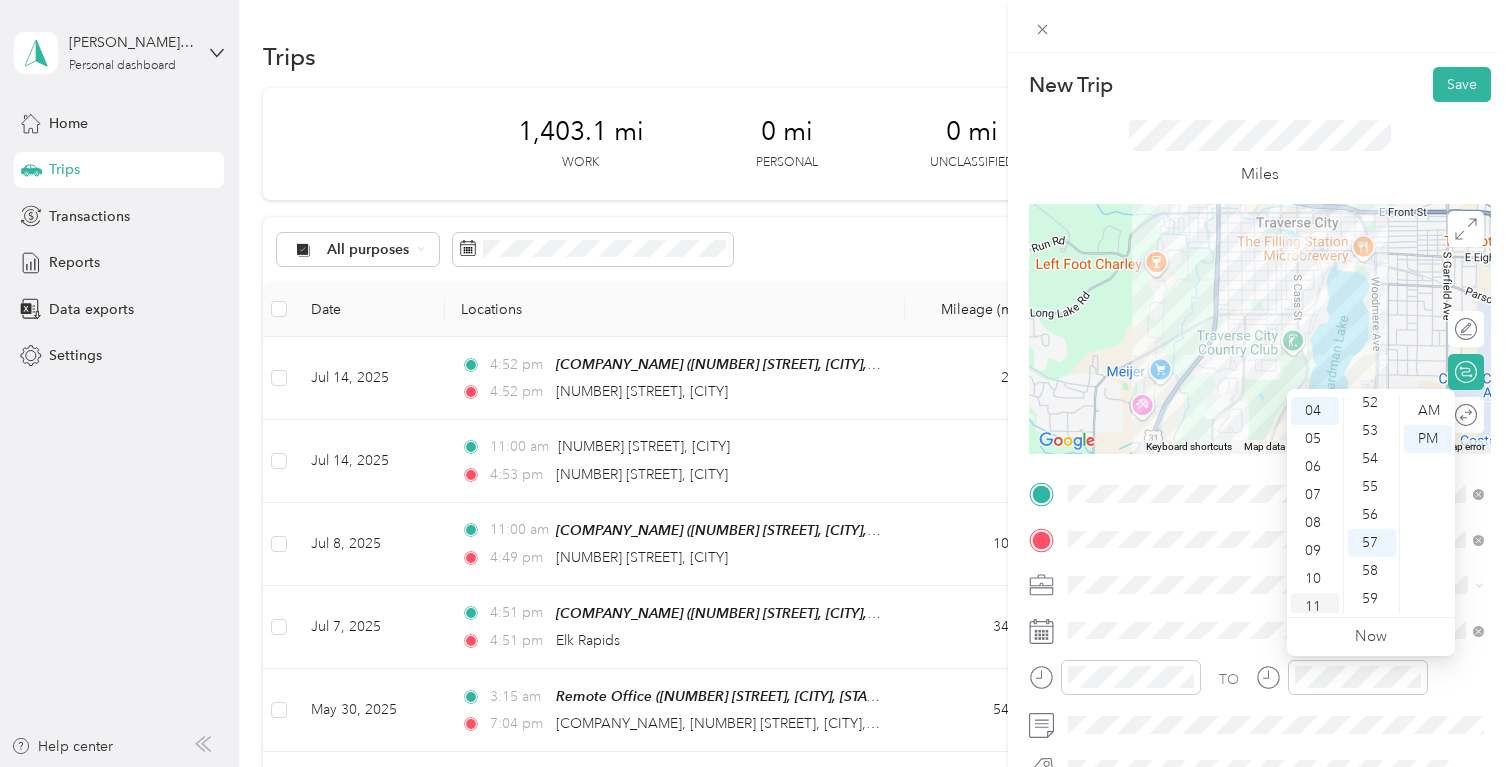 click on "11" at bounding box center [1315, 607] 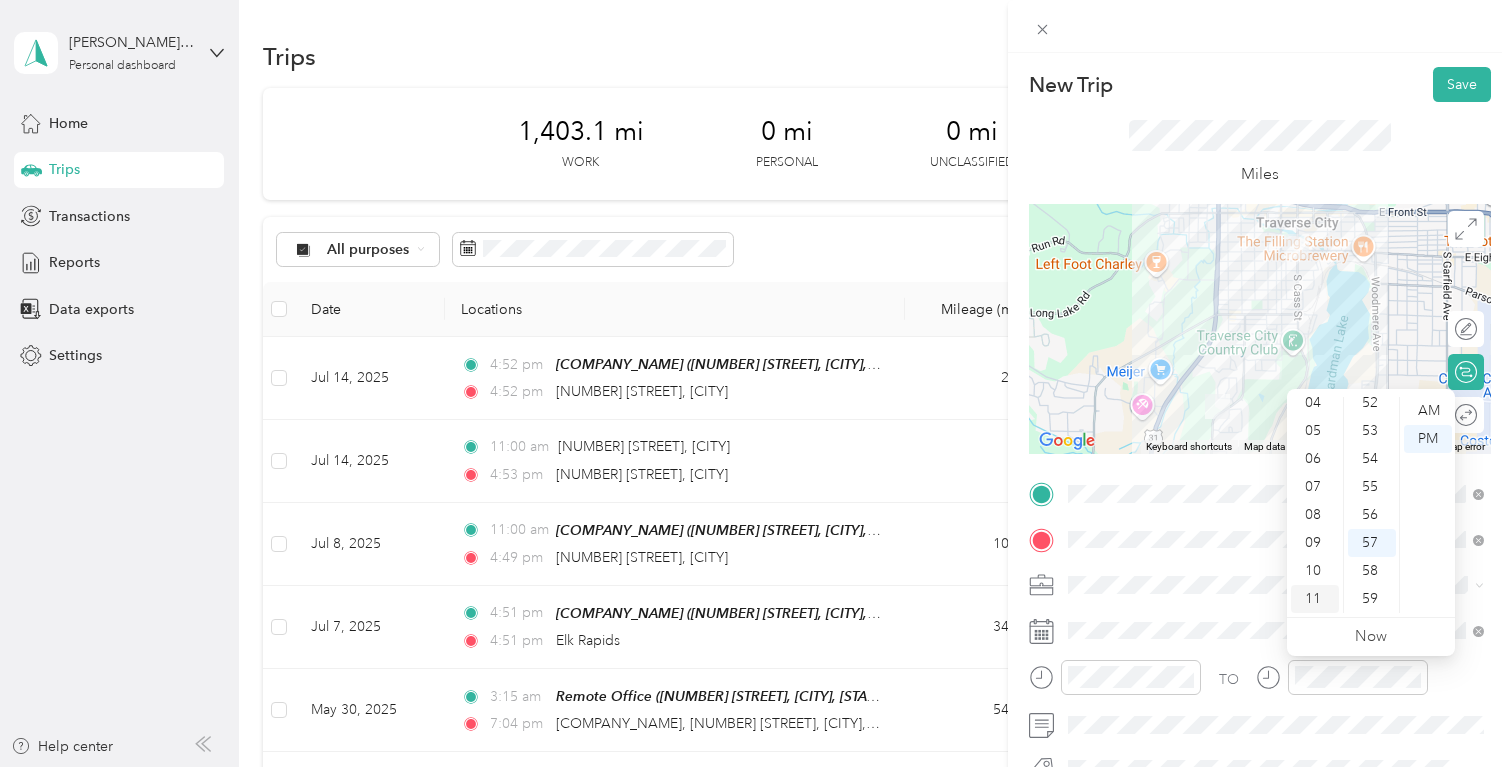 scroll, scrollTop: 0, scrollLeft: 0, axis: both 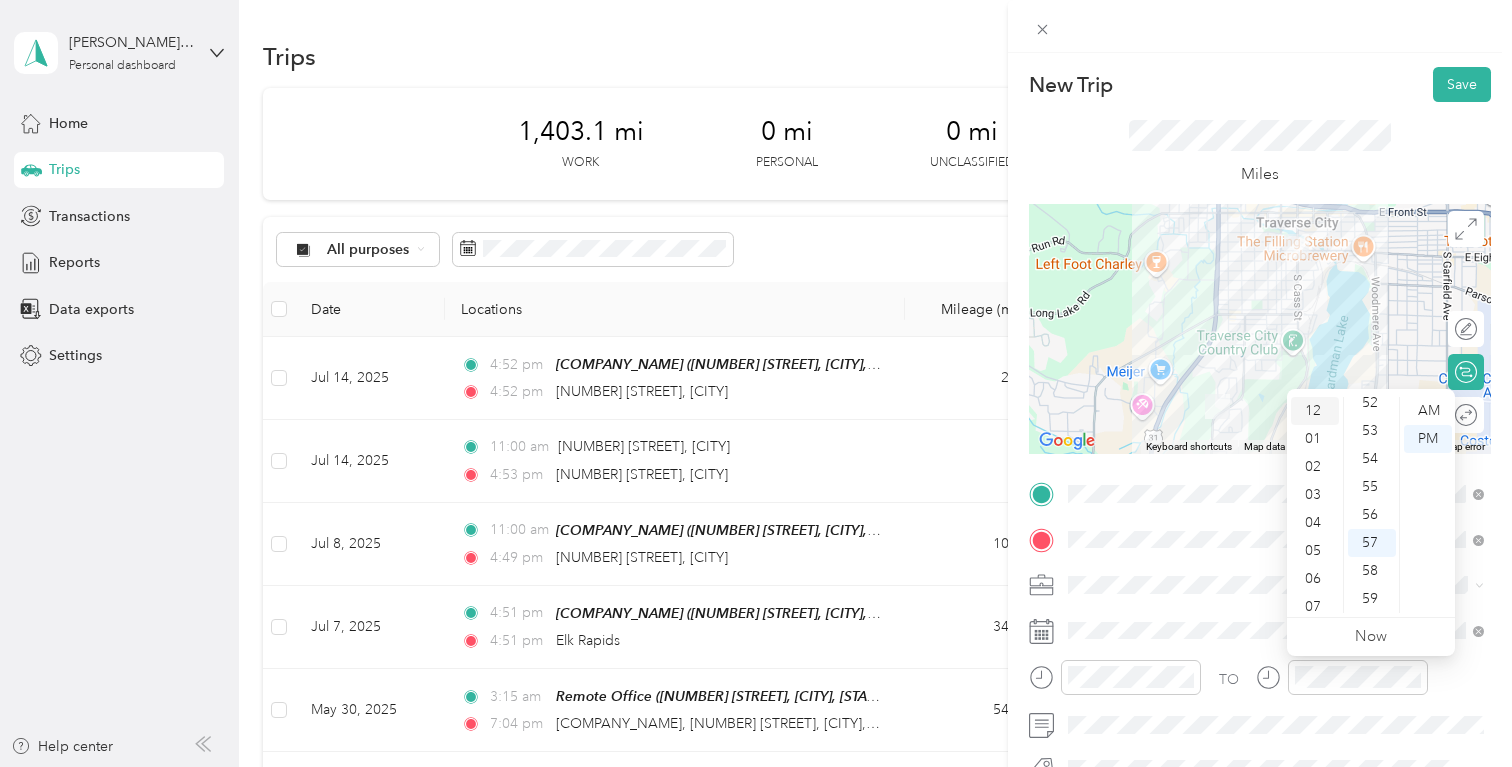 click on "12" at bounding box center (1315, 411) 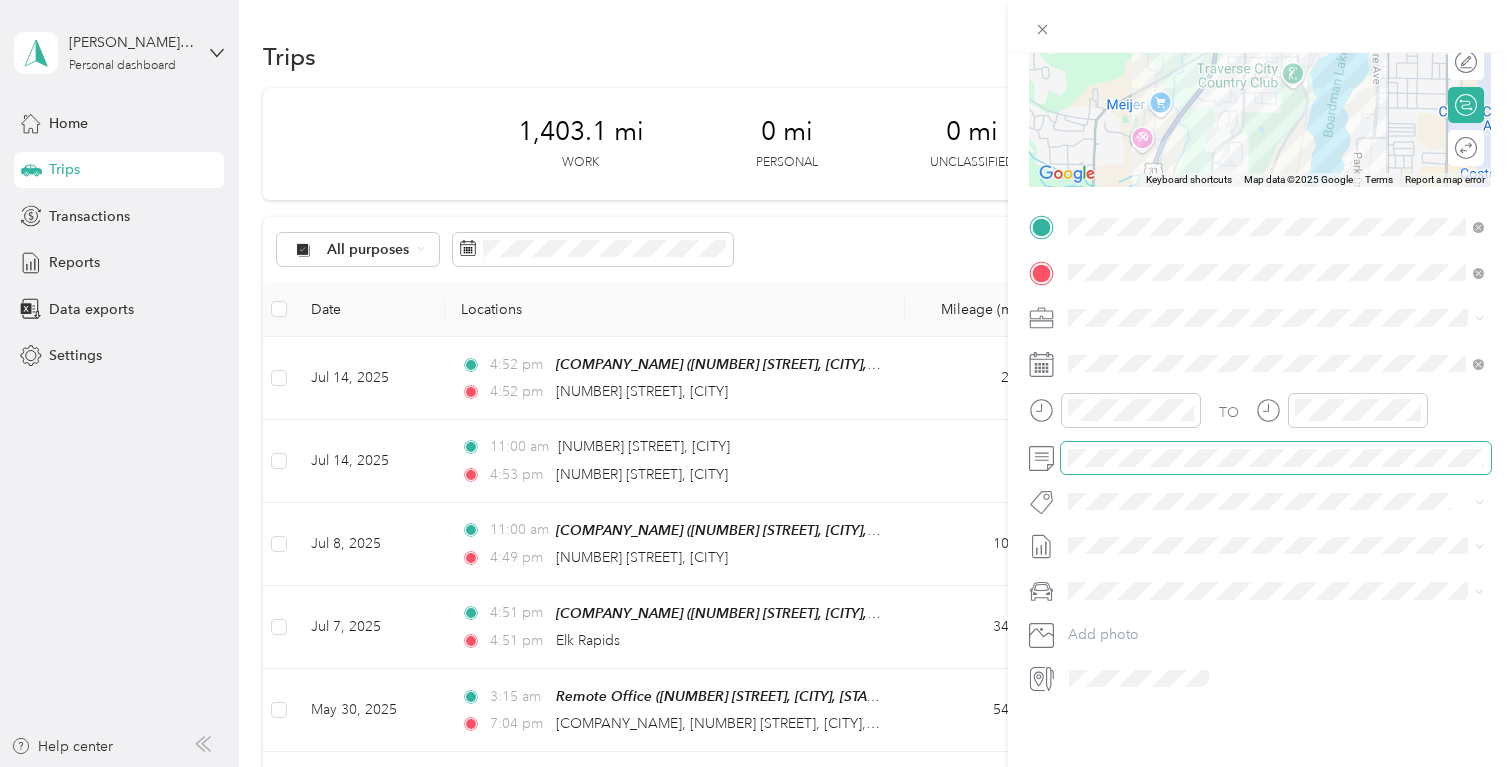 scroll, scrollTop: 0, scrollLeft: 0, axis: both 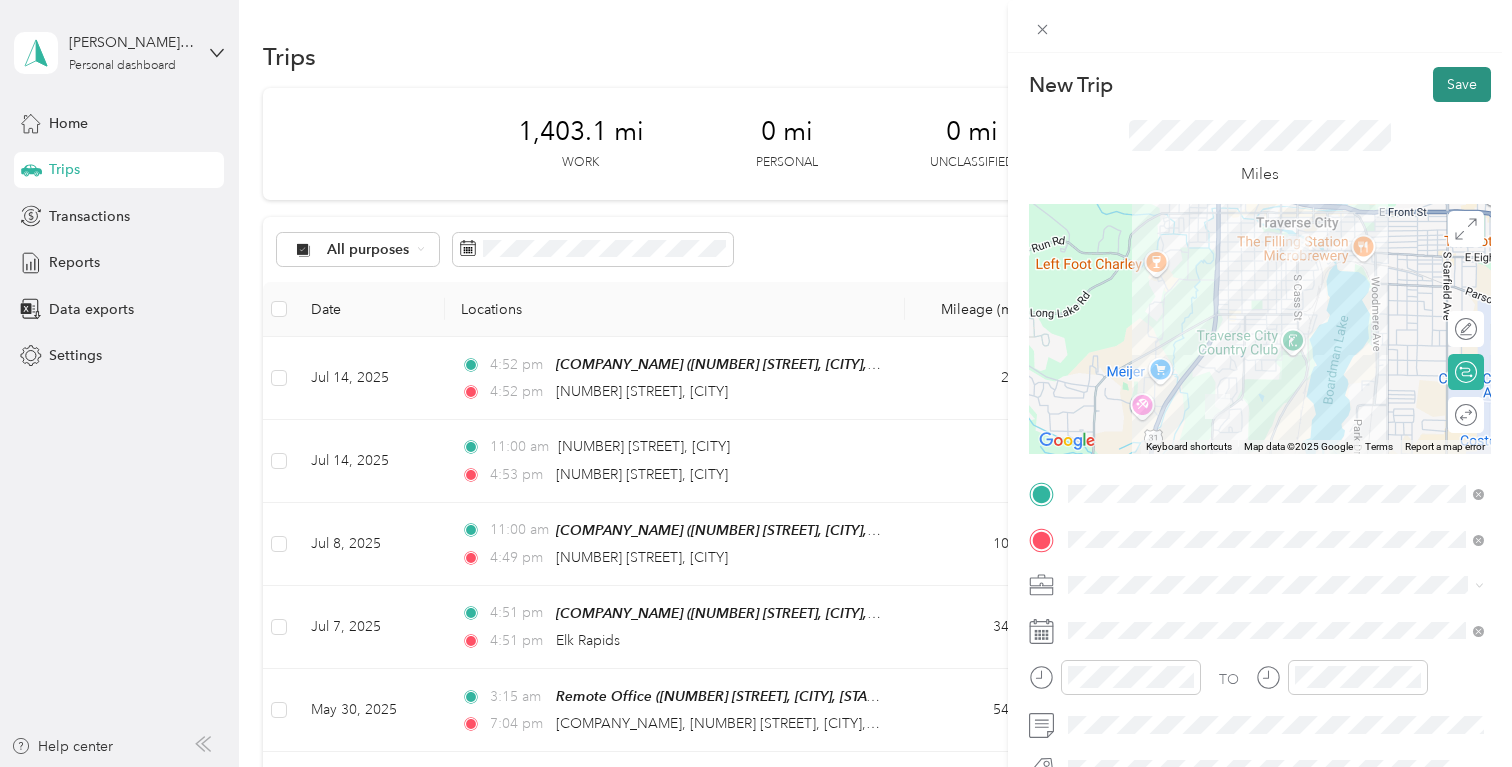 click on "Save" at bounding box center (1462, 84) 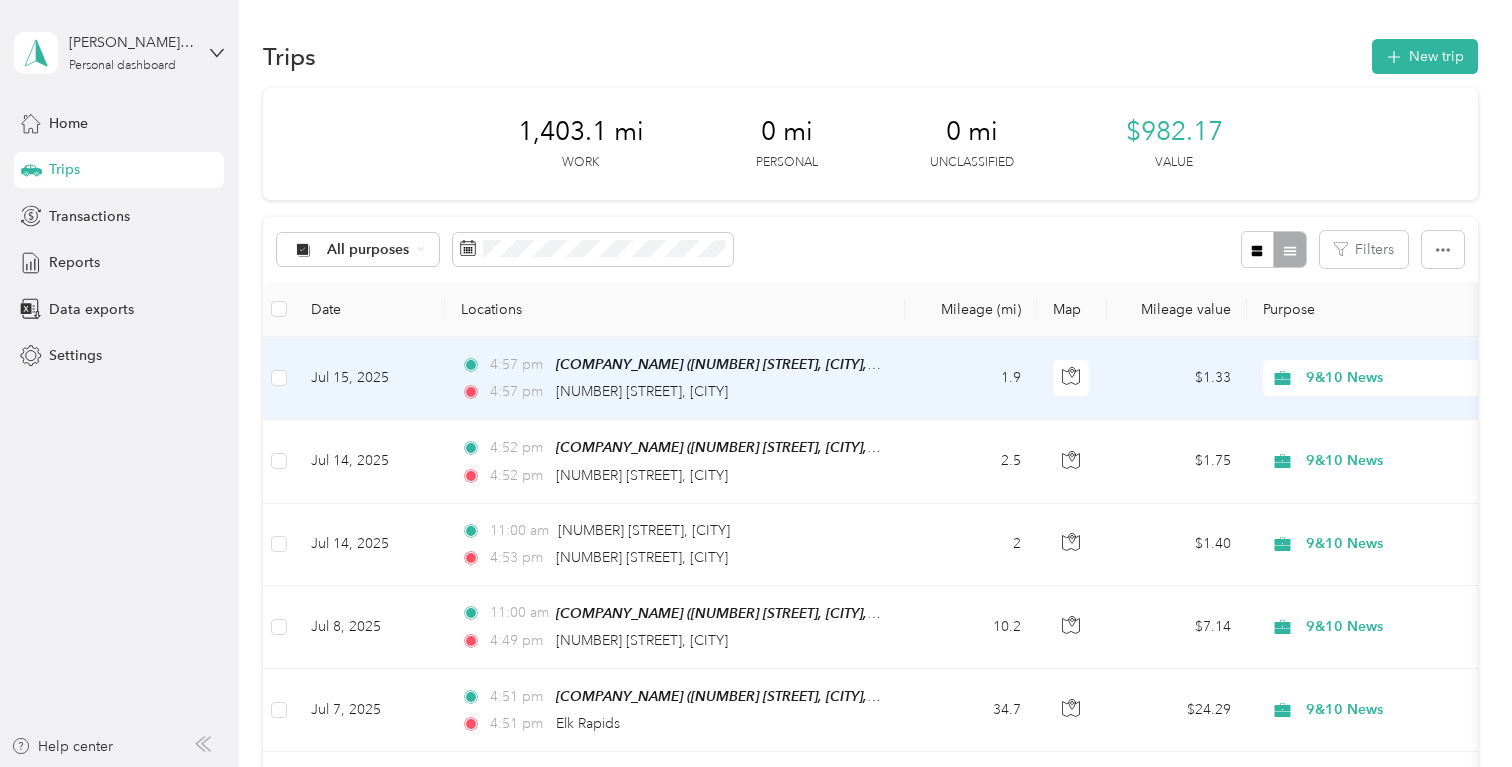 click on "[TIME] [COMPANY_NAME] ([NUMBER] [STREET], [CITY], [STATE], [COUNTRY] , [CITY], [STATE]) [TIME] [NUMBER] [STREET], [CITY]" at bounding box center (671, 378) 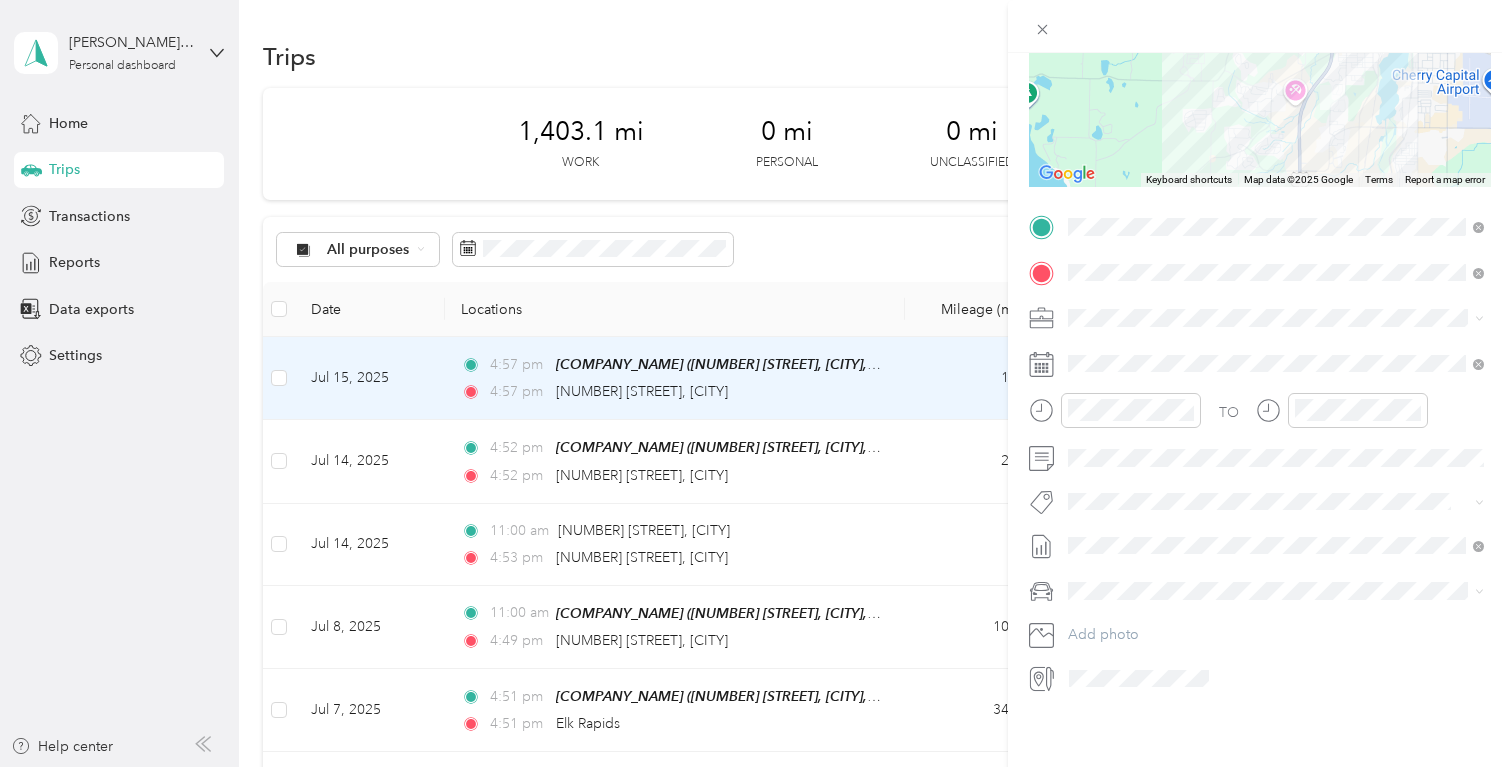 scroll, scrollTop: 0, scrollLeft: 0, axis: both 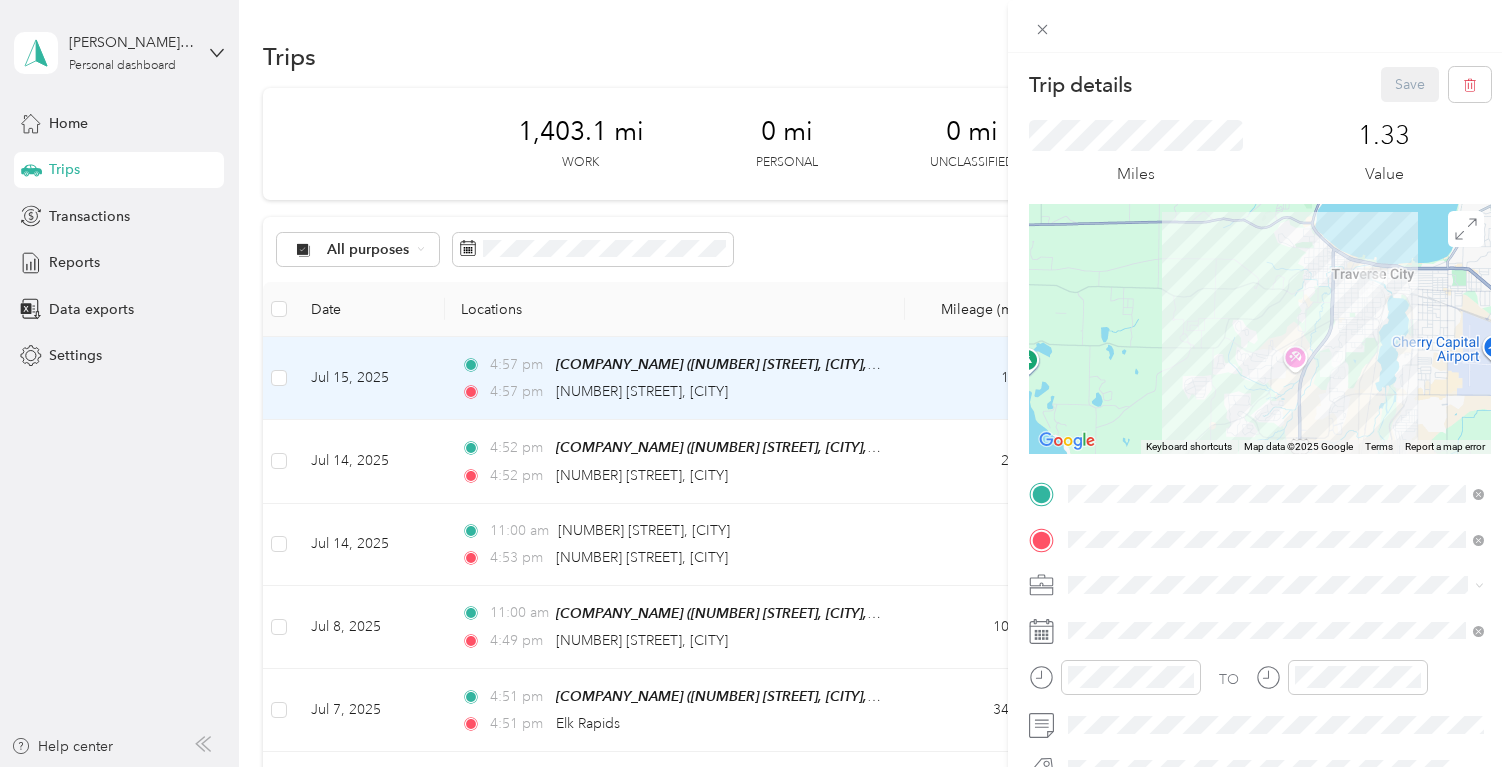 click at bounding box center [1260, 329] 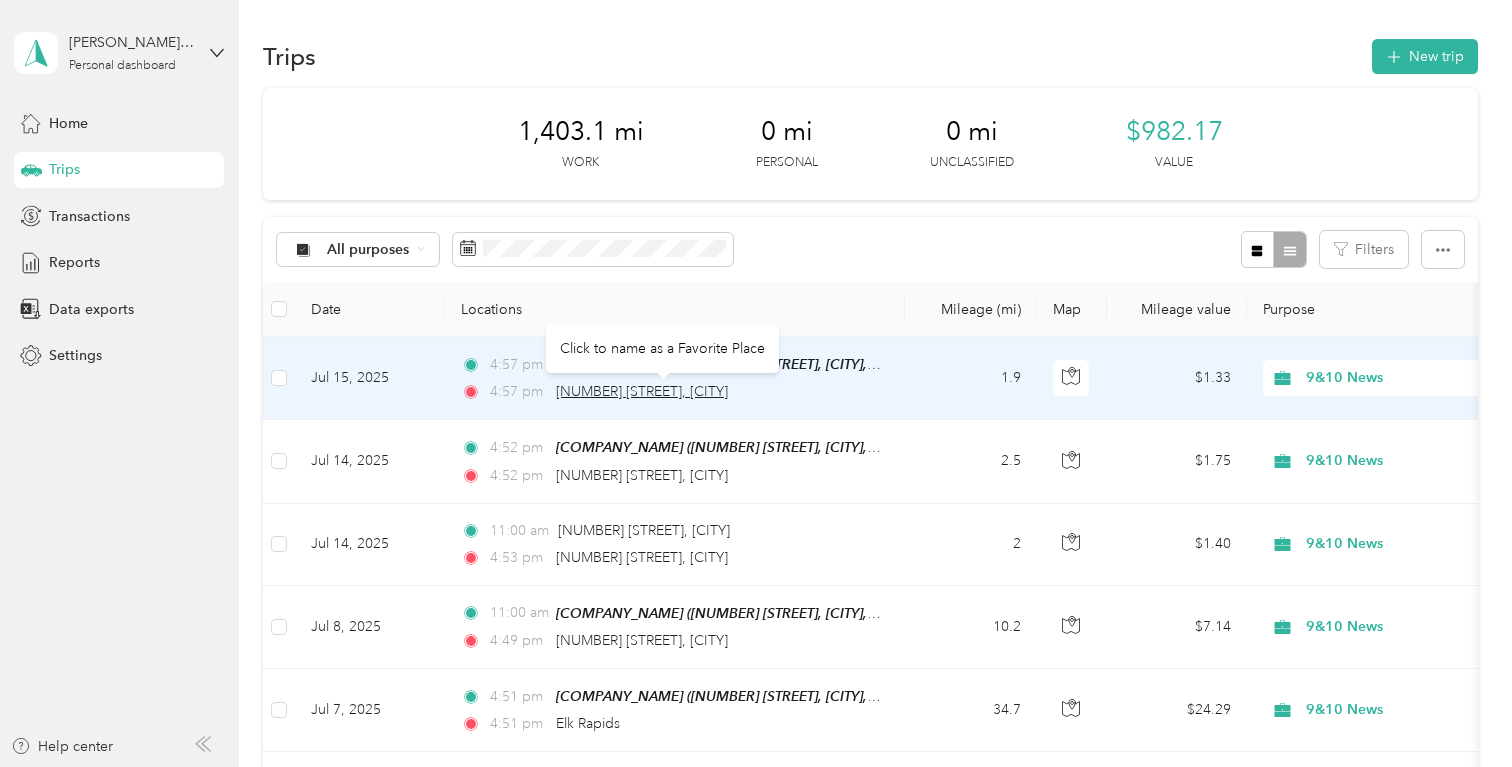 click on "[NUMBER] [STREET], [CITY]" at bounding box center (642, 391) 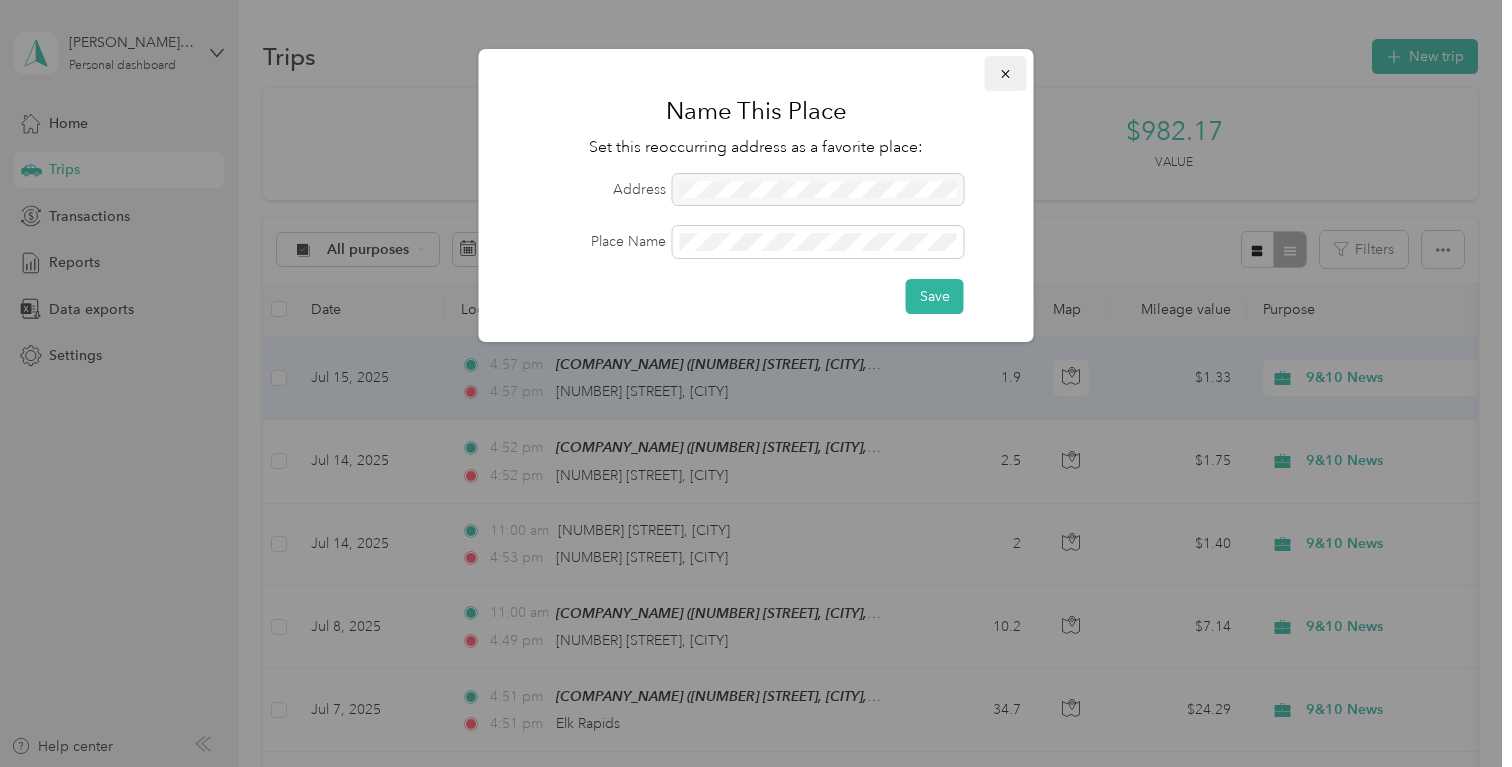 click 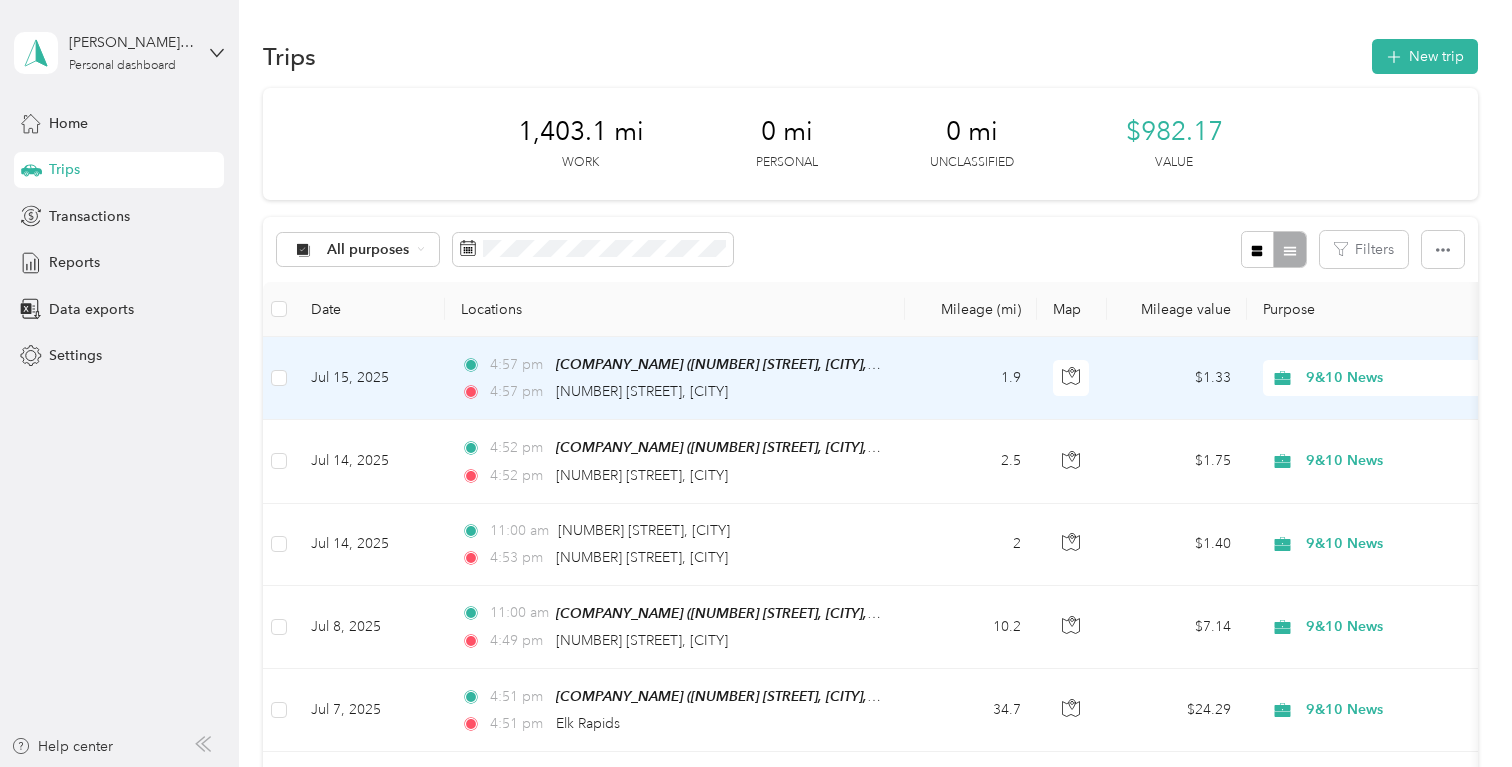 click on "Jul 15, 2025" at bounding box center (370, 378) 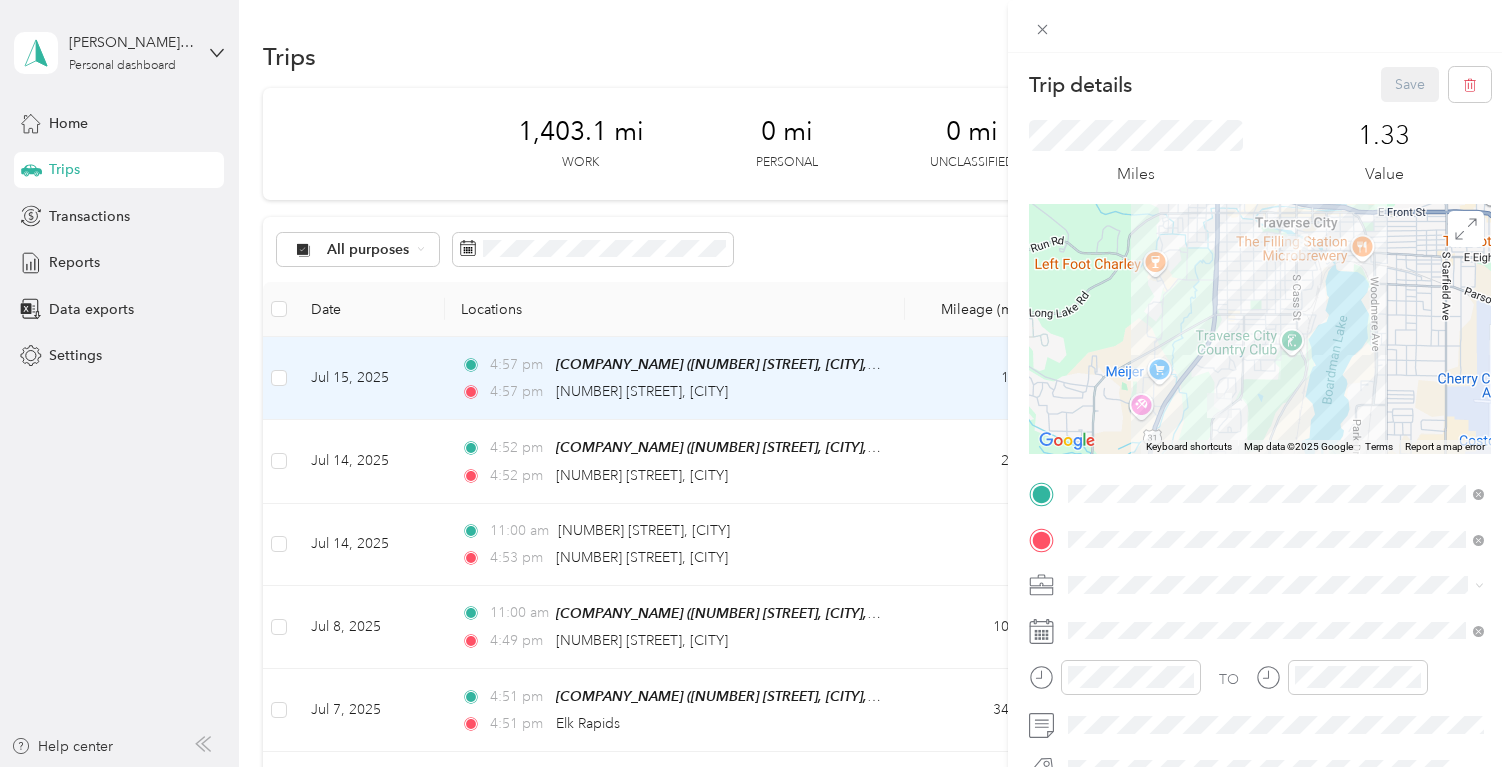 click at bounding box center [1260, 329] 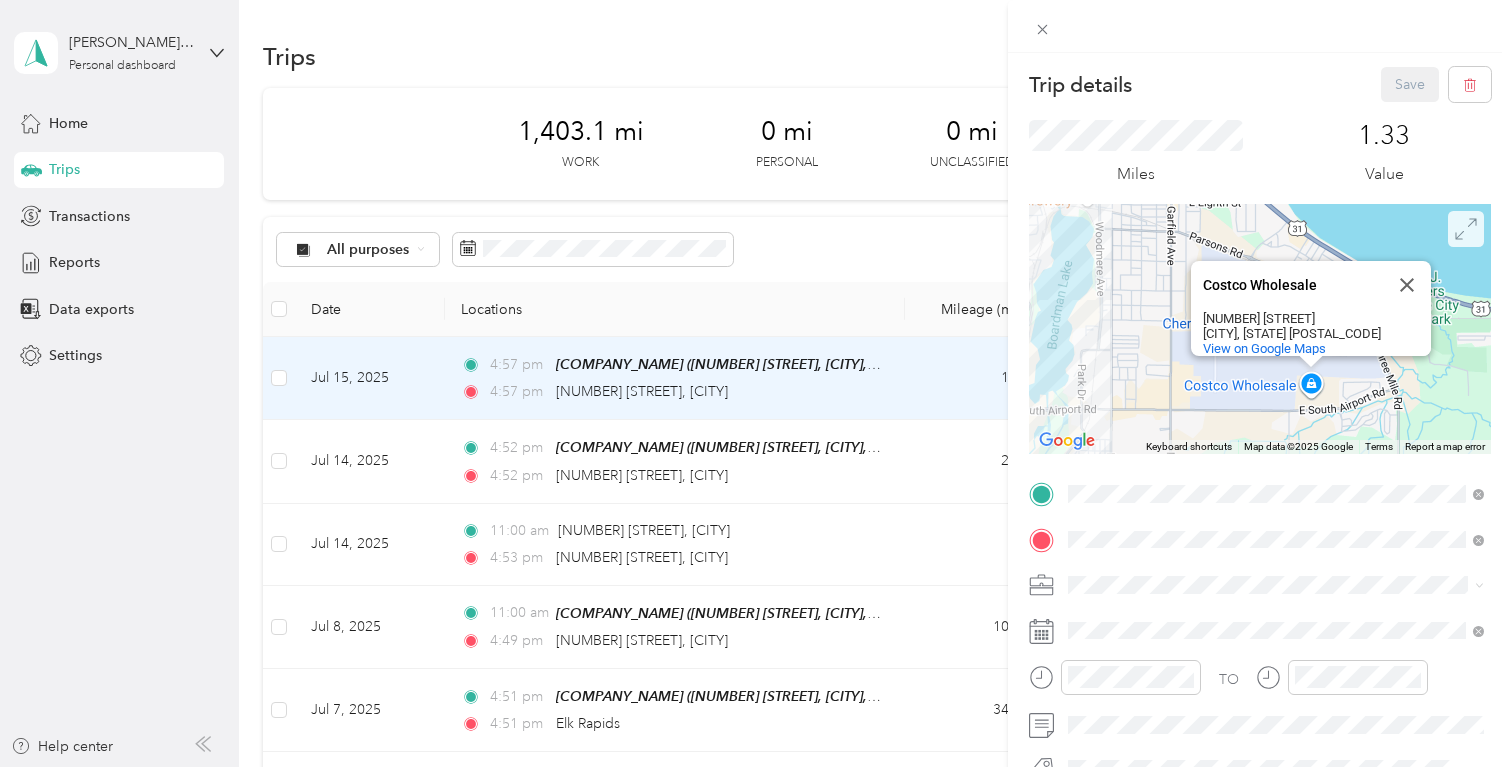 click at bounding box center [1466, 229] 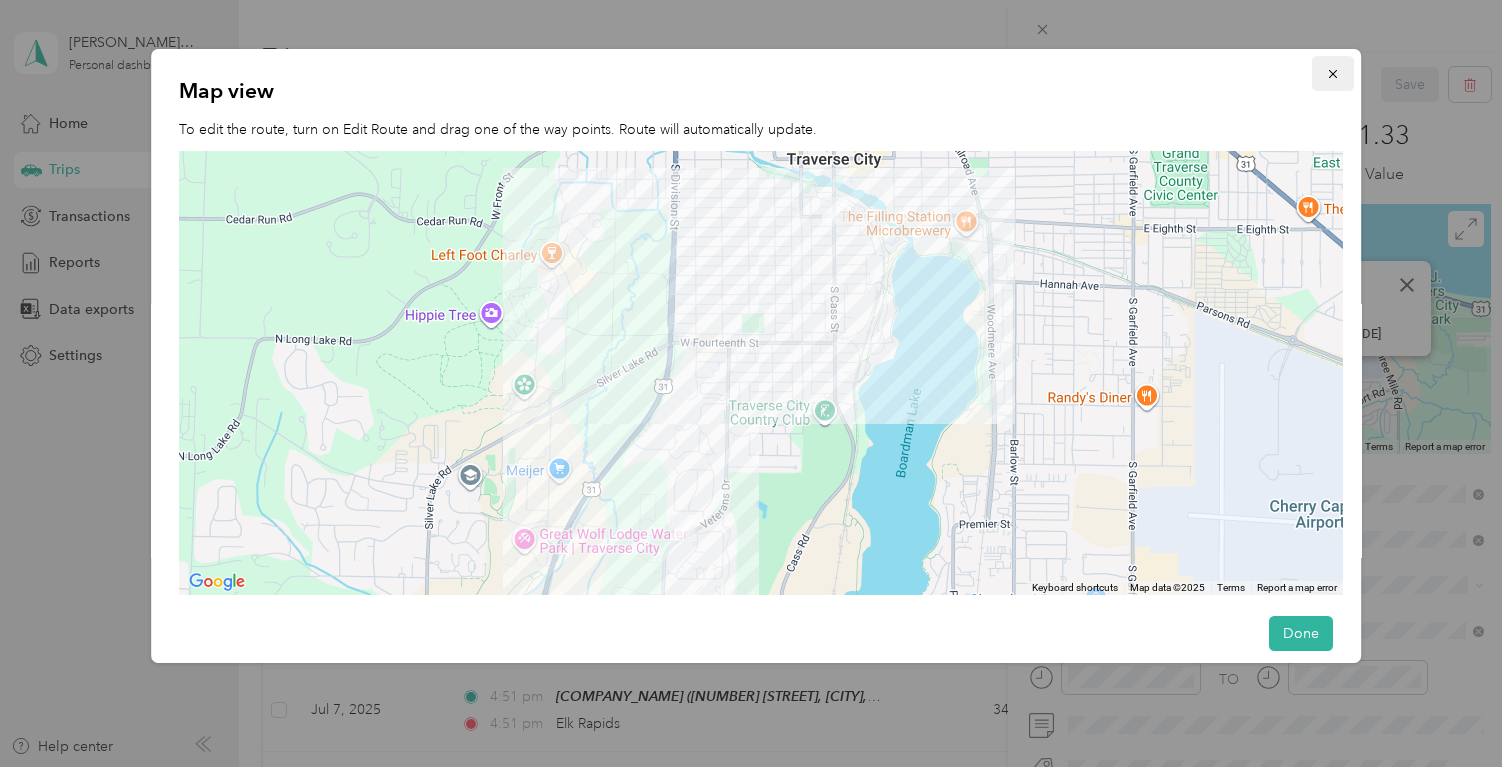 click 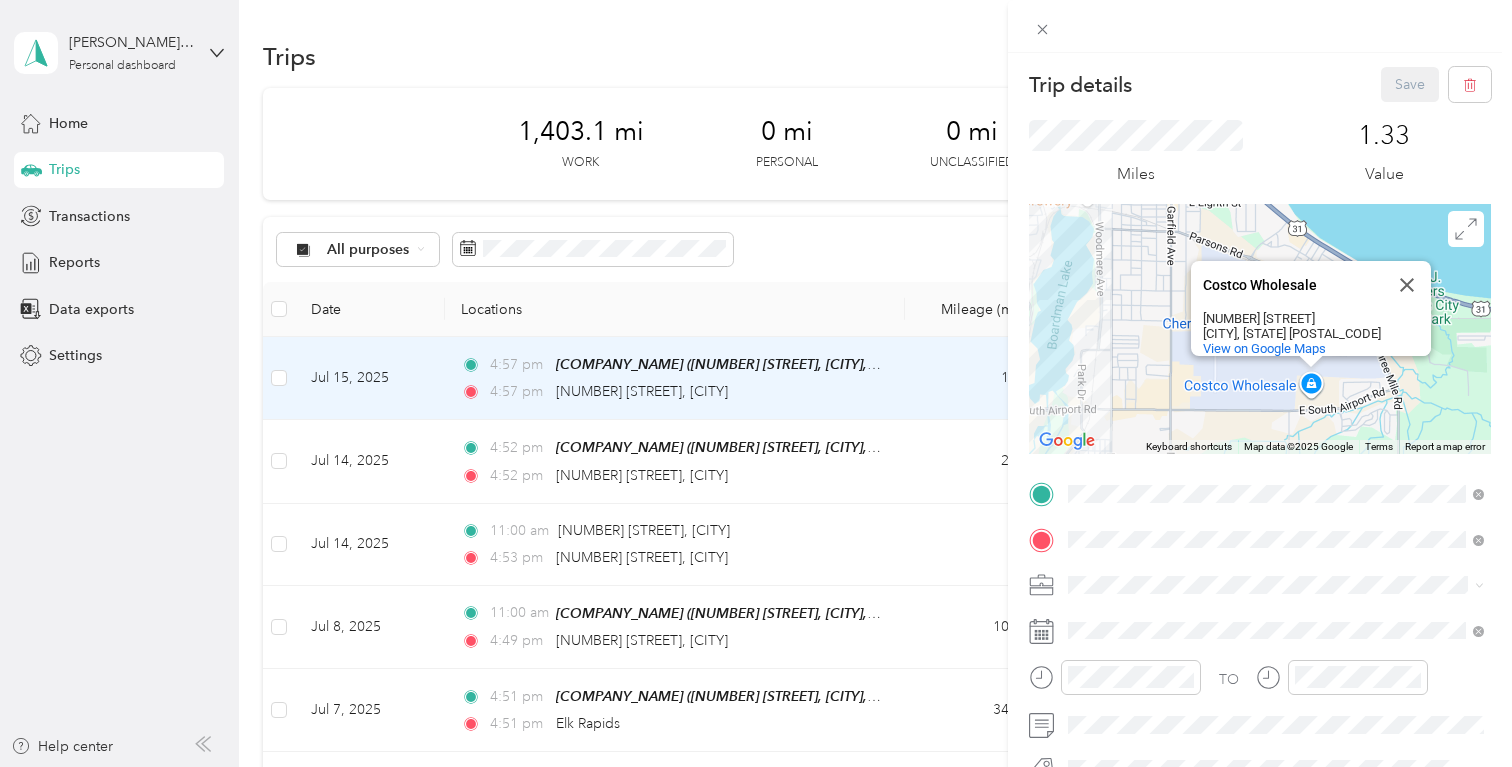 click at bounding box center (1276, 585) 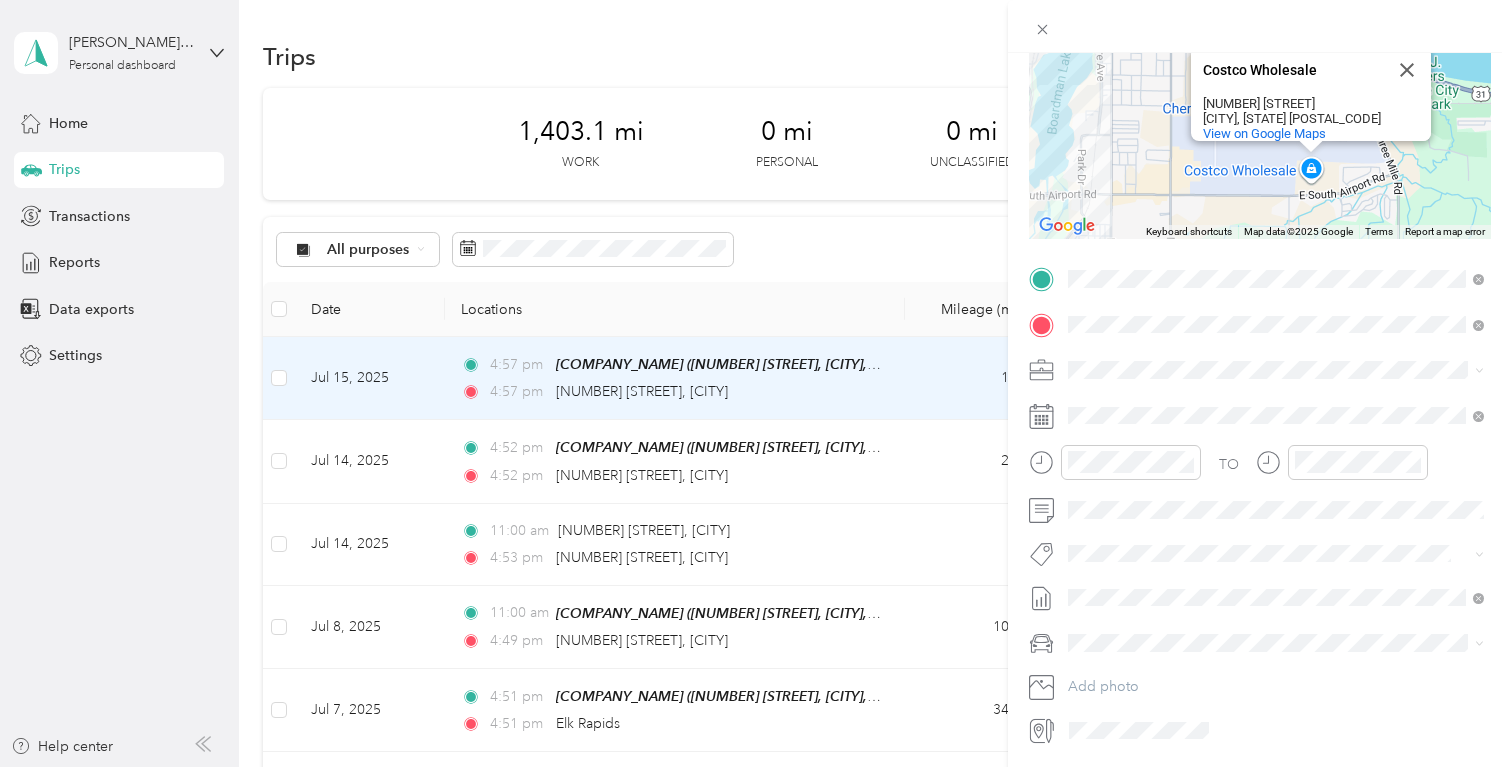 scroll, scrollTop: 0, scrollLeft: 0, axis: both 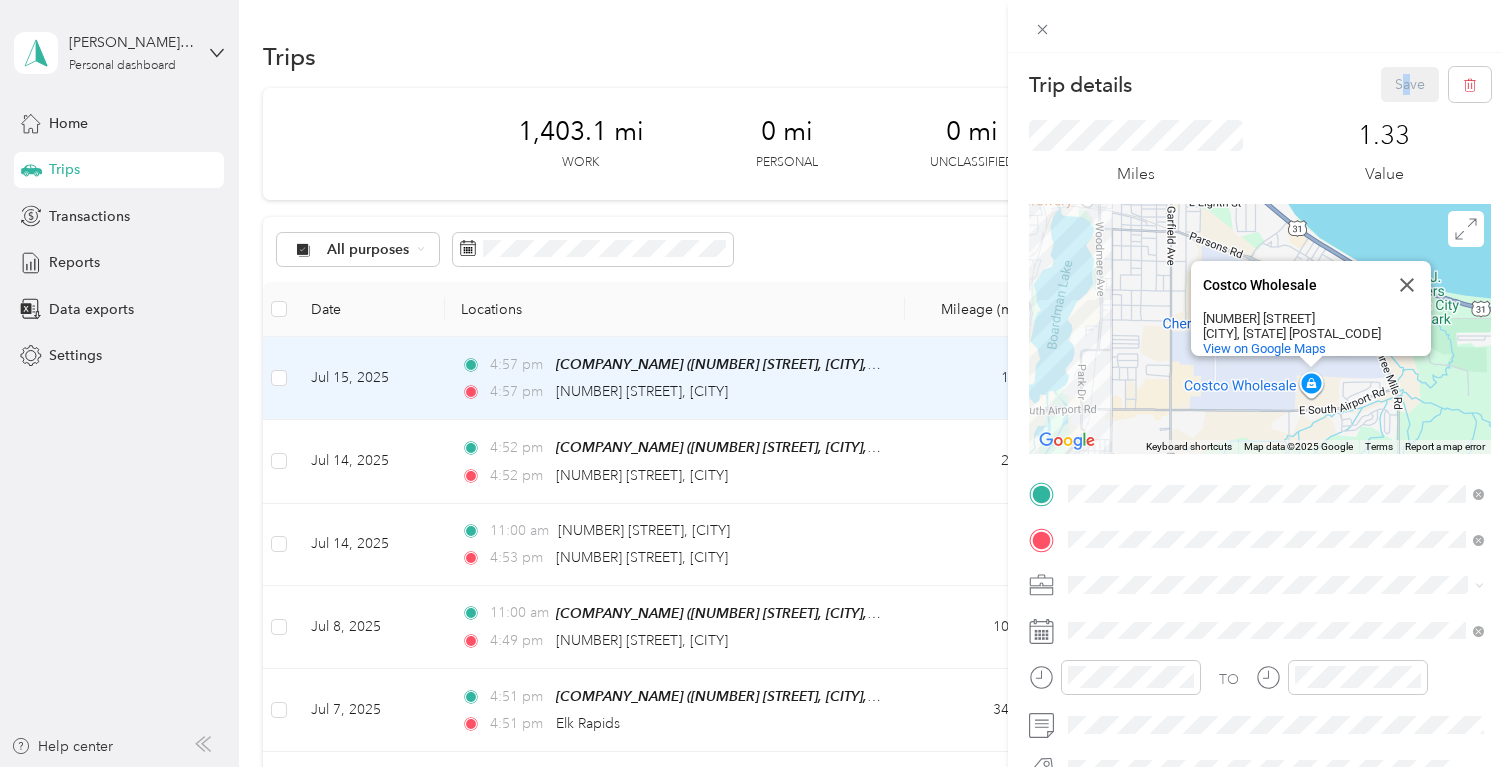 click on "Save" at bounding box center (1436, 84) 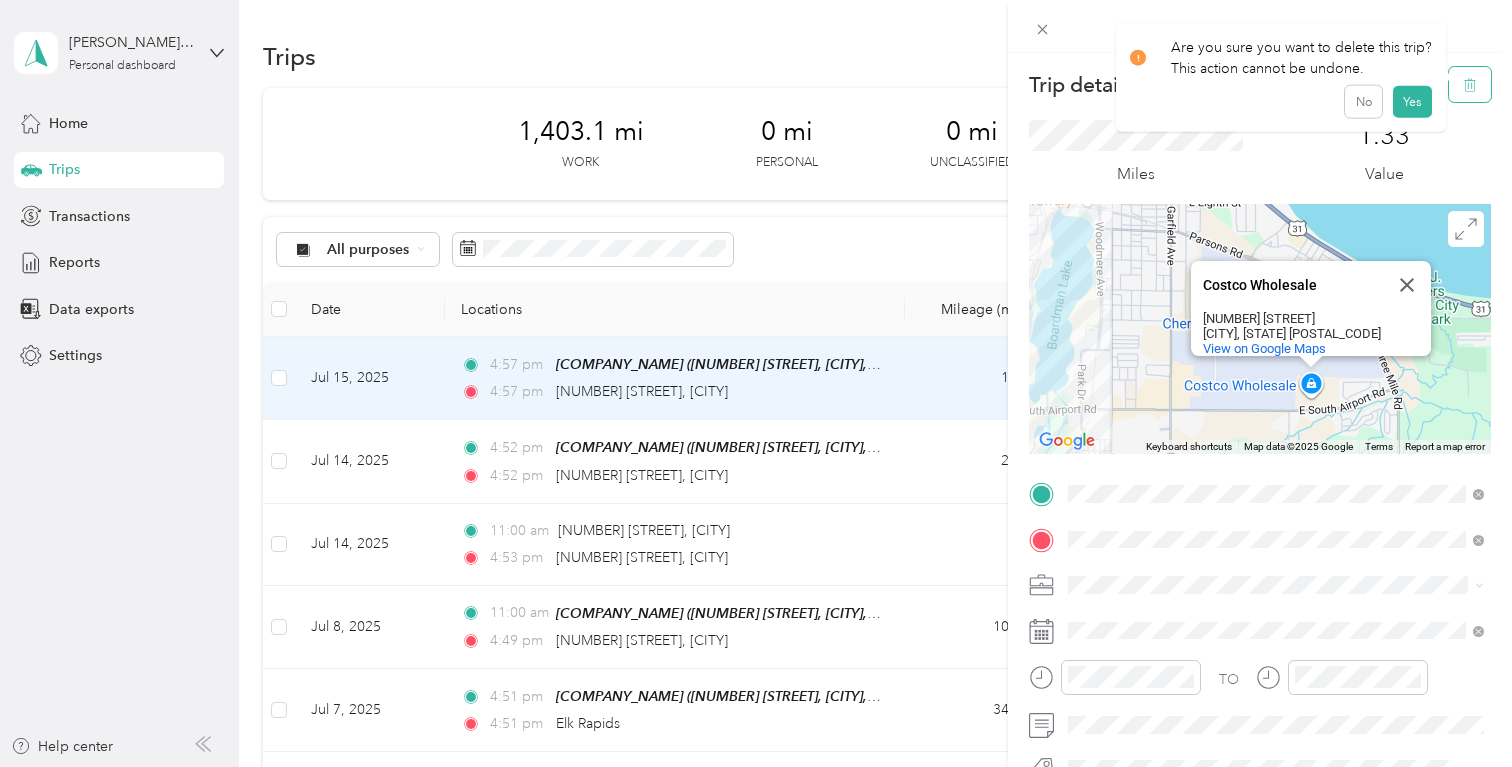 click at bounding box center (1470, 84) 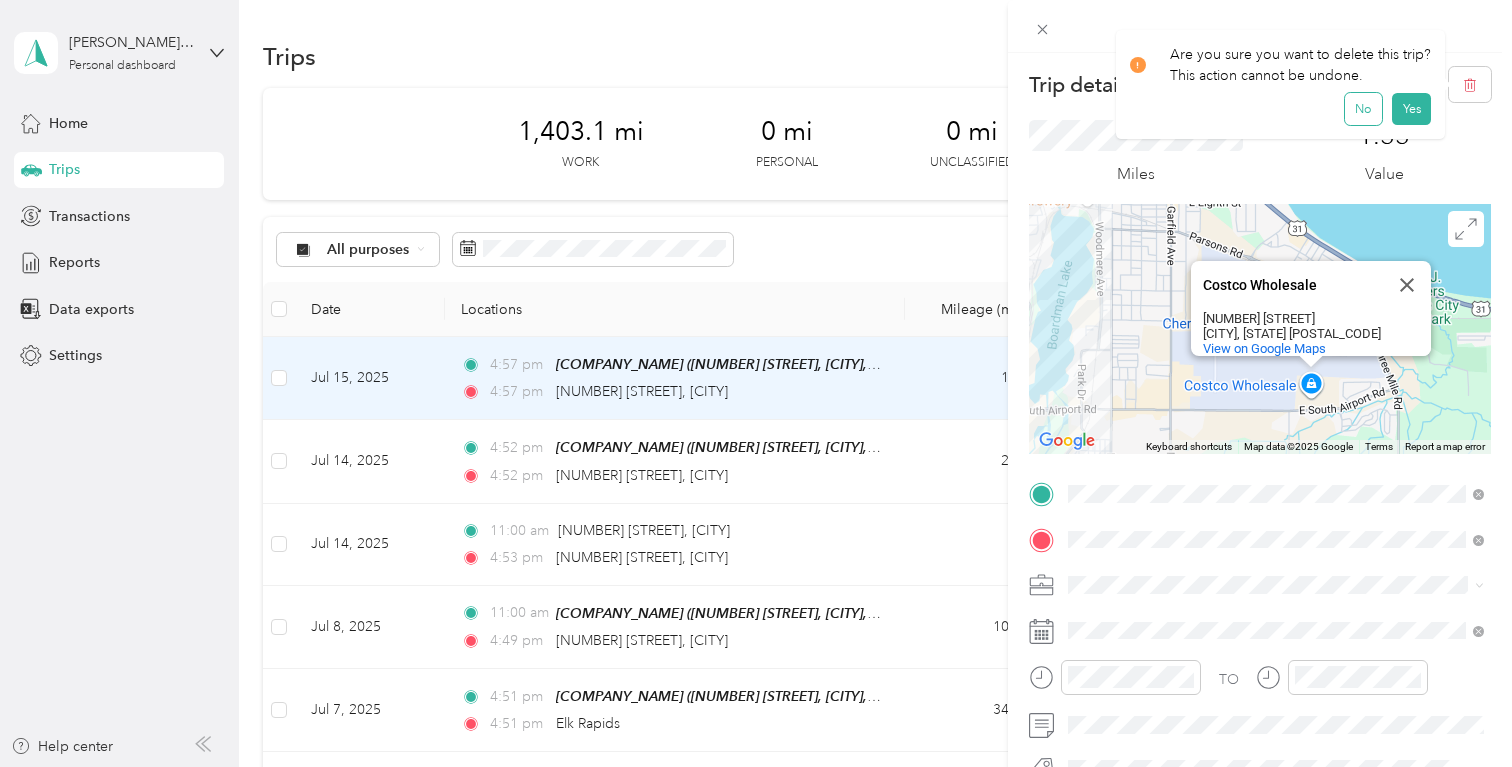 click on "No" at bounding box center [1363, 109] 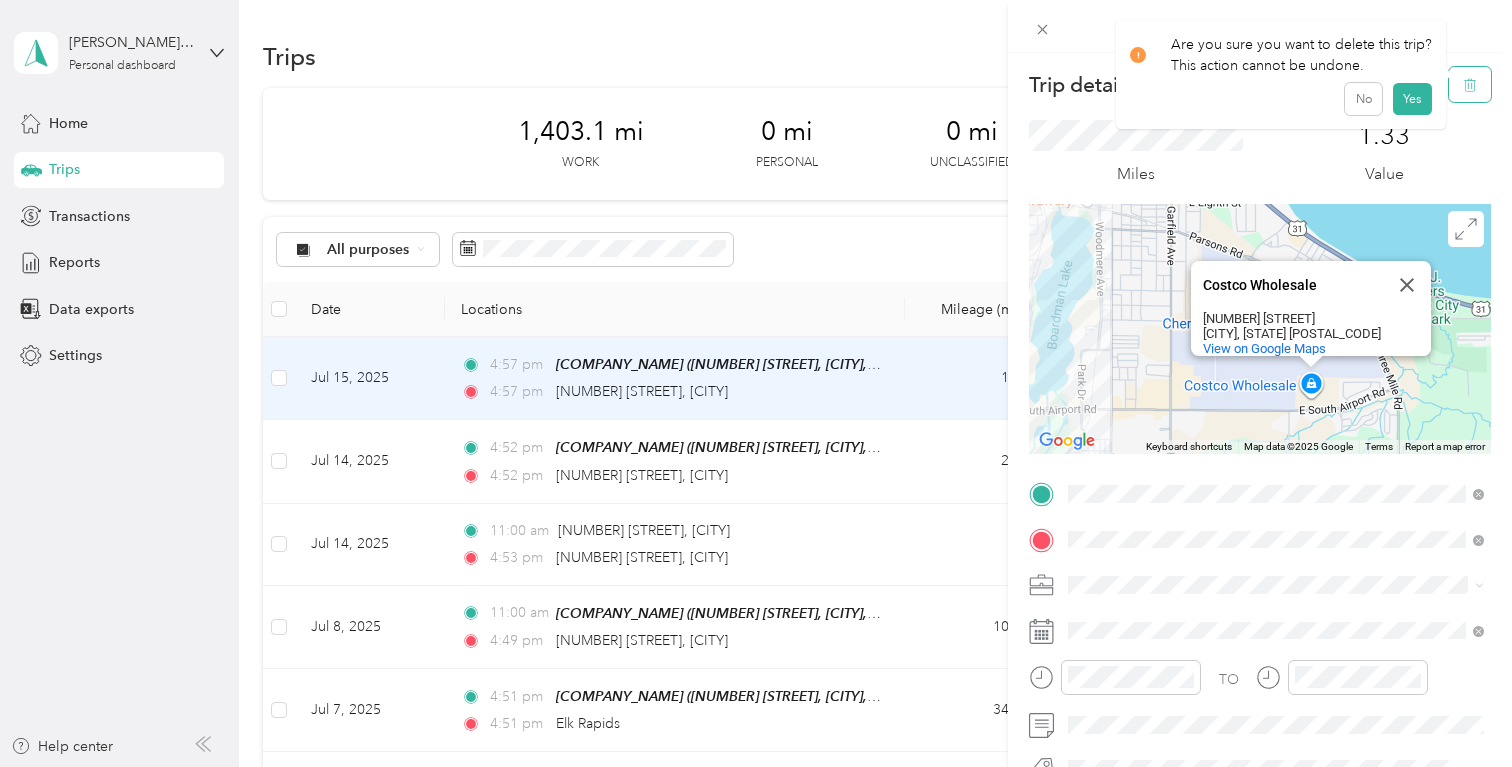 click at bounding box center [1470, 84] 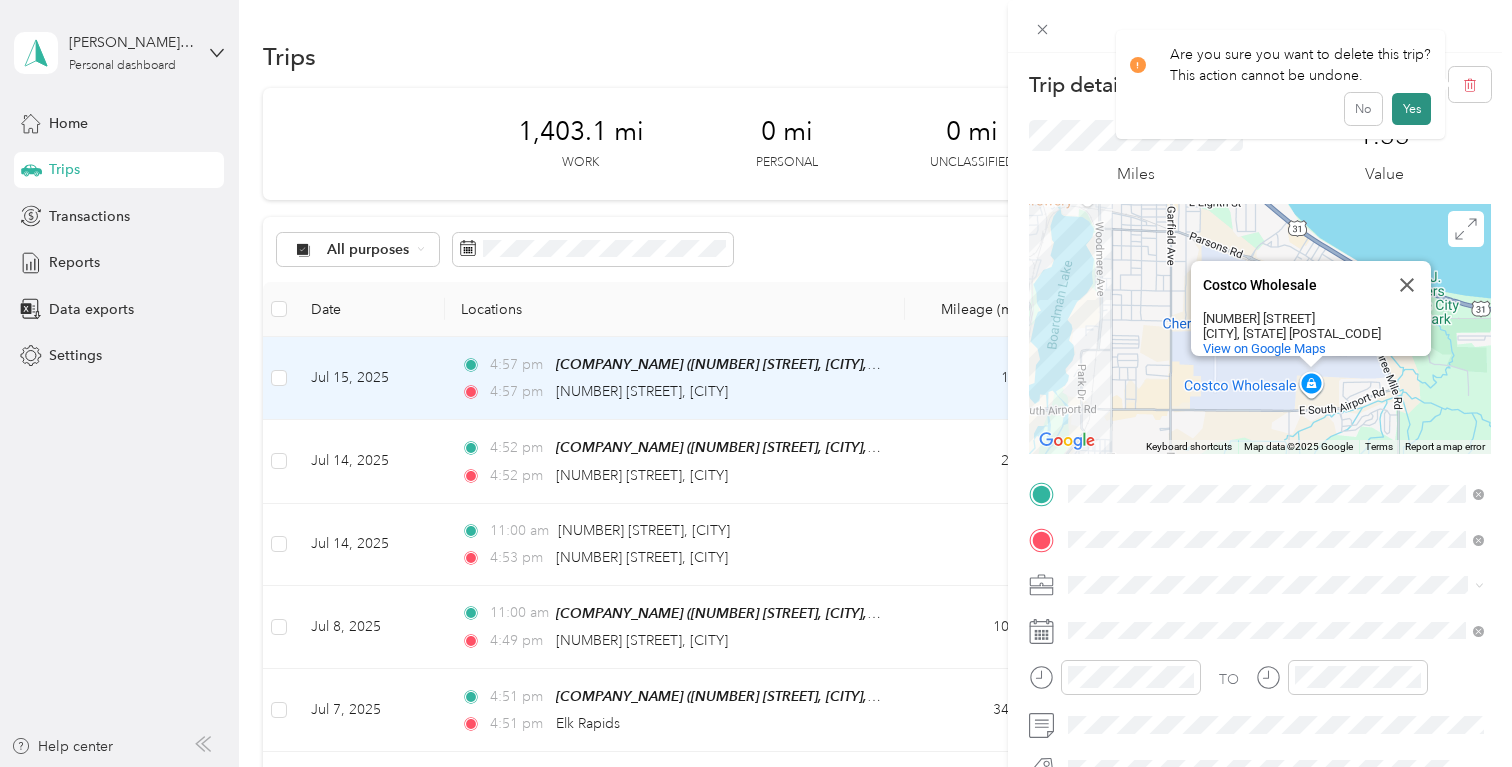 click on "Yes" at bounding box center (1411, 109) 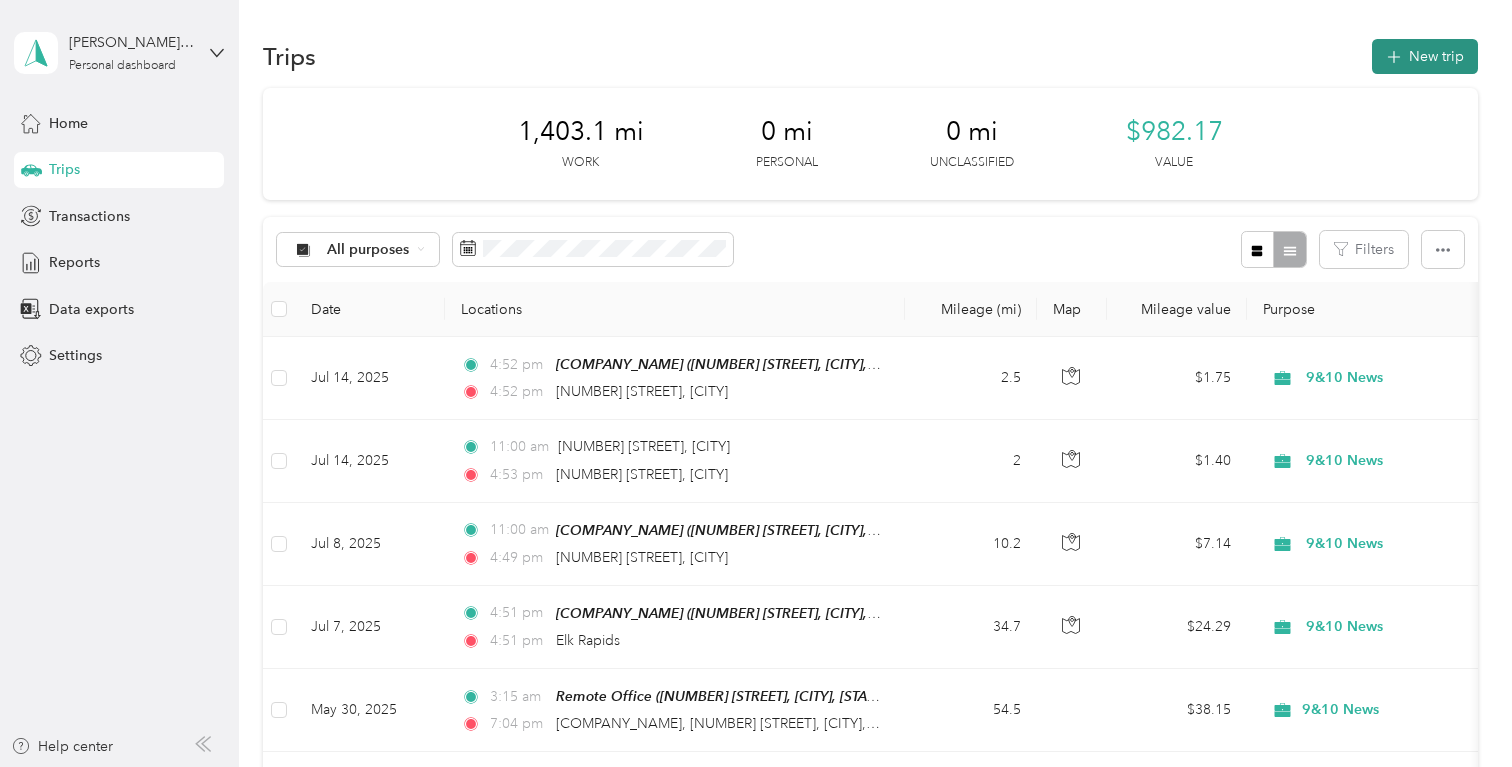 click 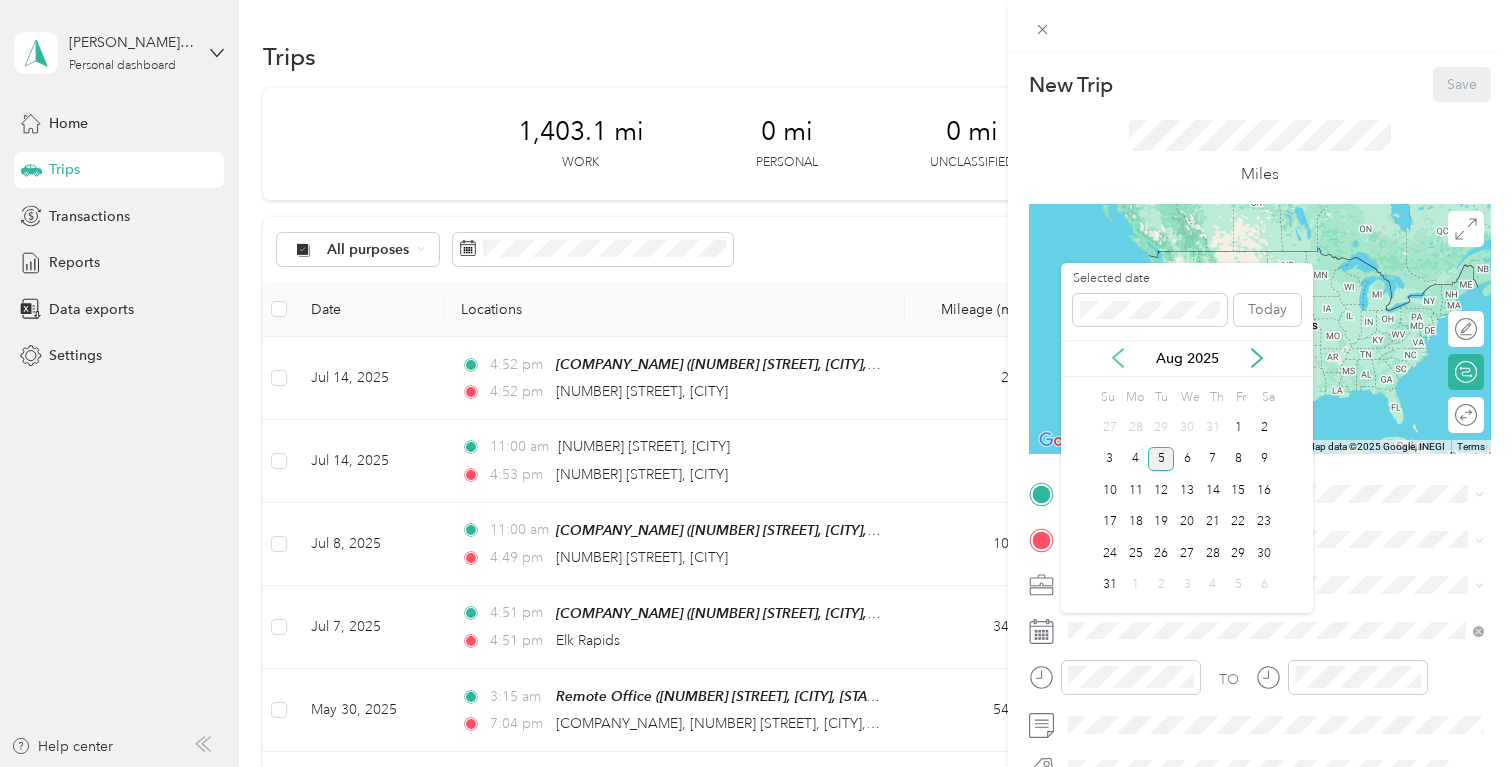 click 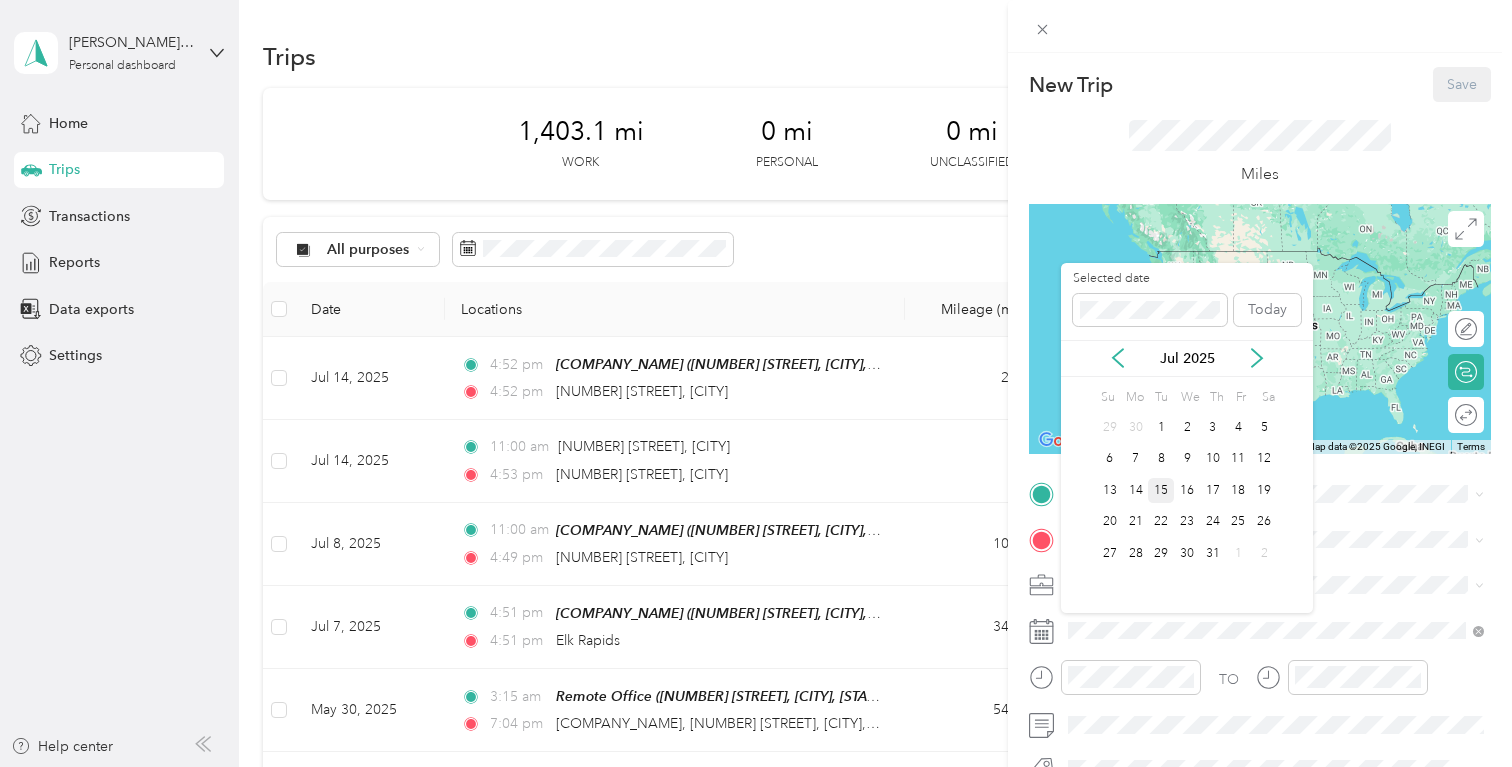 click on "15" at bounding box center (1161, 490) 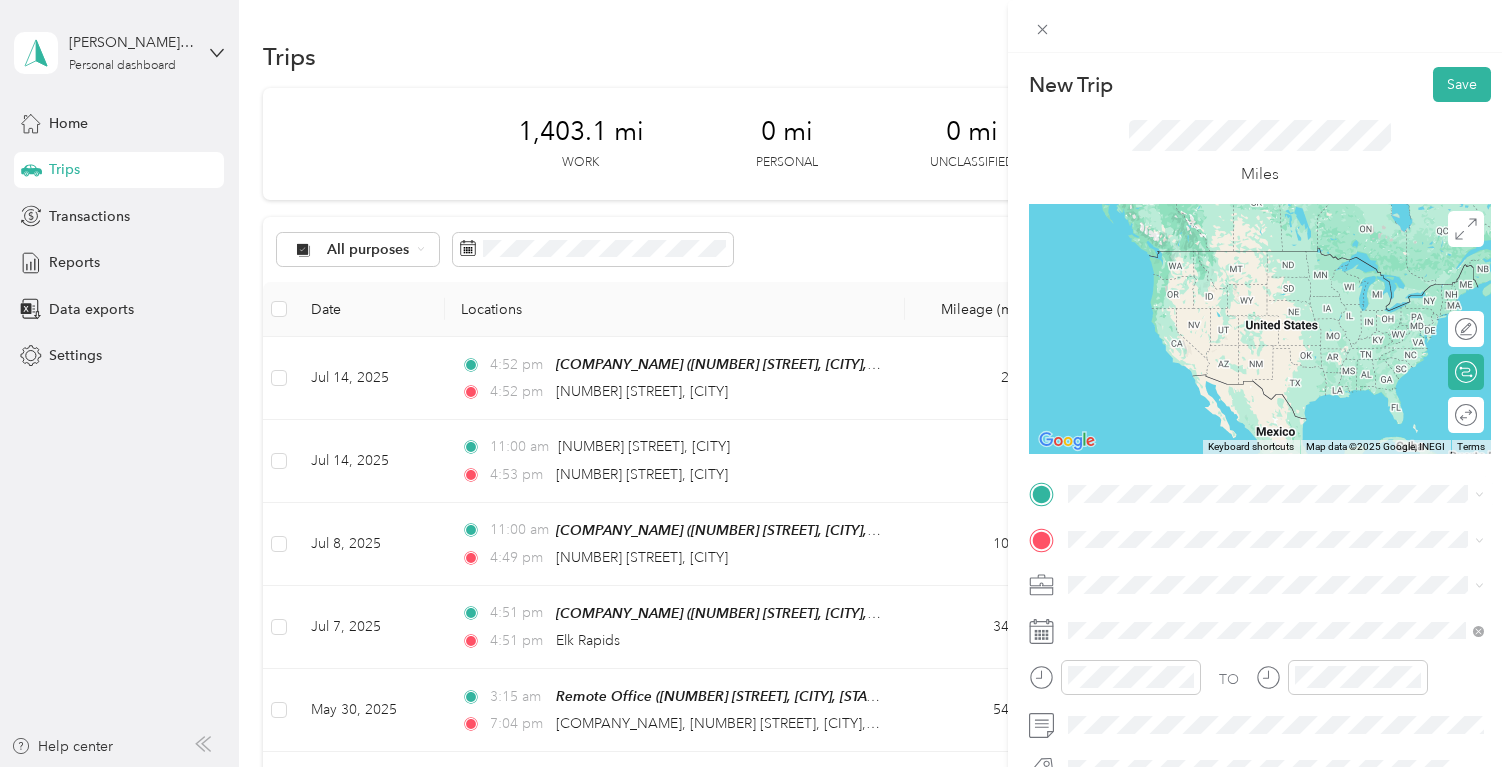 click on "[COMPANY_NAME] [NUMBER] [STREET], [CITY], [STATE], [COUNTRY] , [POSTAL_CODE], [CITY], [STATE], [COUNTRY]" at bounding box center [1292, 354] 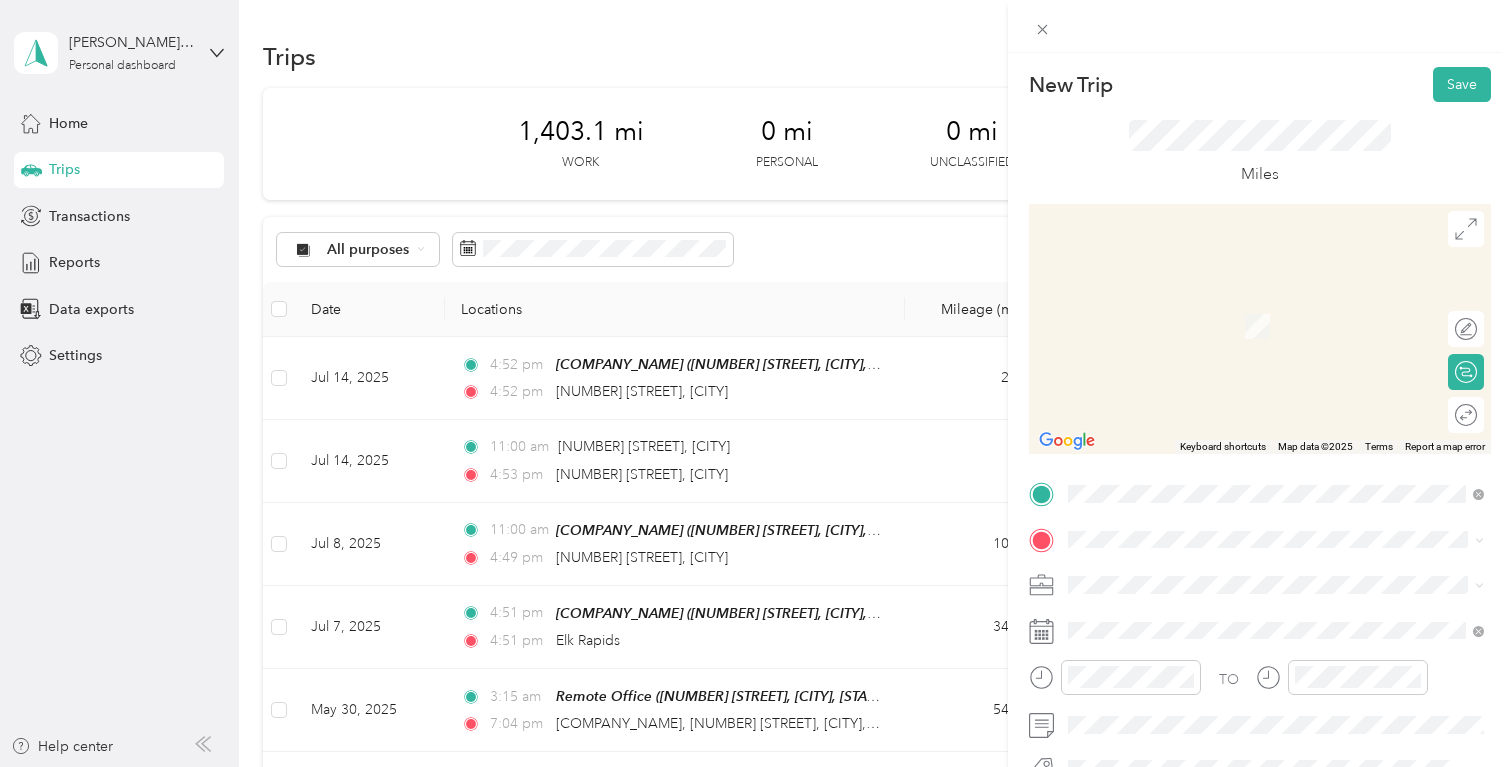 click on "[NUMBER] [STREET]
[CITY], [STATE] [POSTAL_CODE], [COUNTRY]" at bounding box center [1250, 299] 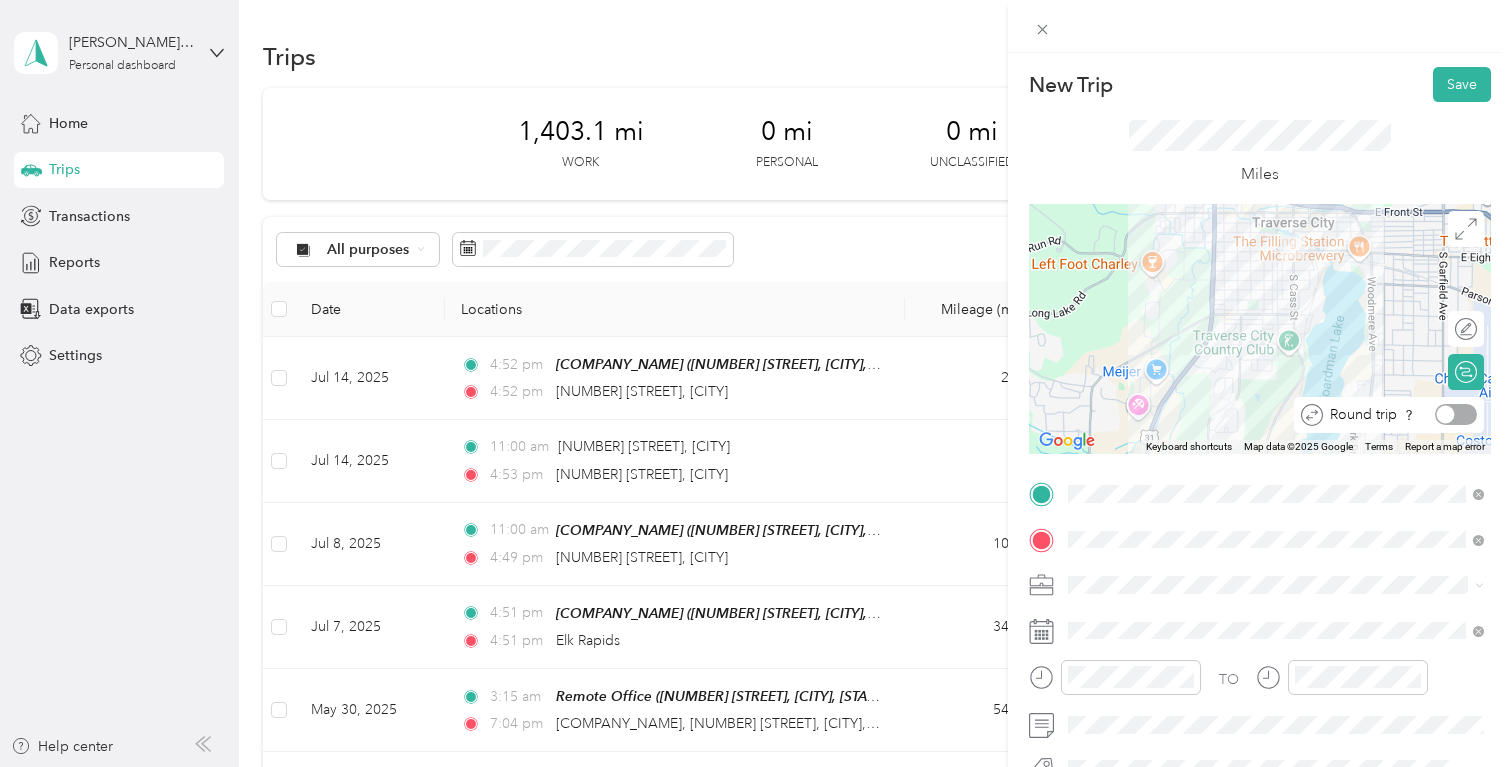 click at bounding box center (1446, 415) 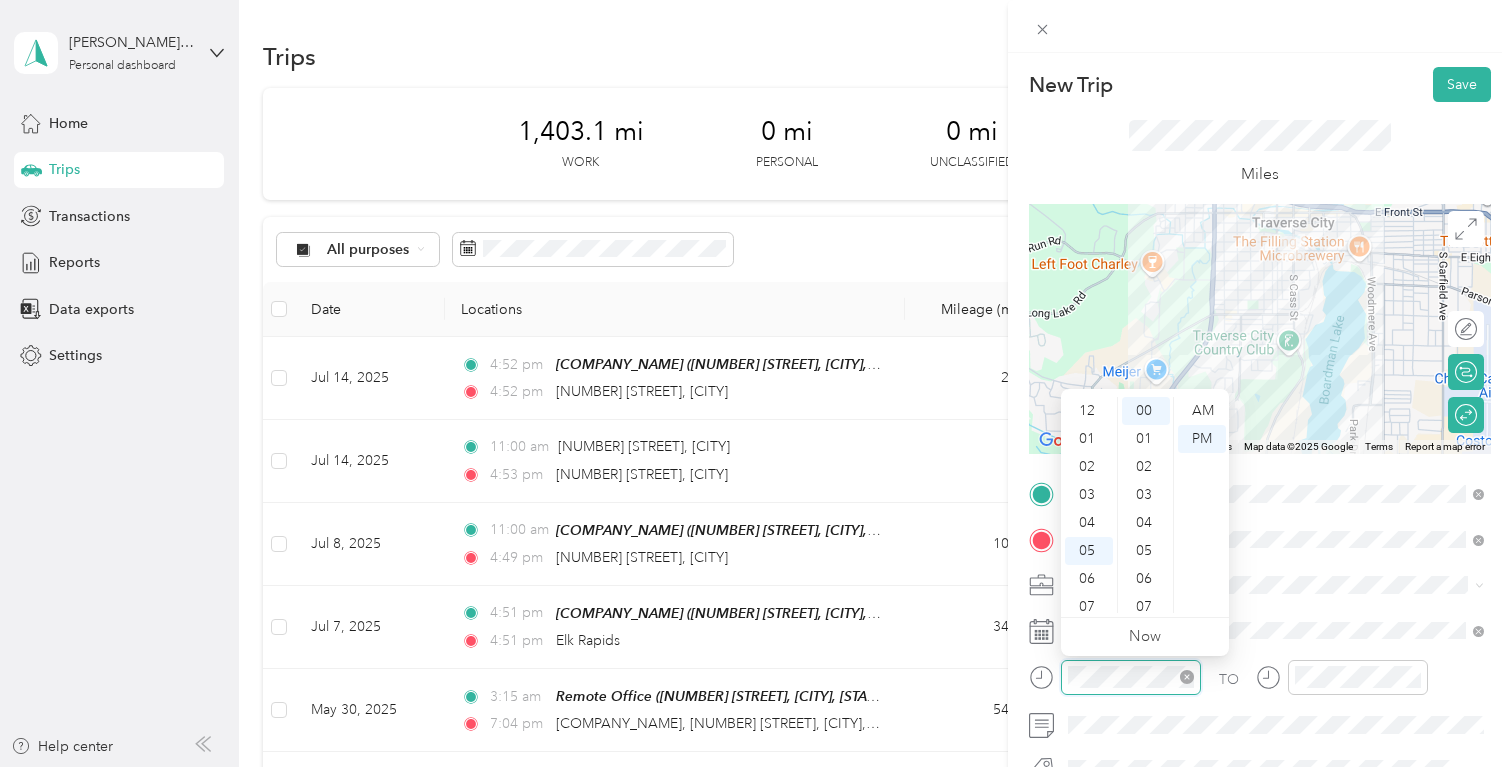 scroll, scrollTop: 120, scrollLeft: 0, axis: vertical 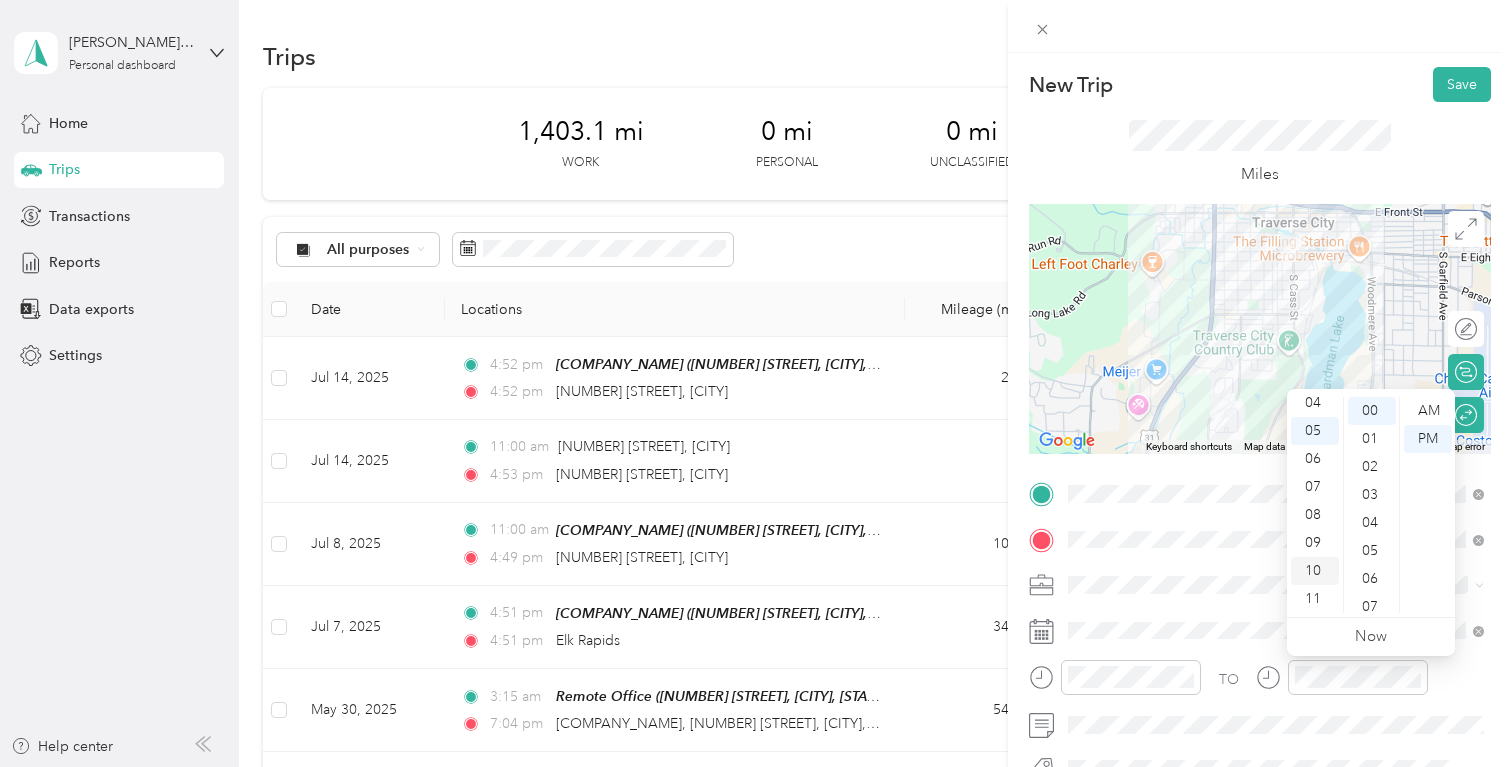 click on "10" at bounding box center (1315, 571) 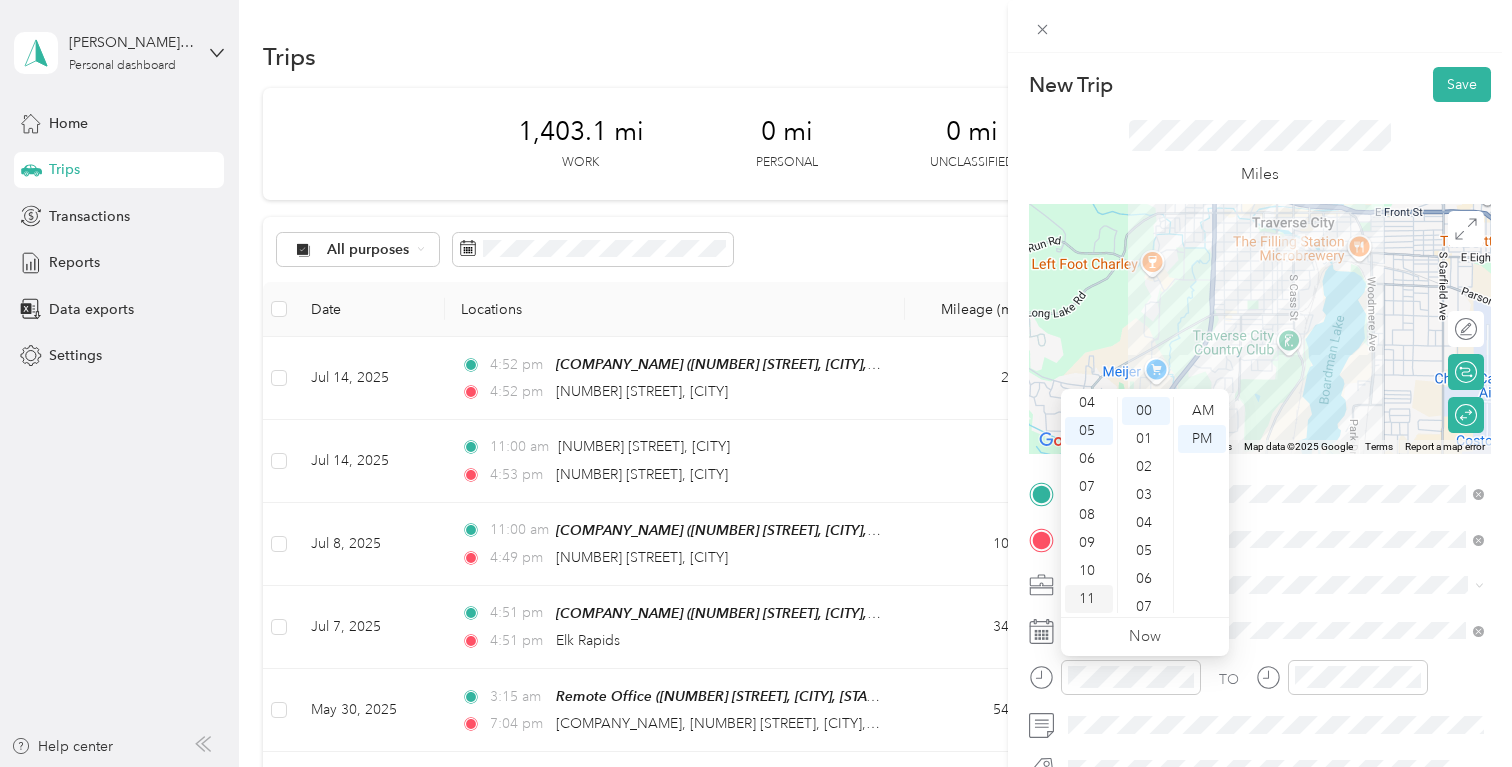 click on "11" at bounding box center (1089, 599) 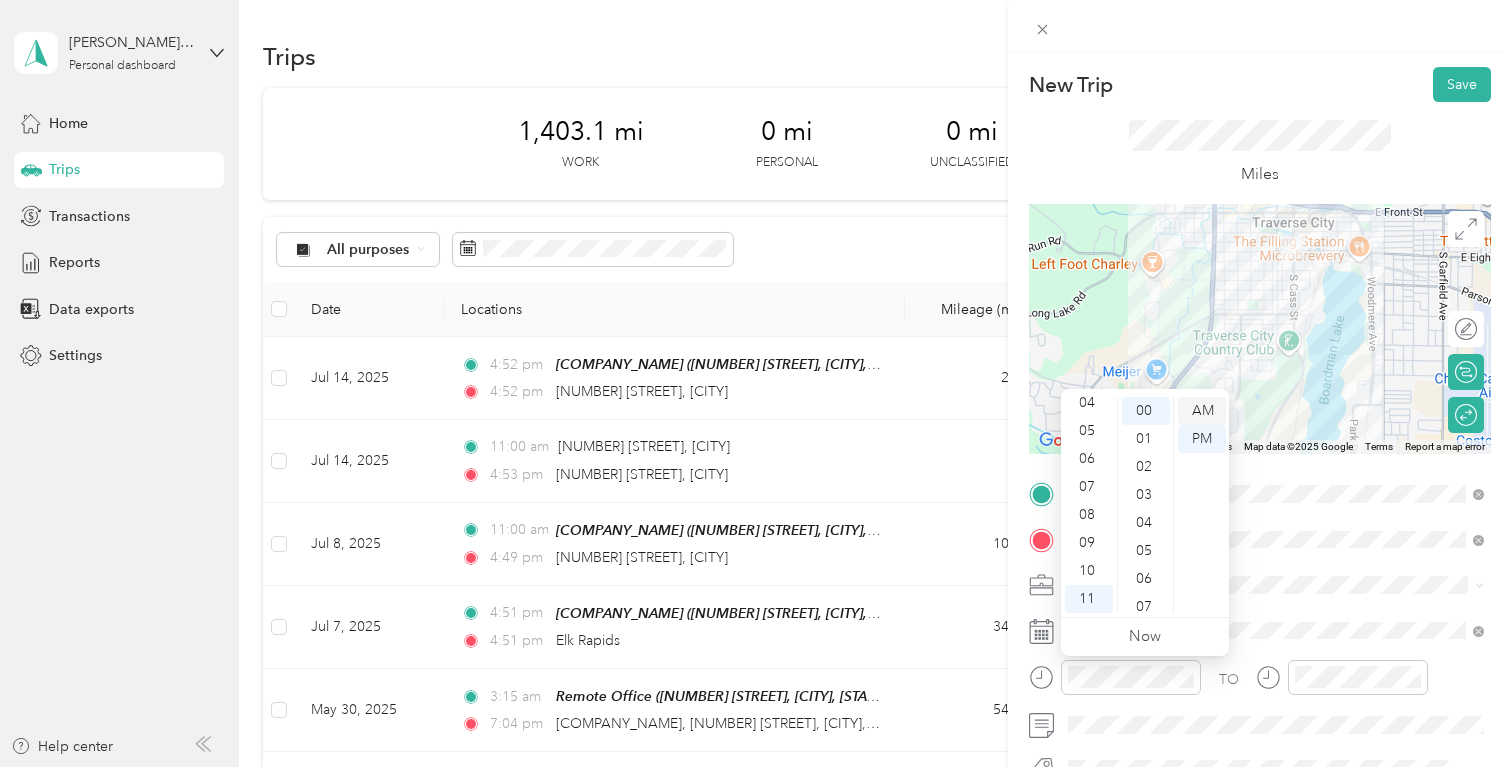 click on "AM" at bounding box center (1202, 411) 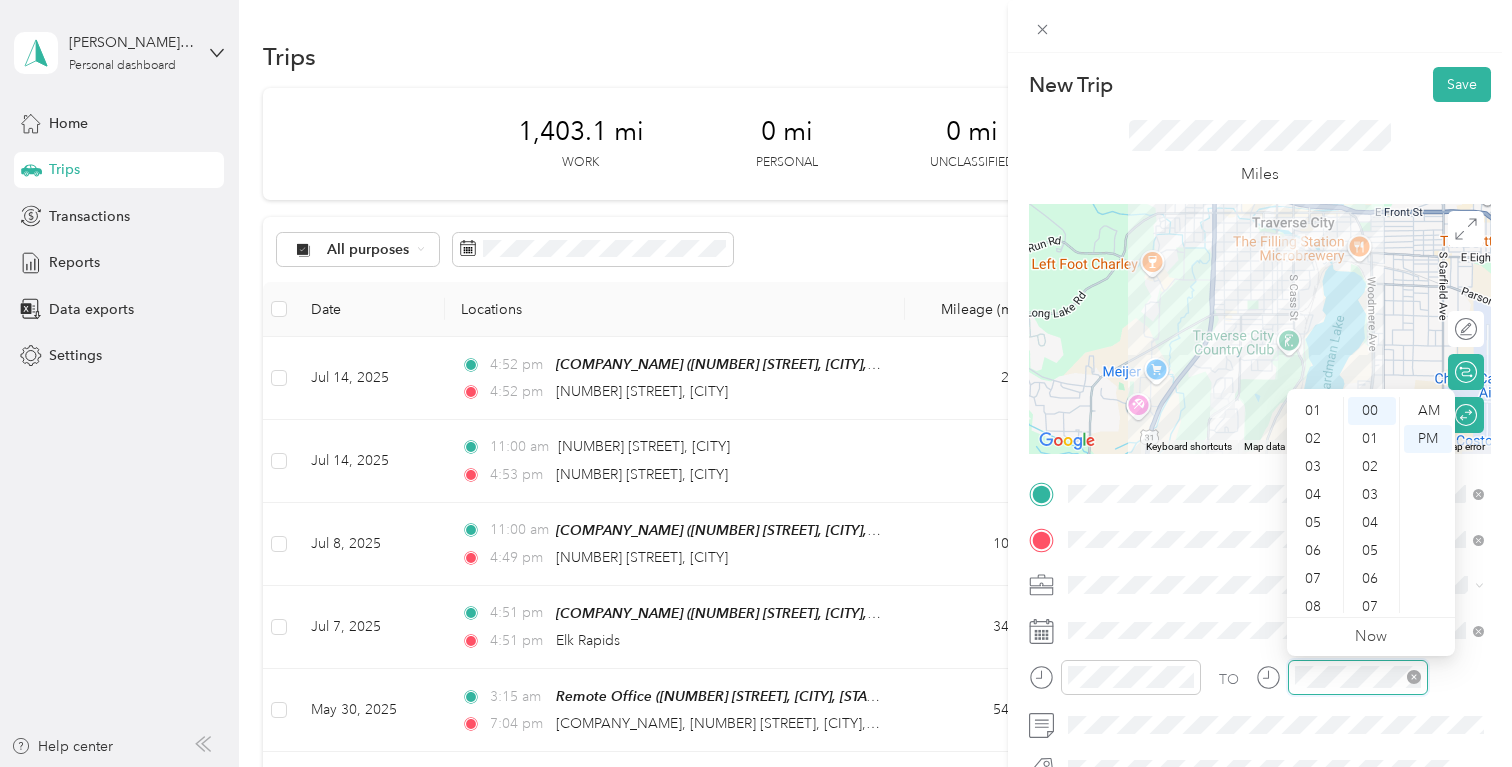 scroll, scrollTop: 0, scrollLeft: 0, axis: both 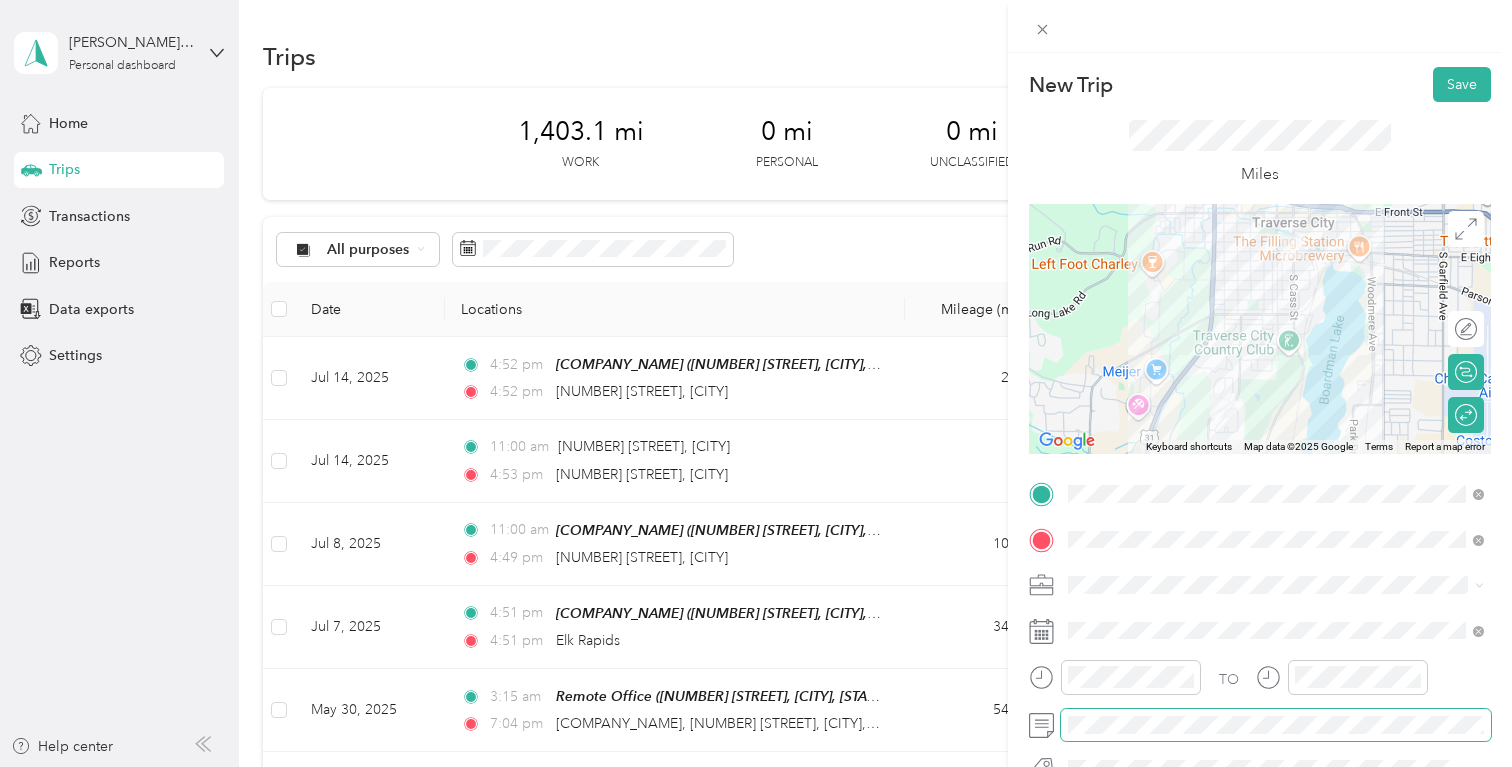 click at bounding box center [1276, 725] 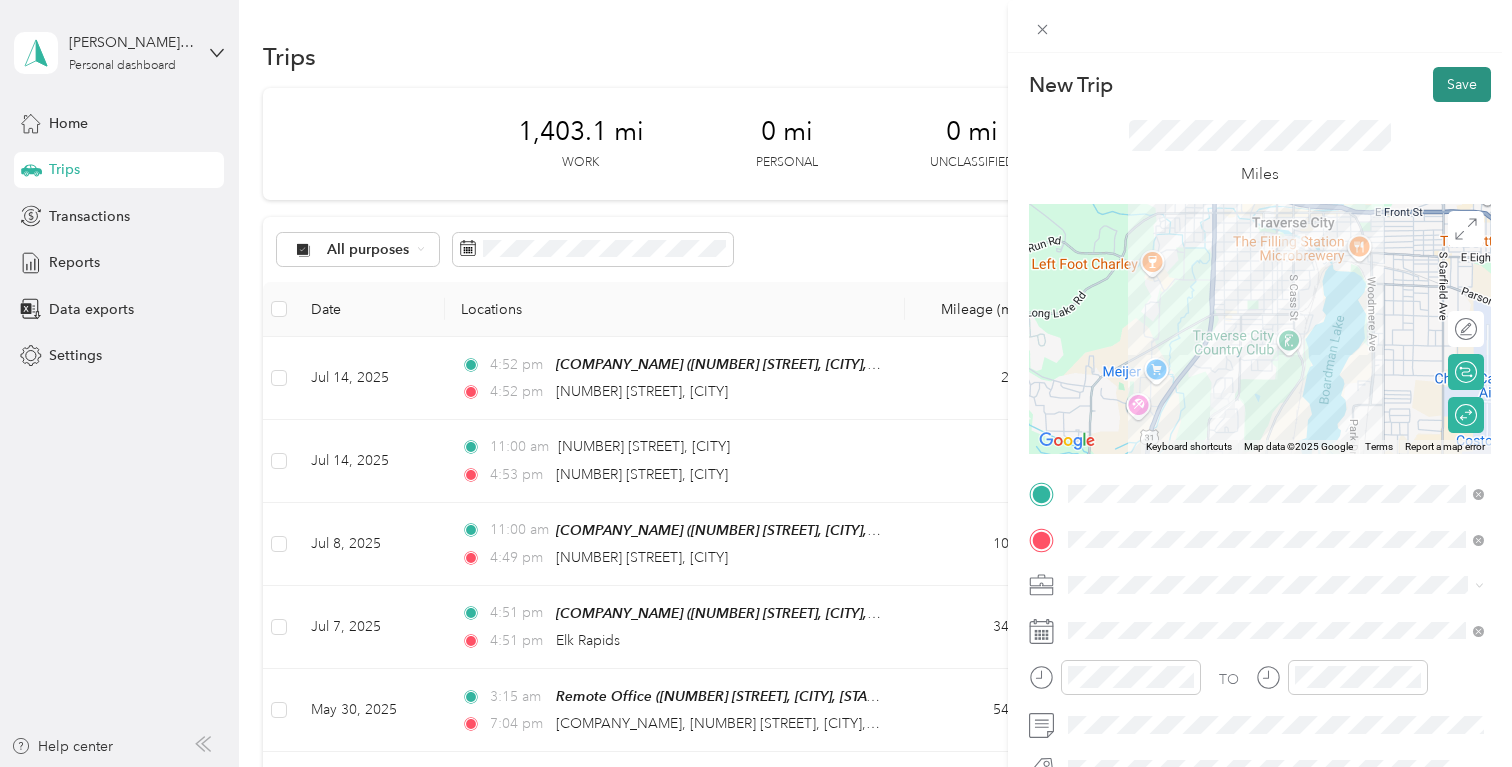 click on "Save" at bounding box center [1462, 84] 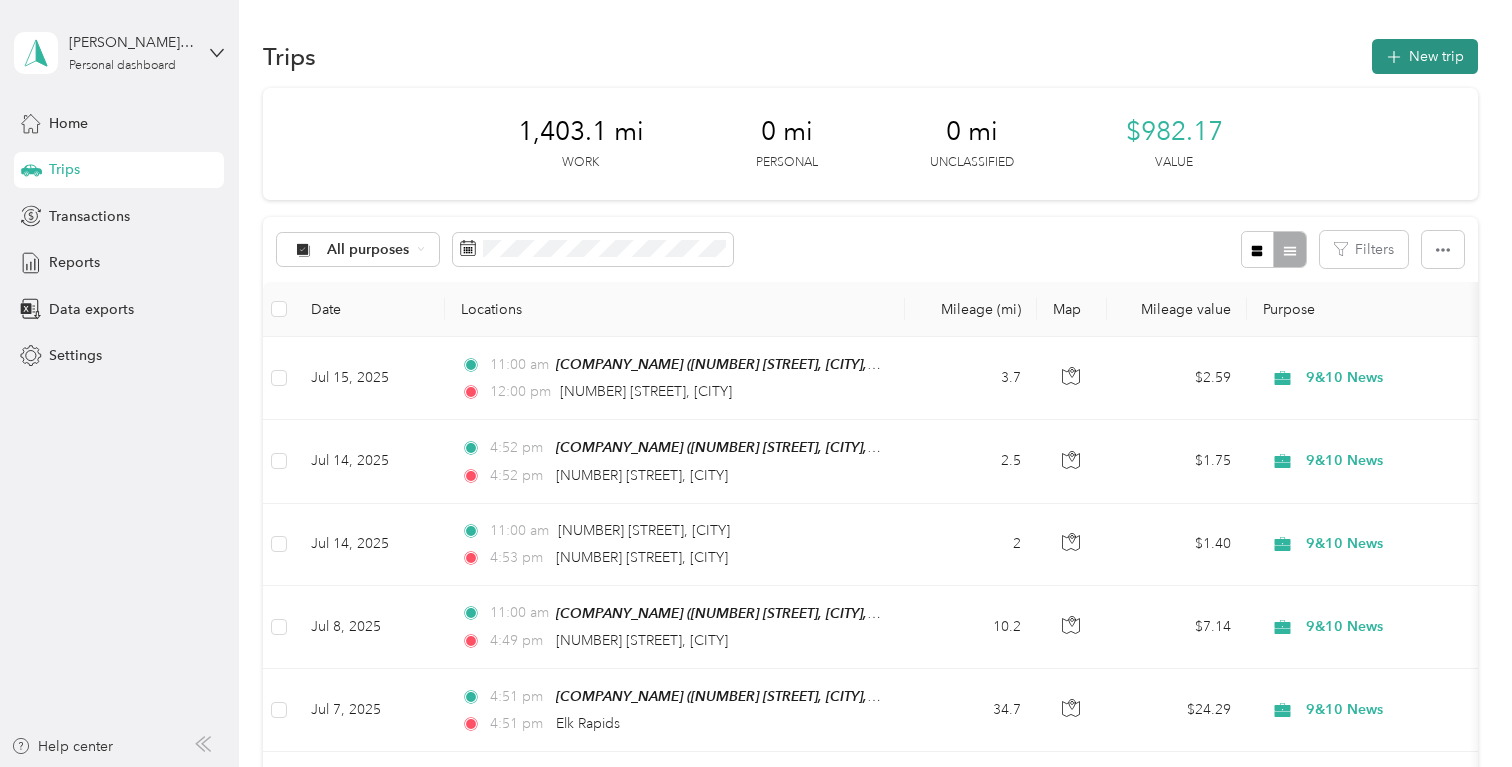 click on "New trip" at bounding box center (1425, 56) 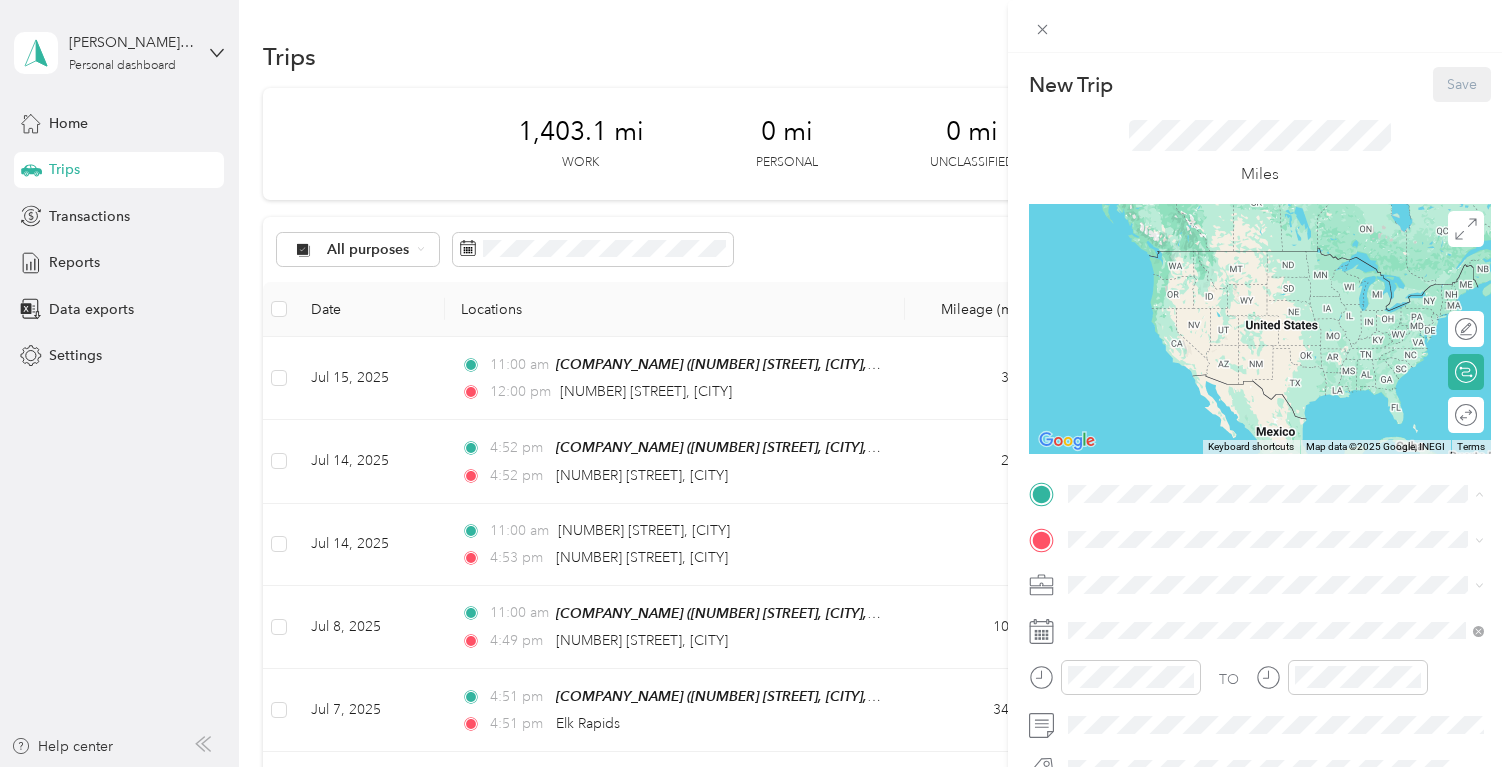 click on "[COMPANY_NAME] [NUMBER] [STREET], [CITY], [STATE], [COUNTRY] , [POSTAL_CODE], [CITY], [STATE], [COUNTRY]" at bounding box center [1292, 364] 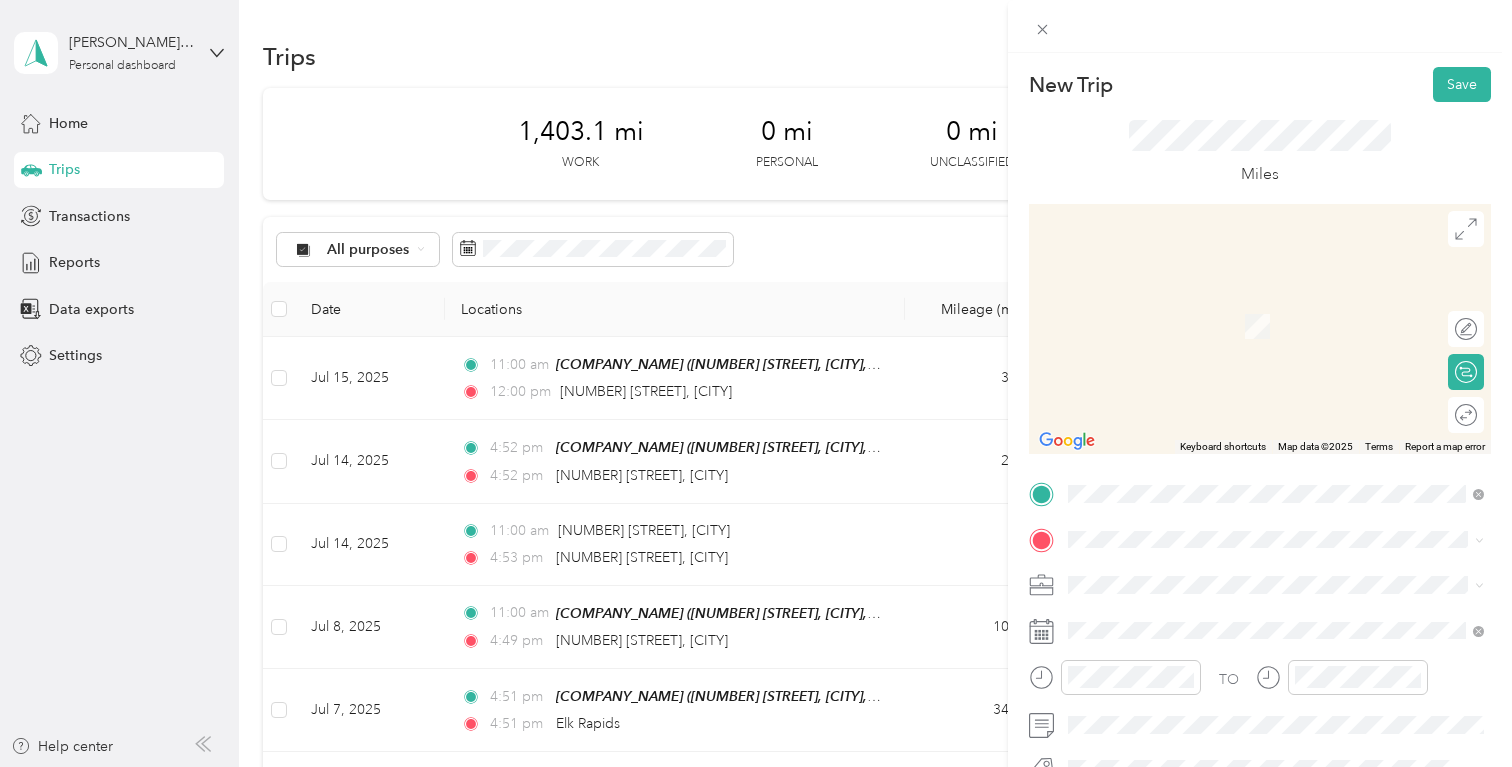click on "[NUMBER] [STREET]
[CITY], [STATE] [POSTAL_CODE], [COUNTRY]" at bounding box center (1250, 673) 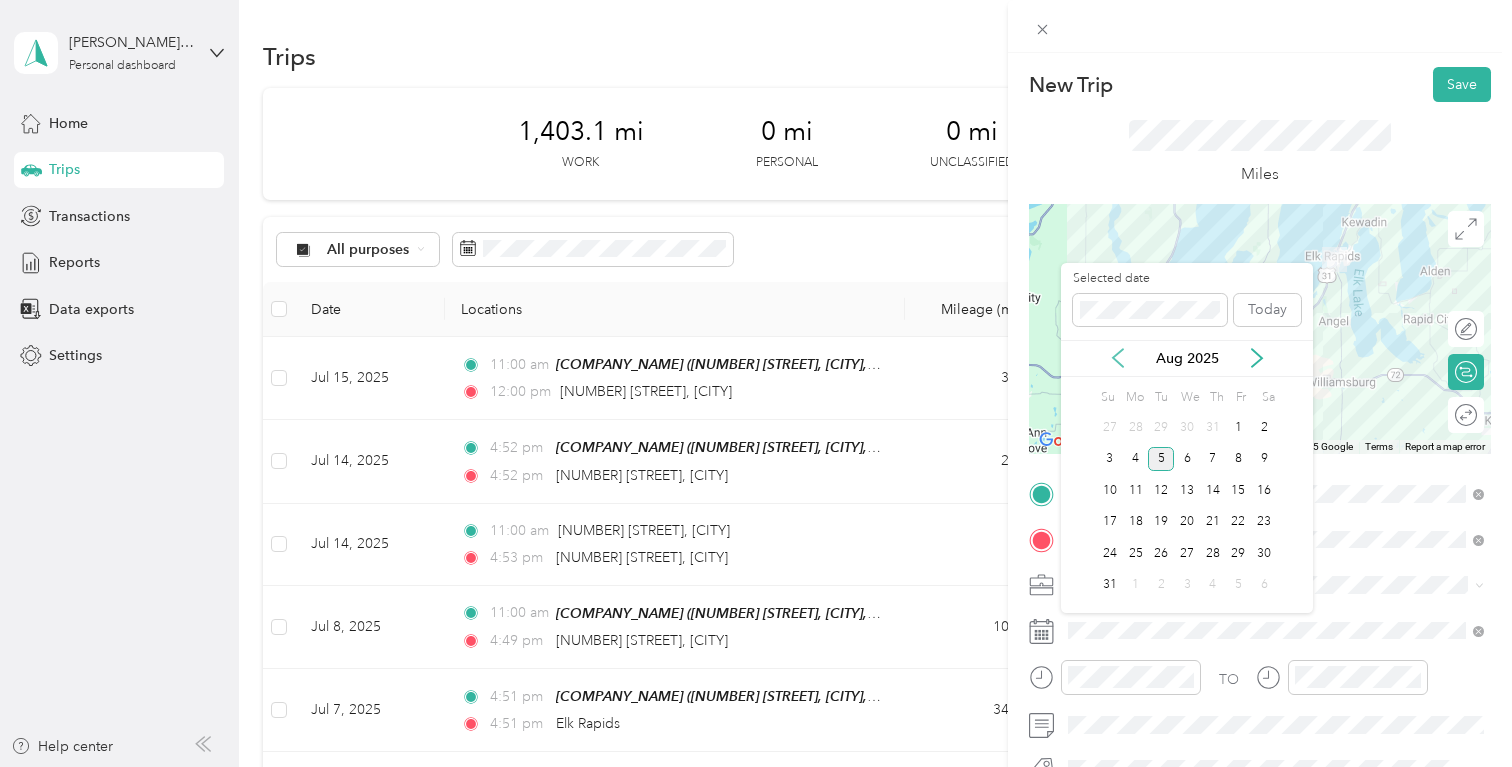 click 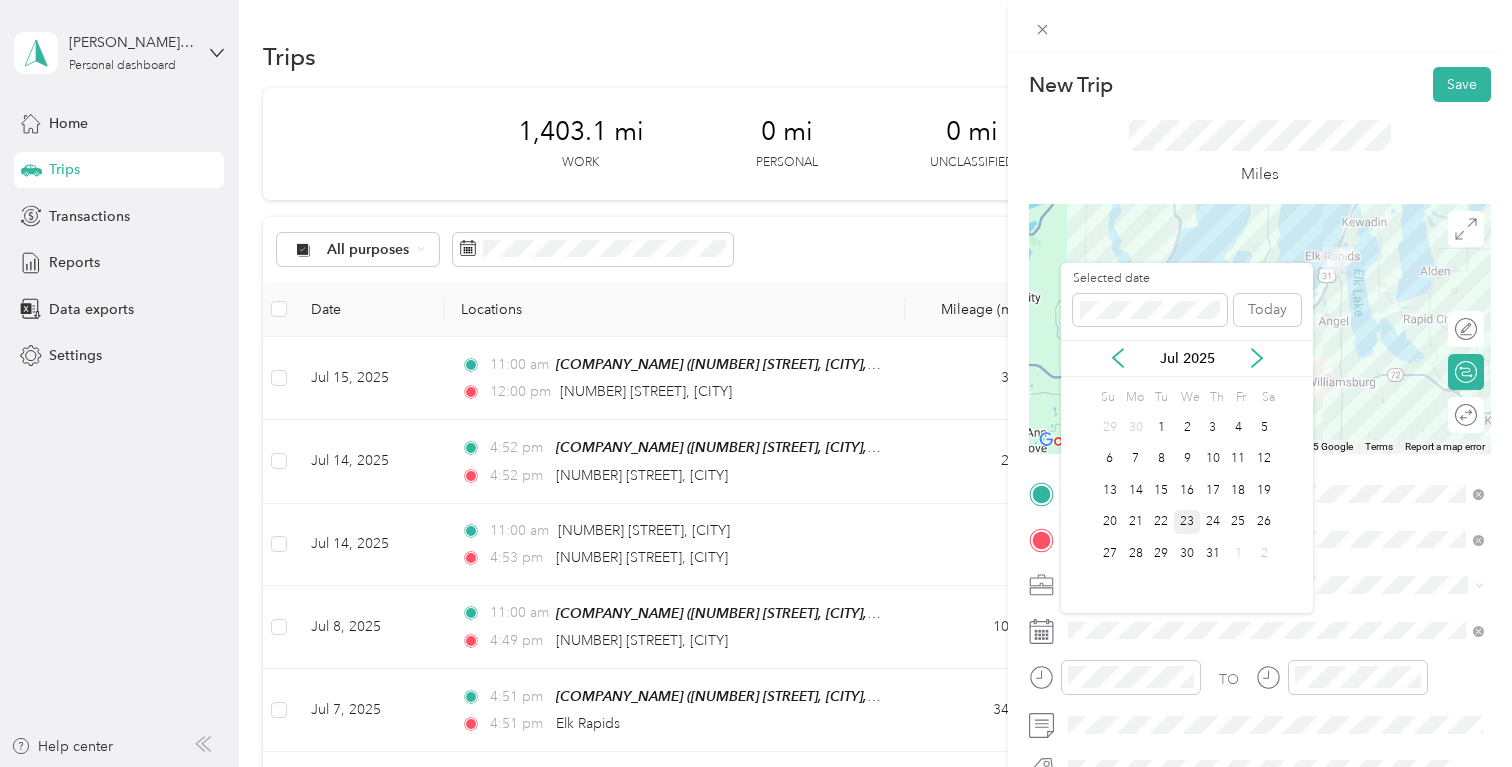 click on "23" at bounding box center (1187, 522) 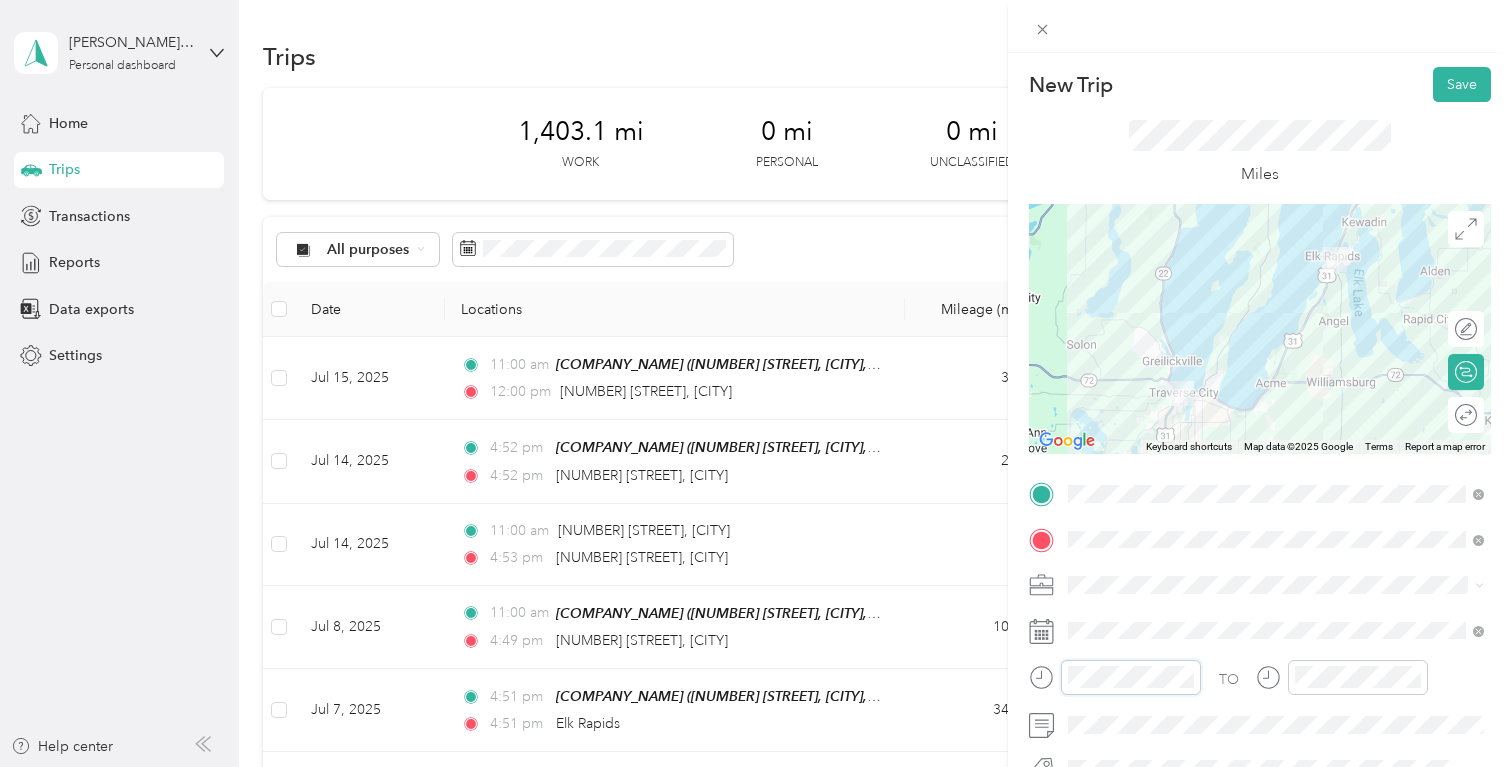click at bounding box center [1115, 677] 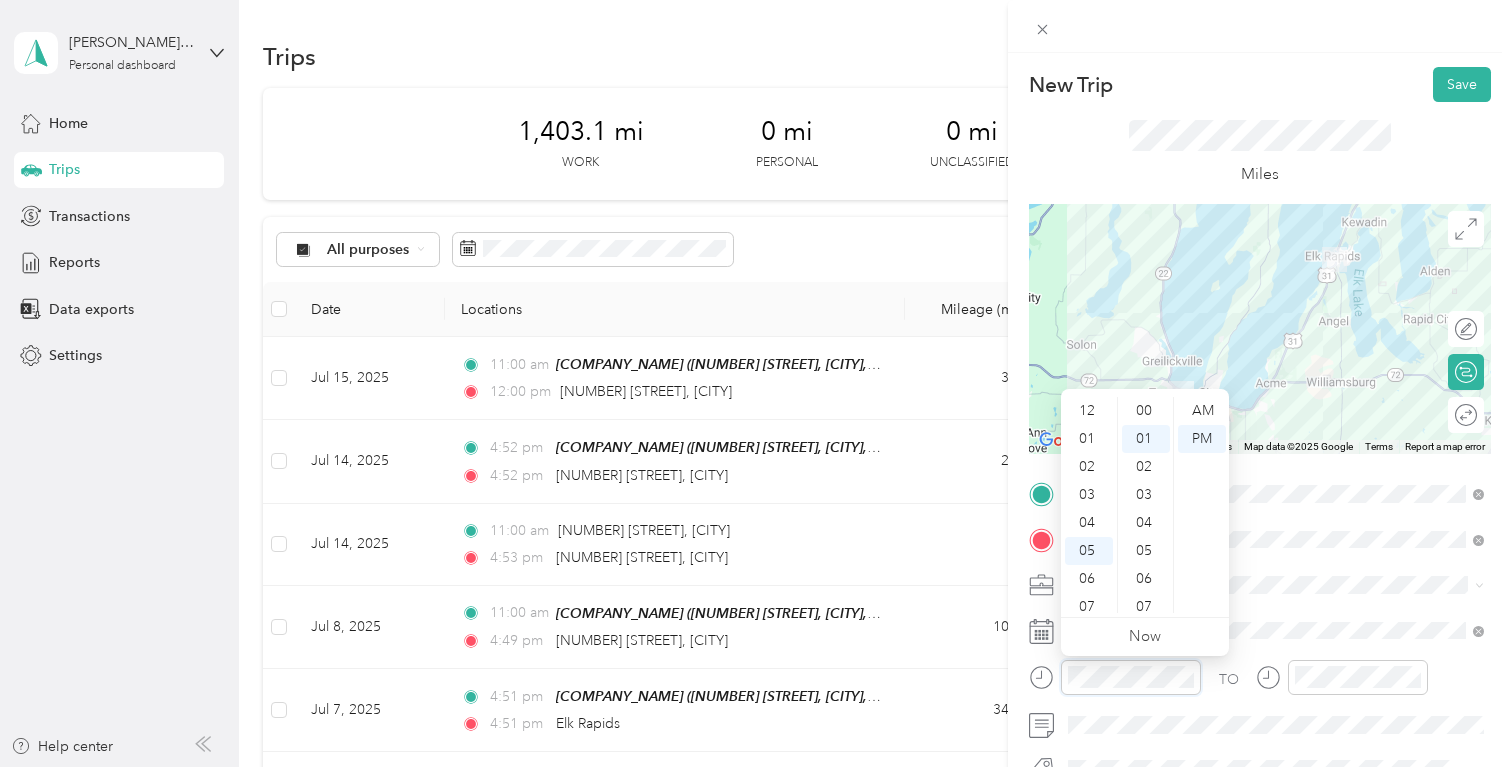 scroll, scrollTop: 28, scrollLeft: 0, axis: vertical 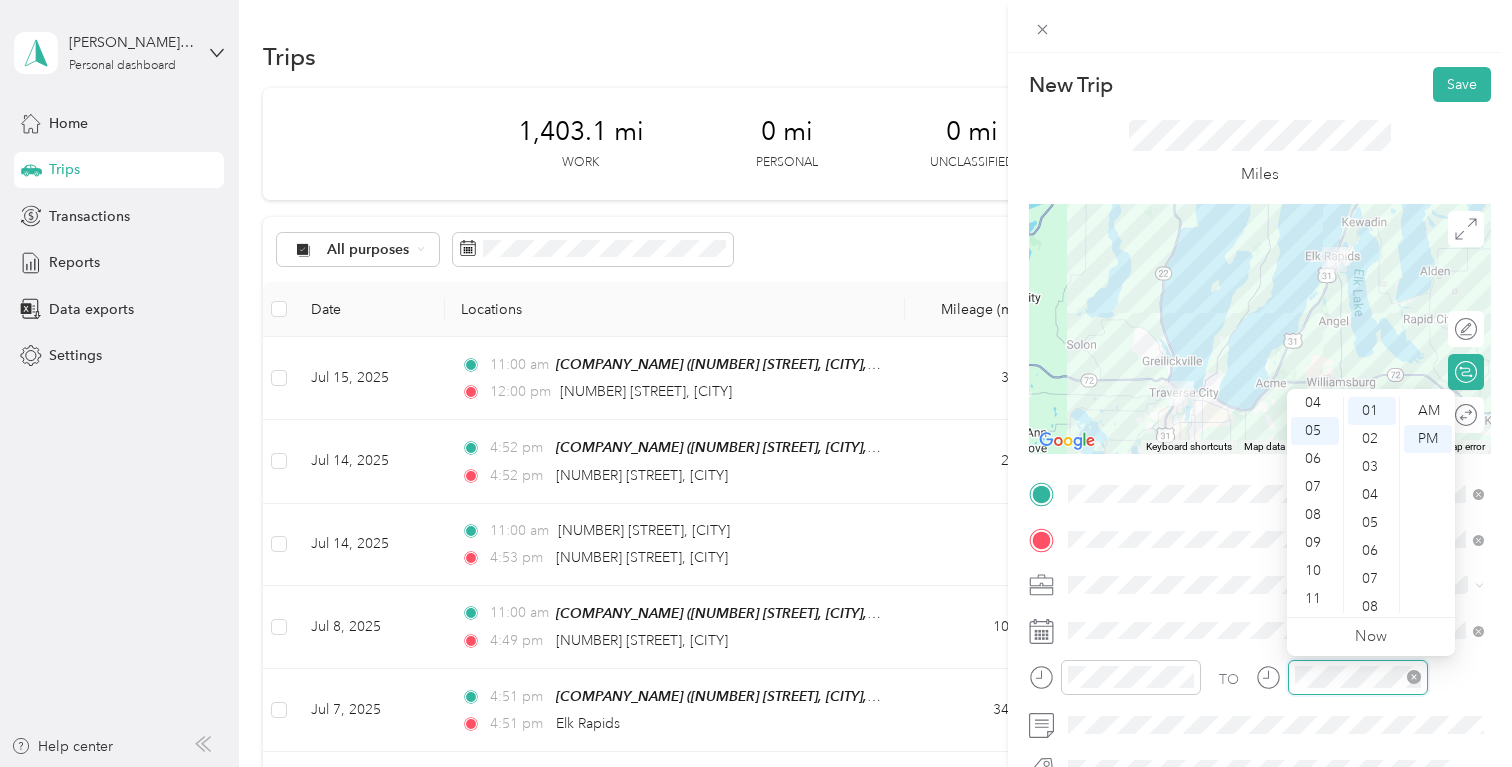 click at bounding box center (1358, 677) 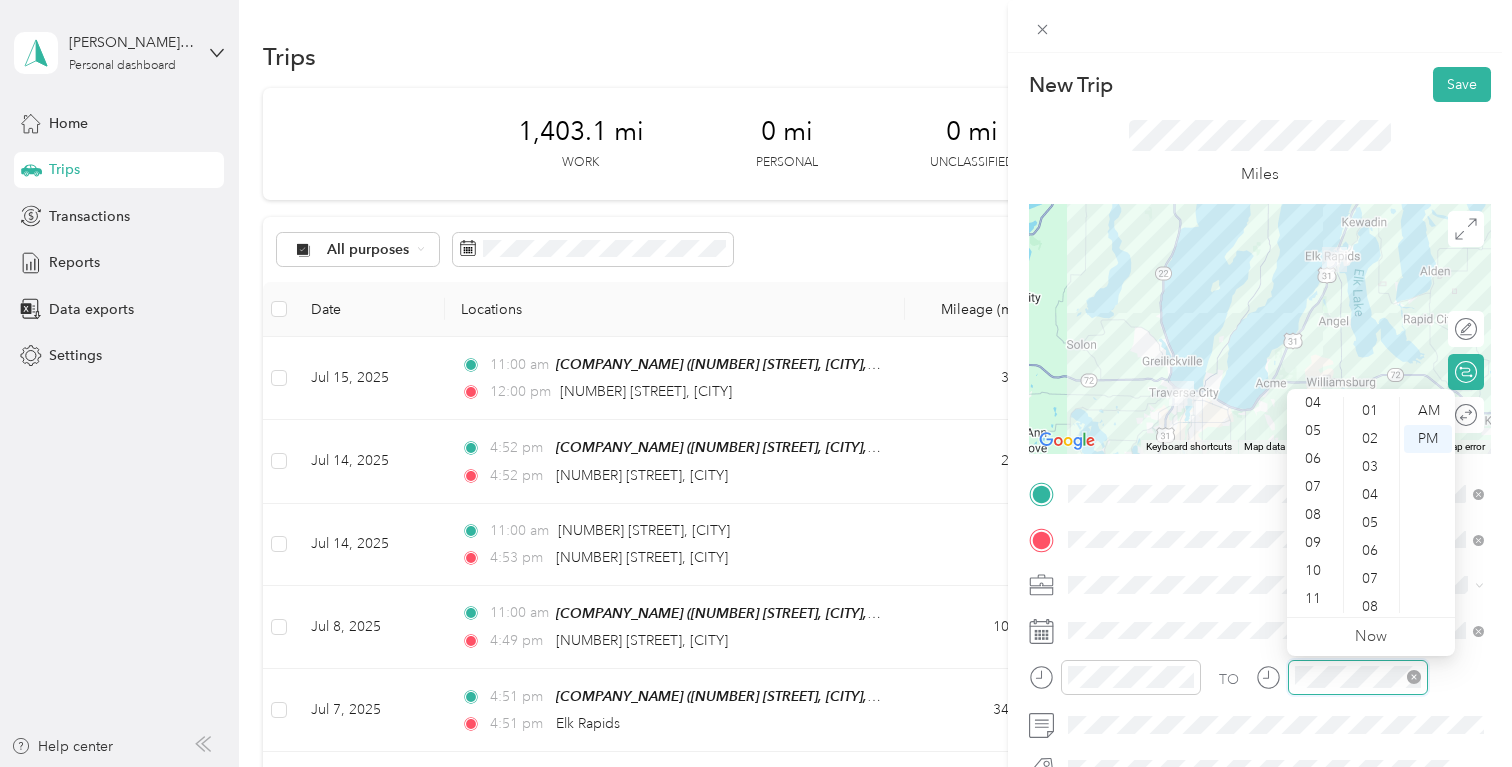 scroll, scrollTop: 0, scrollLeft: 0, axis: both 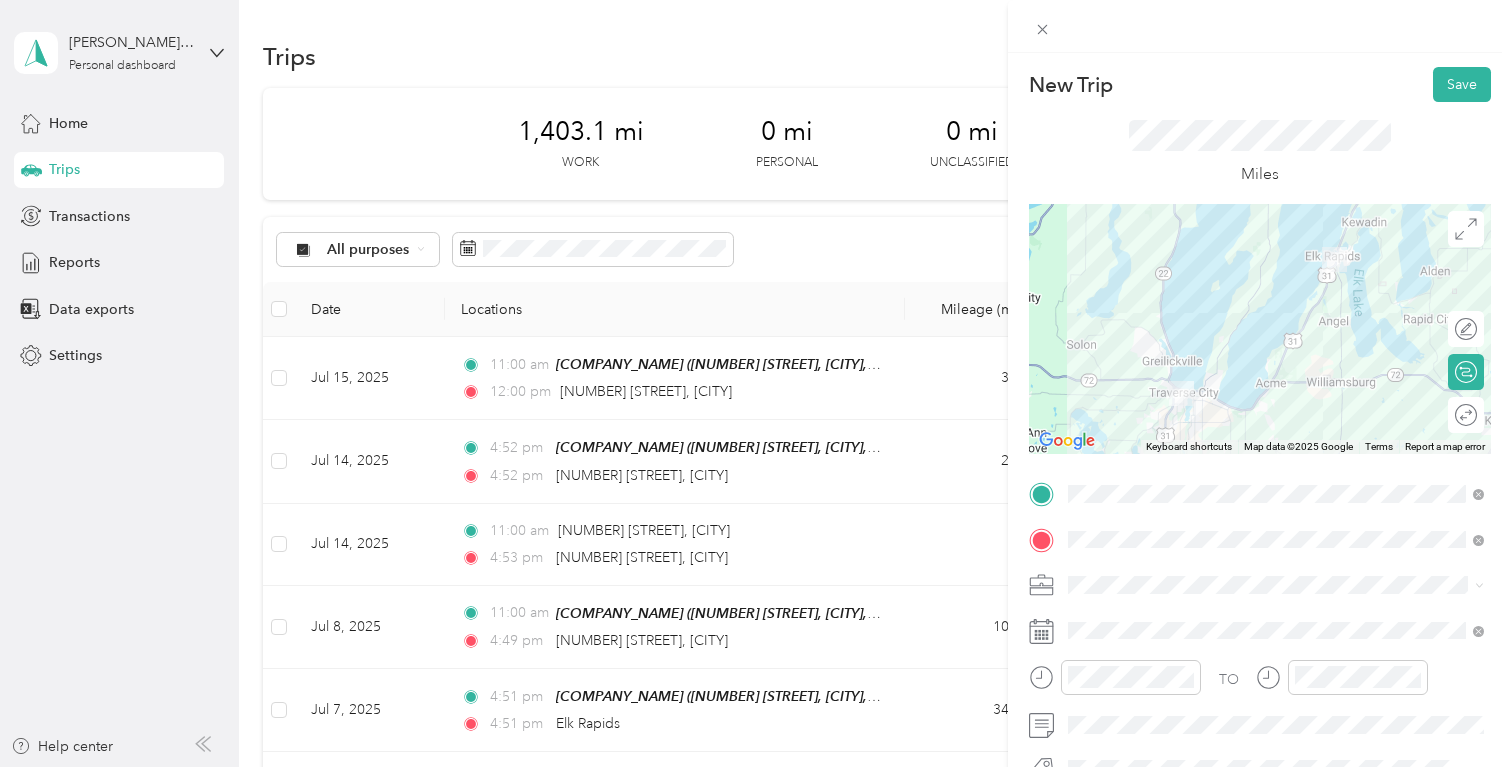 click on "New Trip Save" at bounding box center (1260, 84) 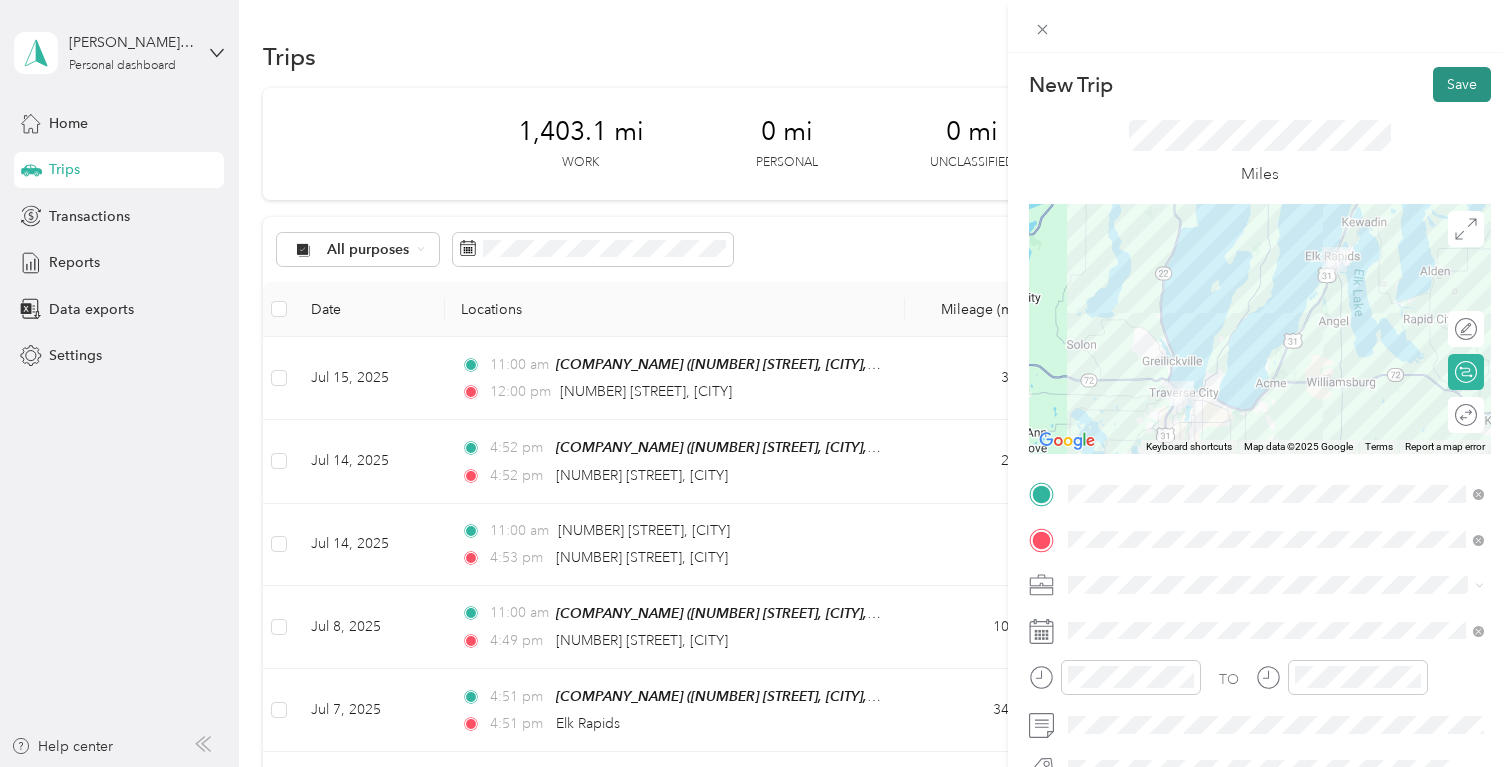 click on "Save" at bounding box center [1462, 84] 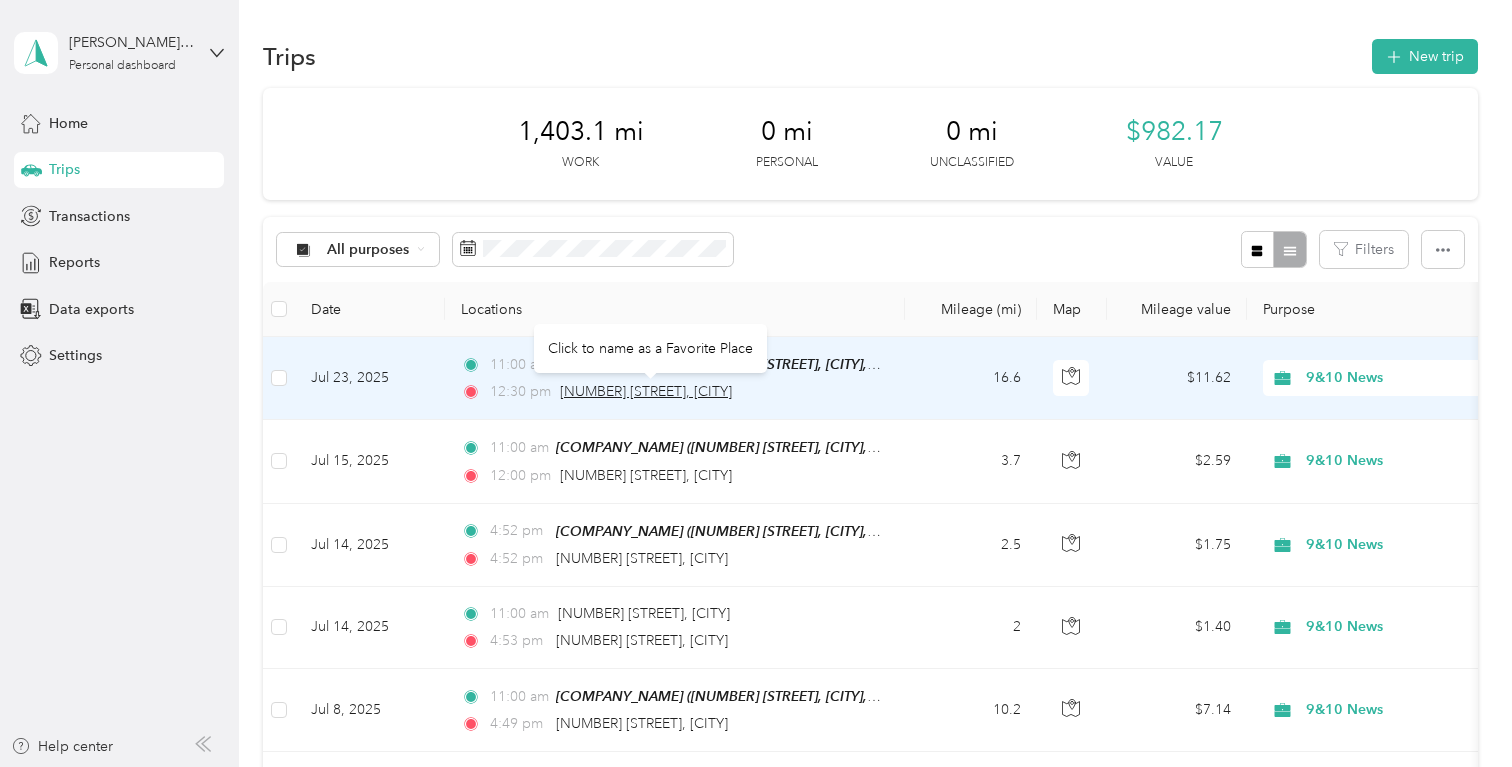 click on "[NUMBER] [STREET], [CITY]" at bounding box center (646, 391) 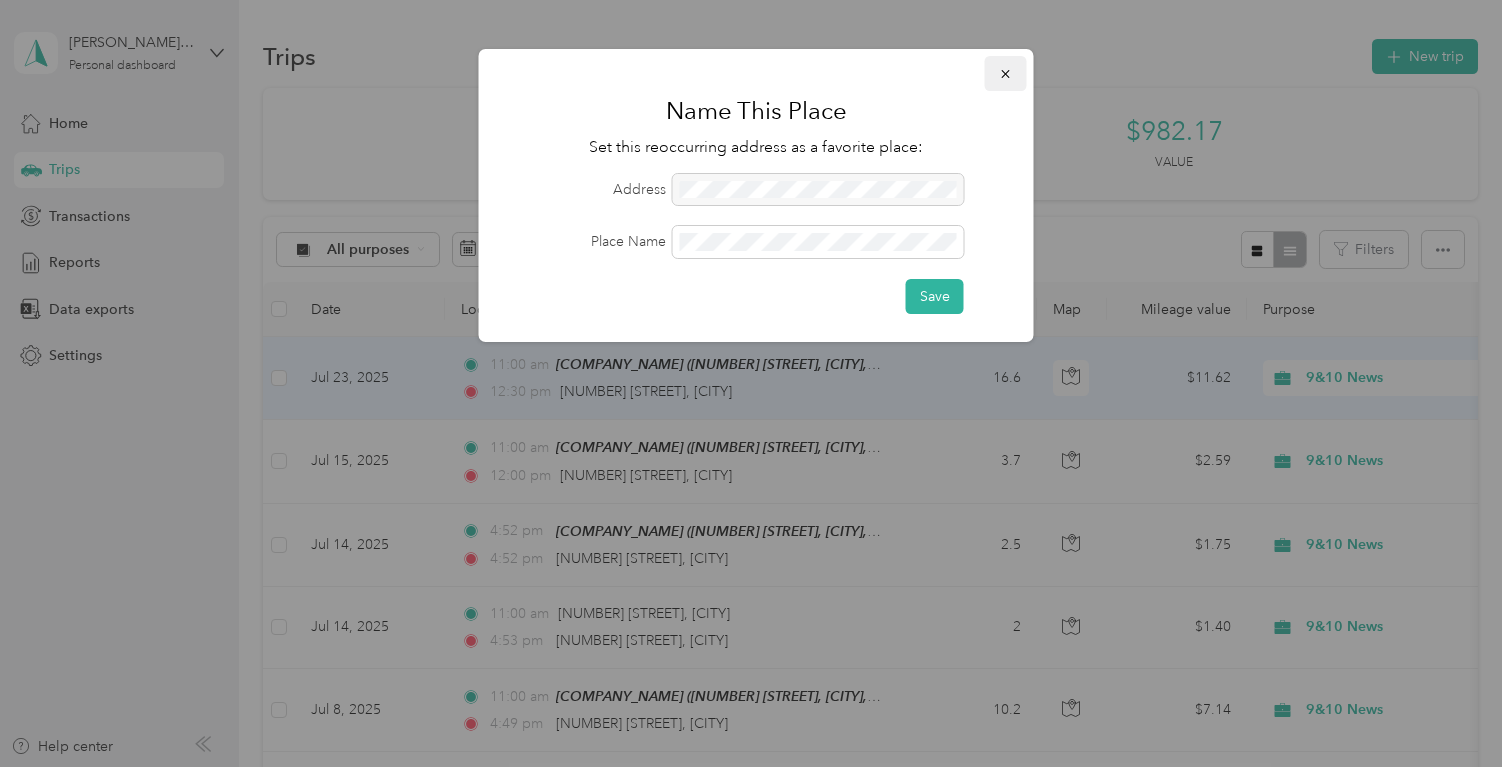 click 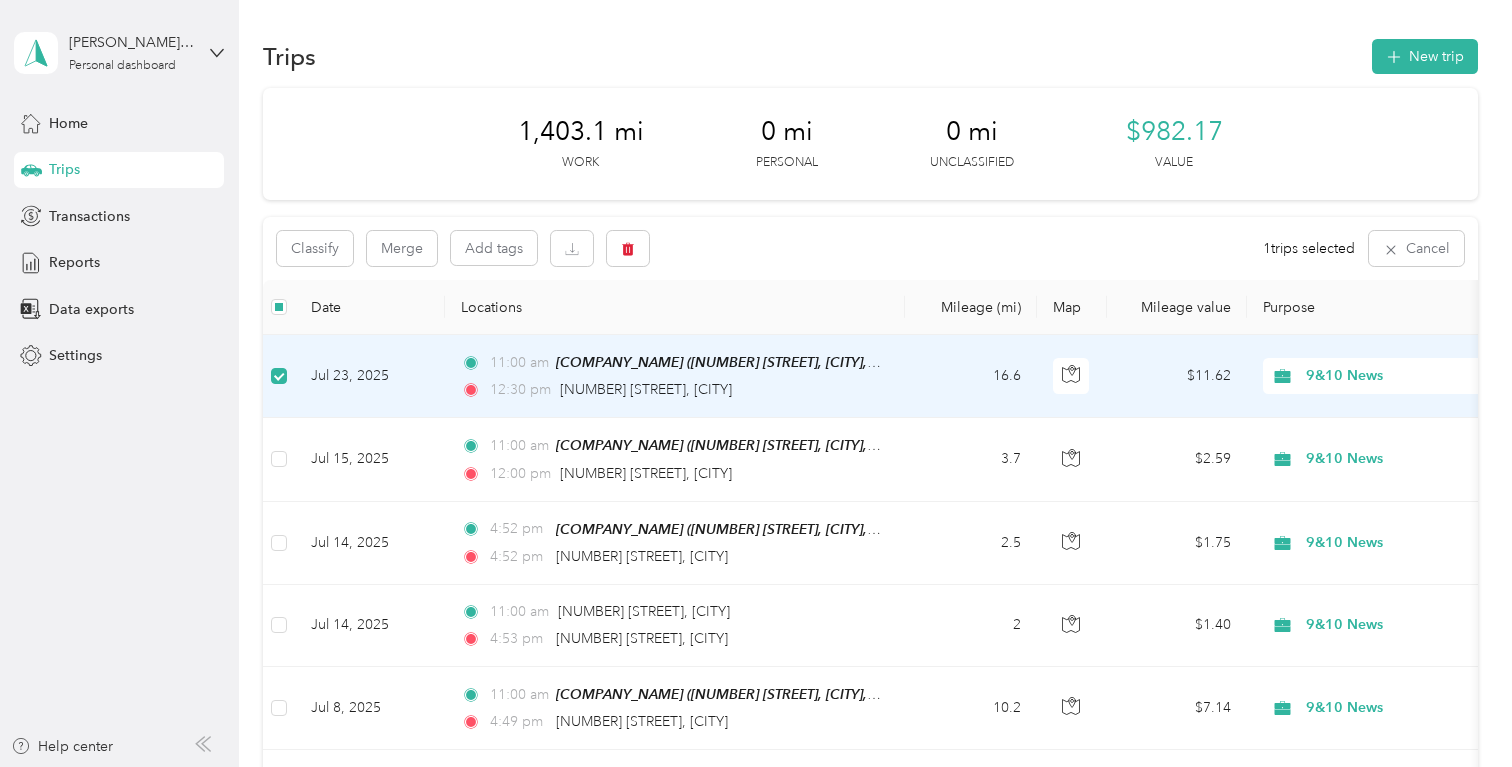 click on "Jul 23, 2025" at bounding box center [370, 376] 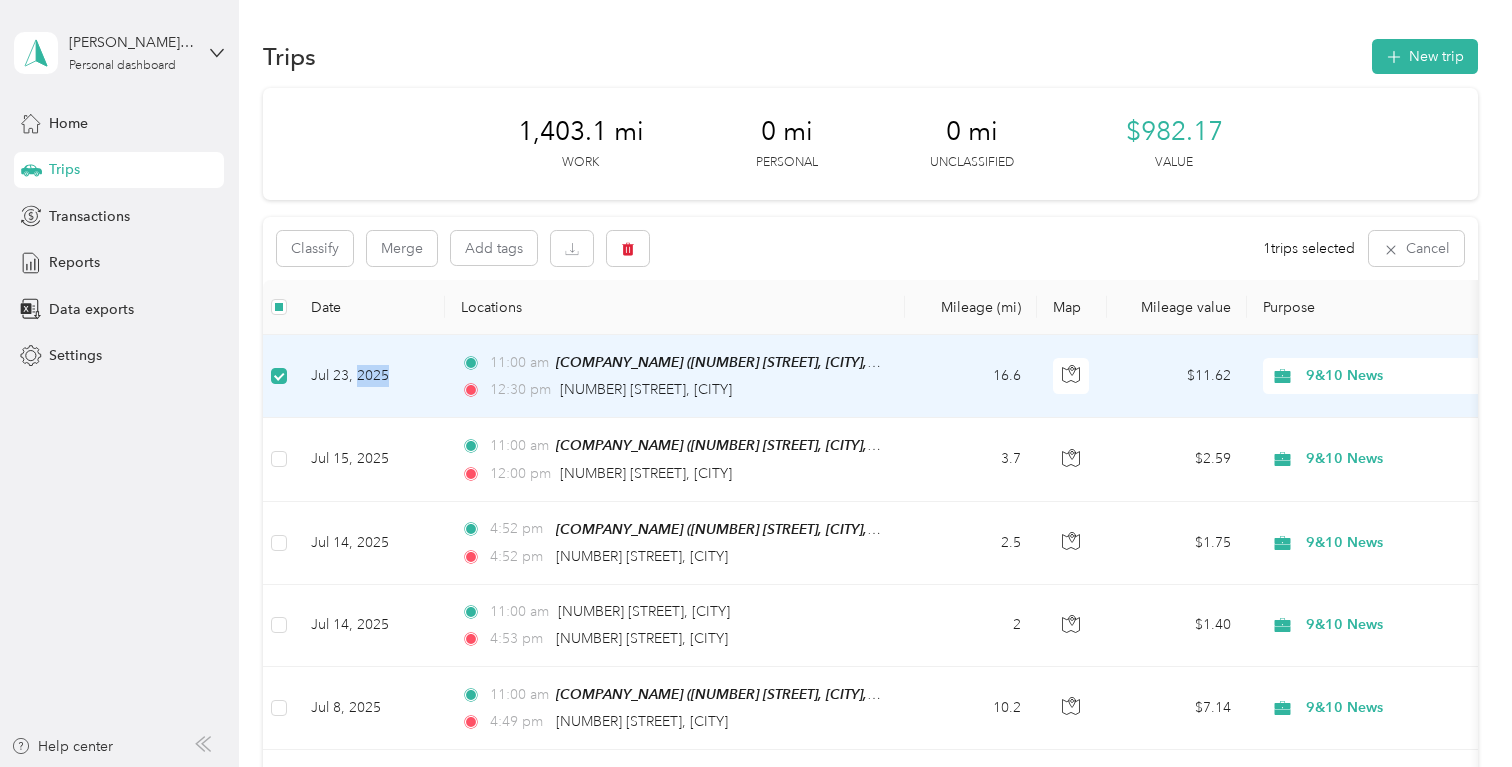 click on "Jul 23, 2025" at bounding box center [370, 376] 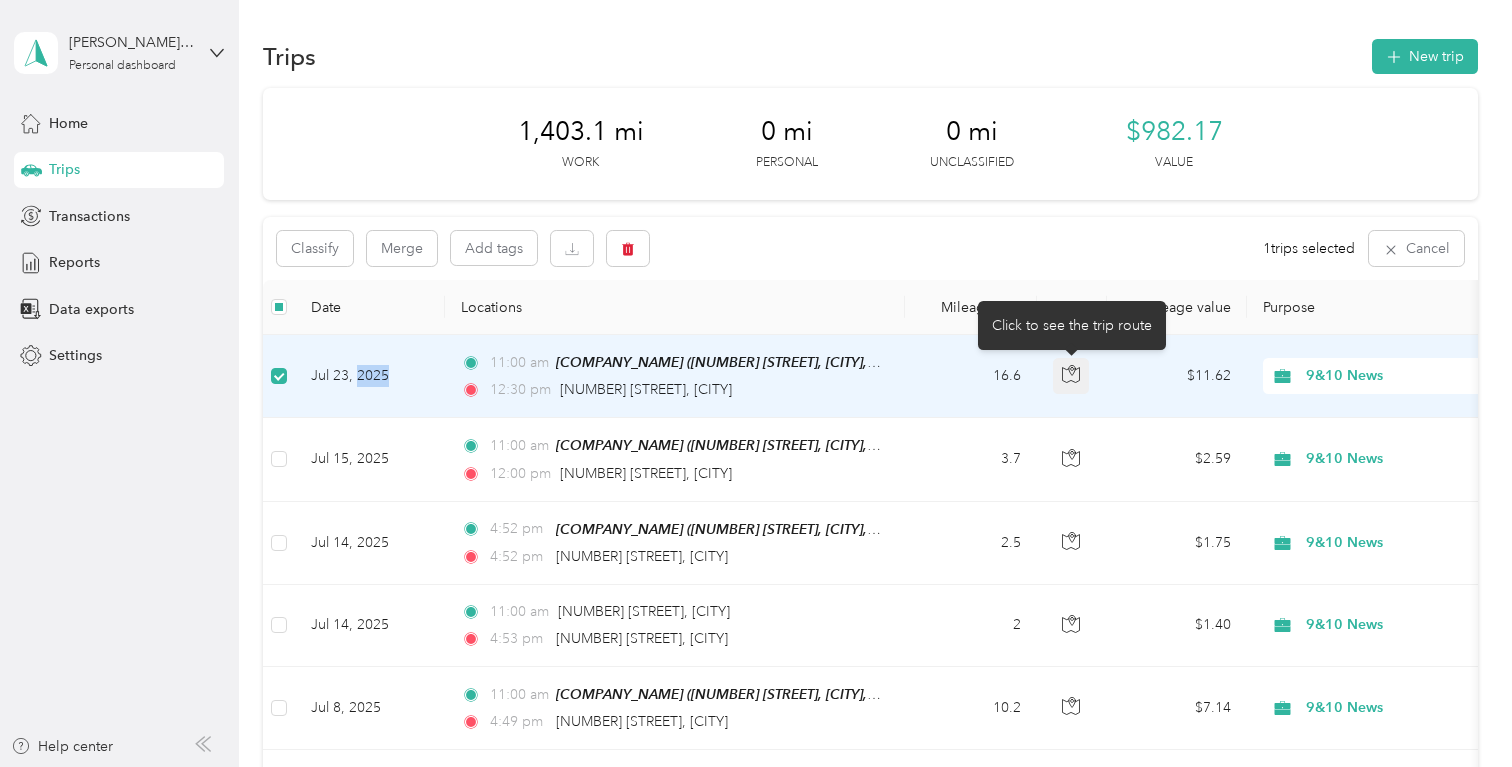 click 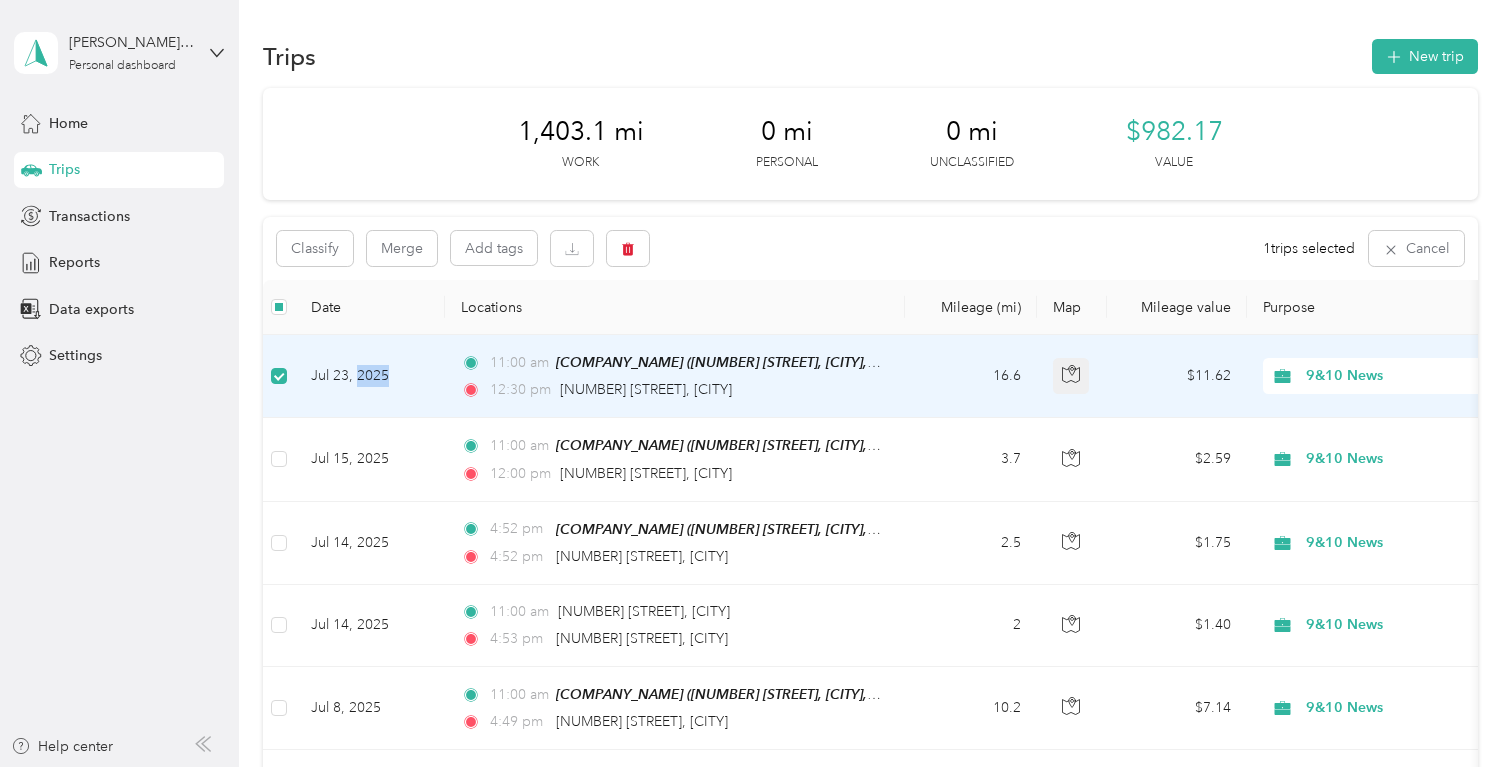 click 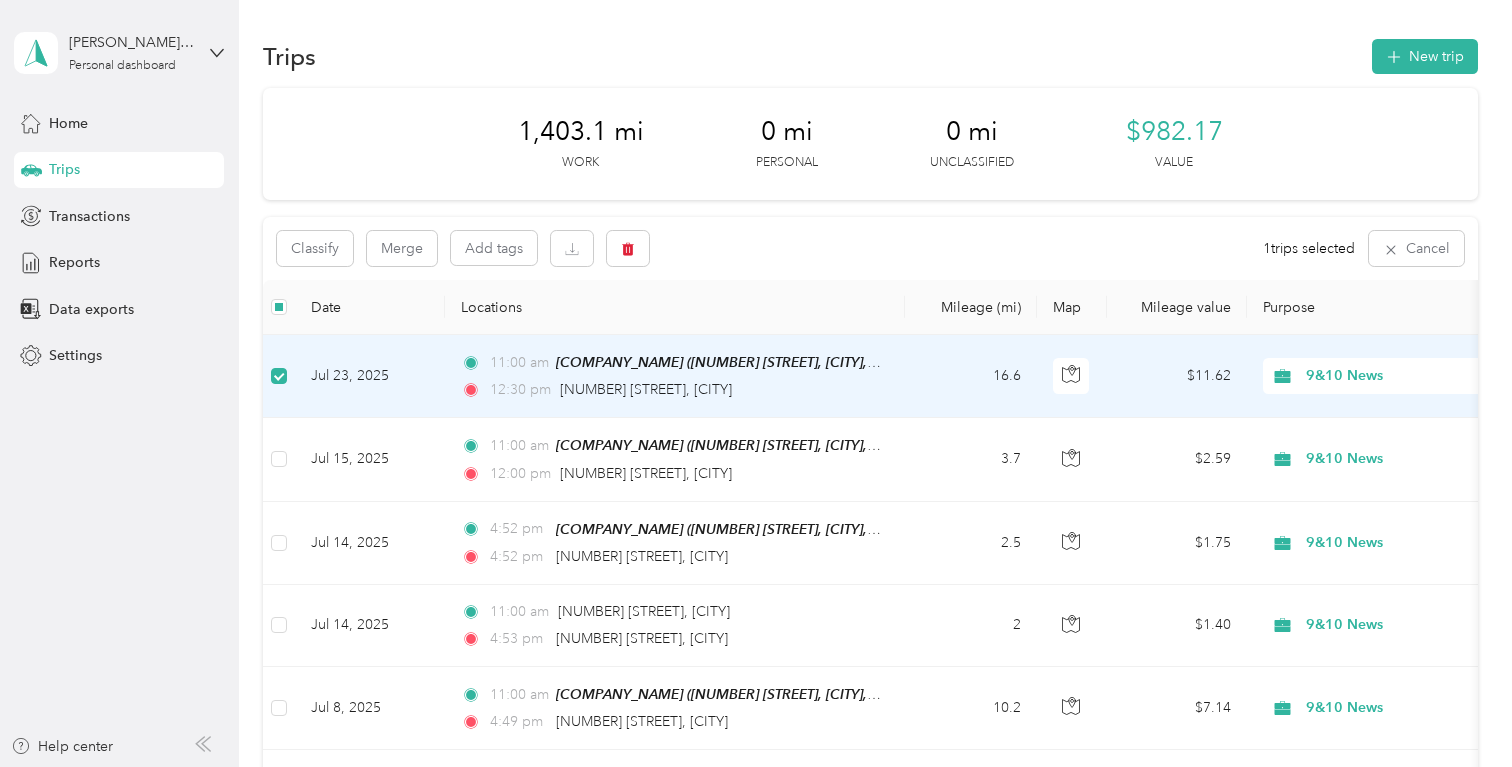 click on "Locations" at bounding box center (675, 307) 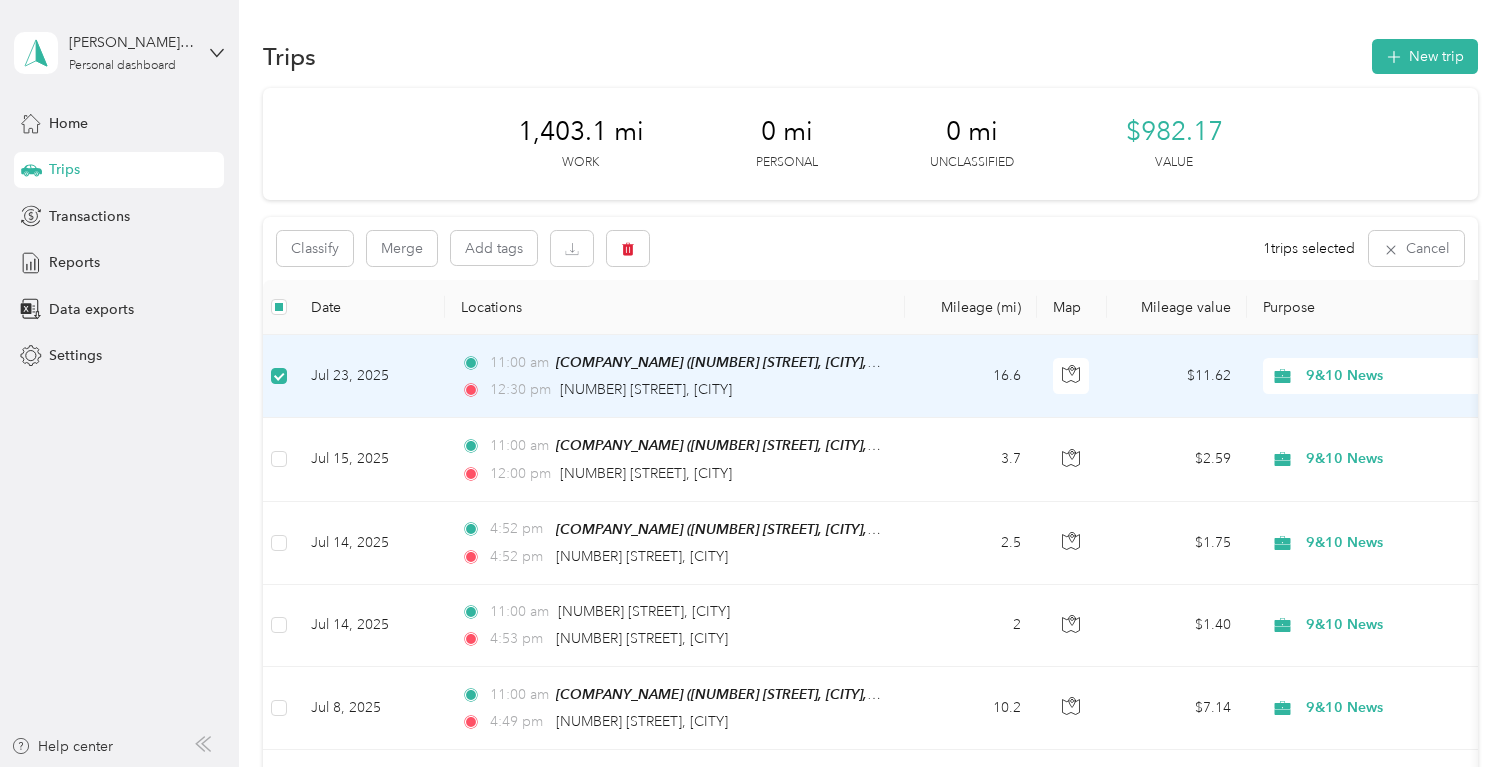 click on "[TIME] [NUMBER] [STREET], [CITY]" at bounding box center (671, 390) 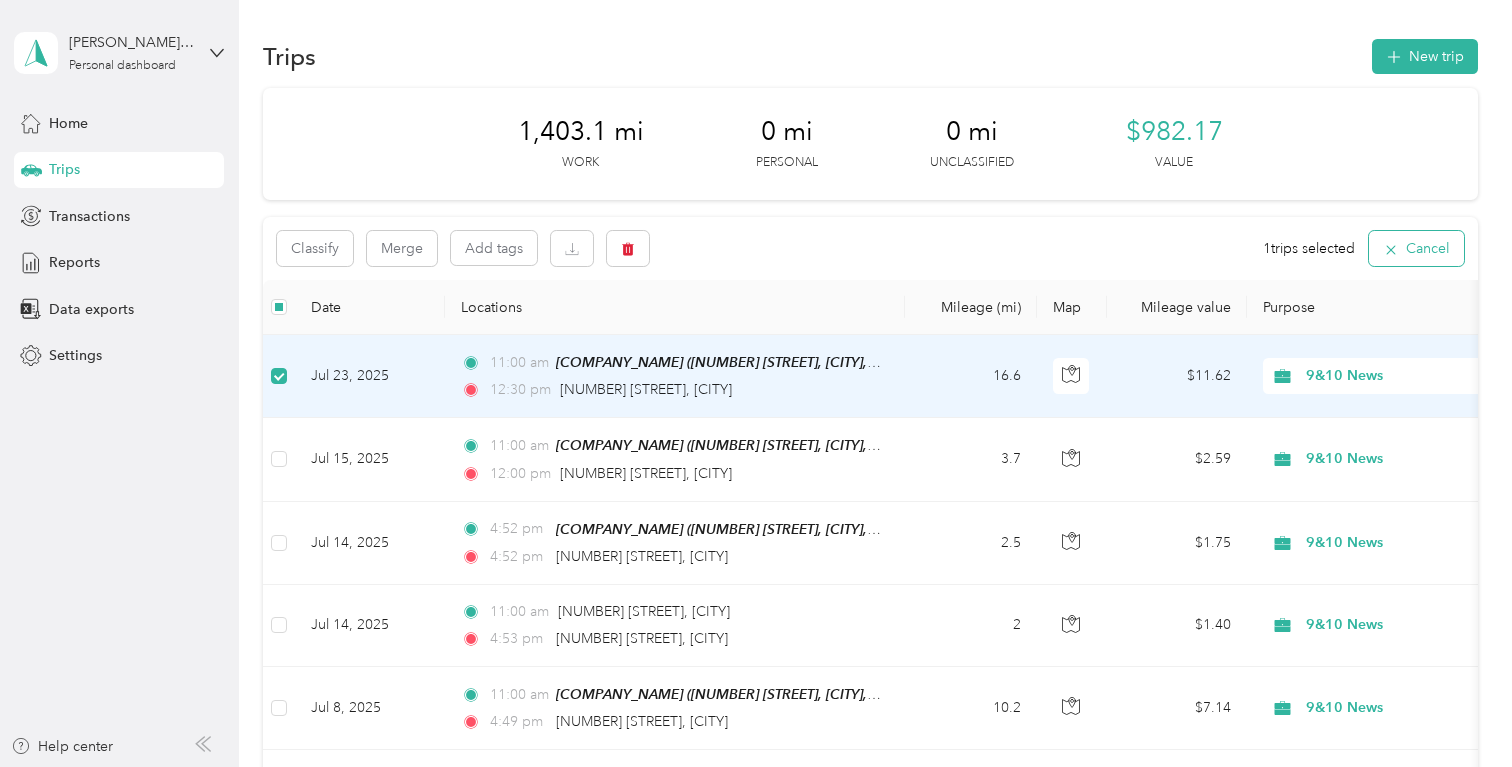 click 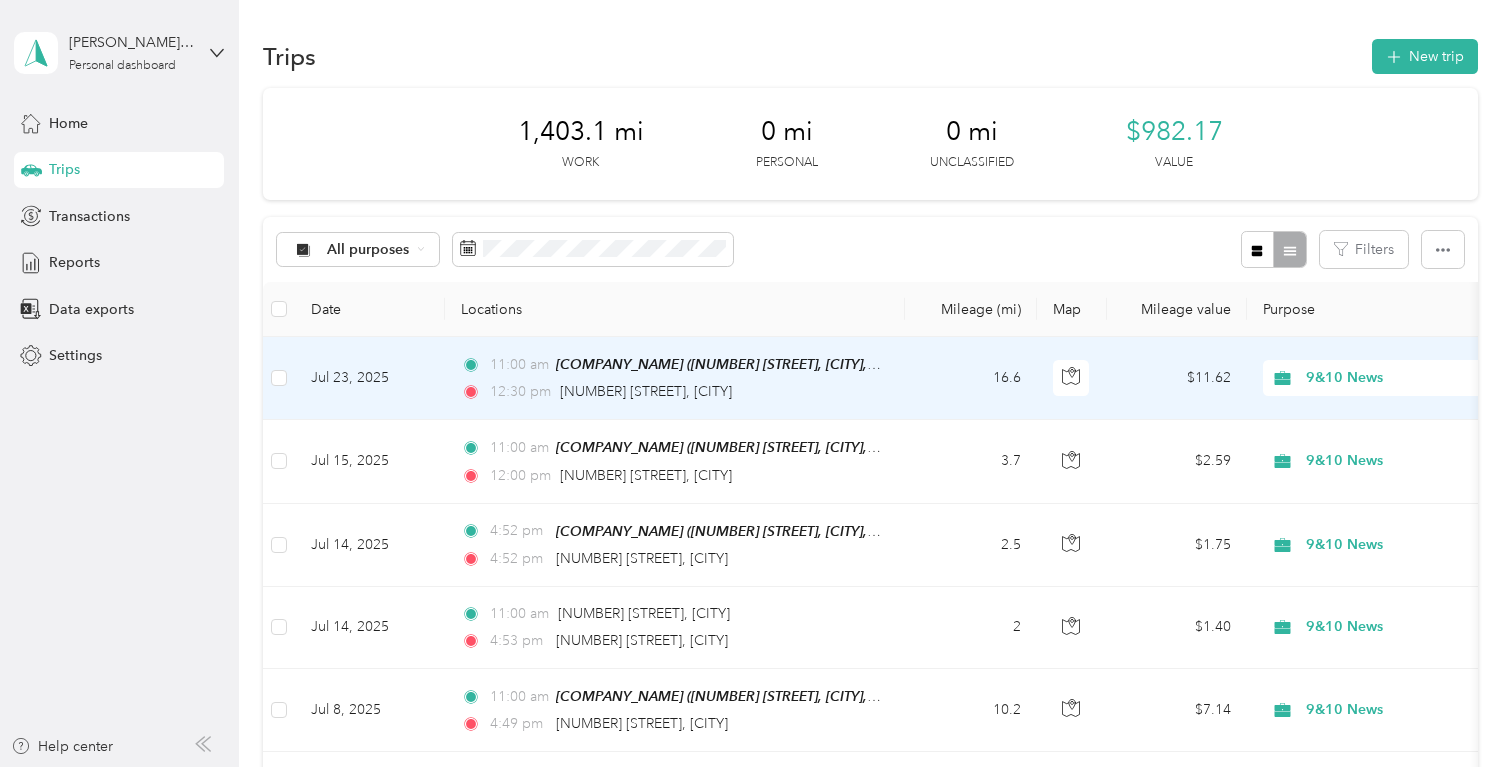 click on "Jul 23, 2025" at bounding box center [370, 378] 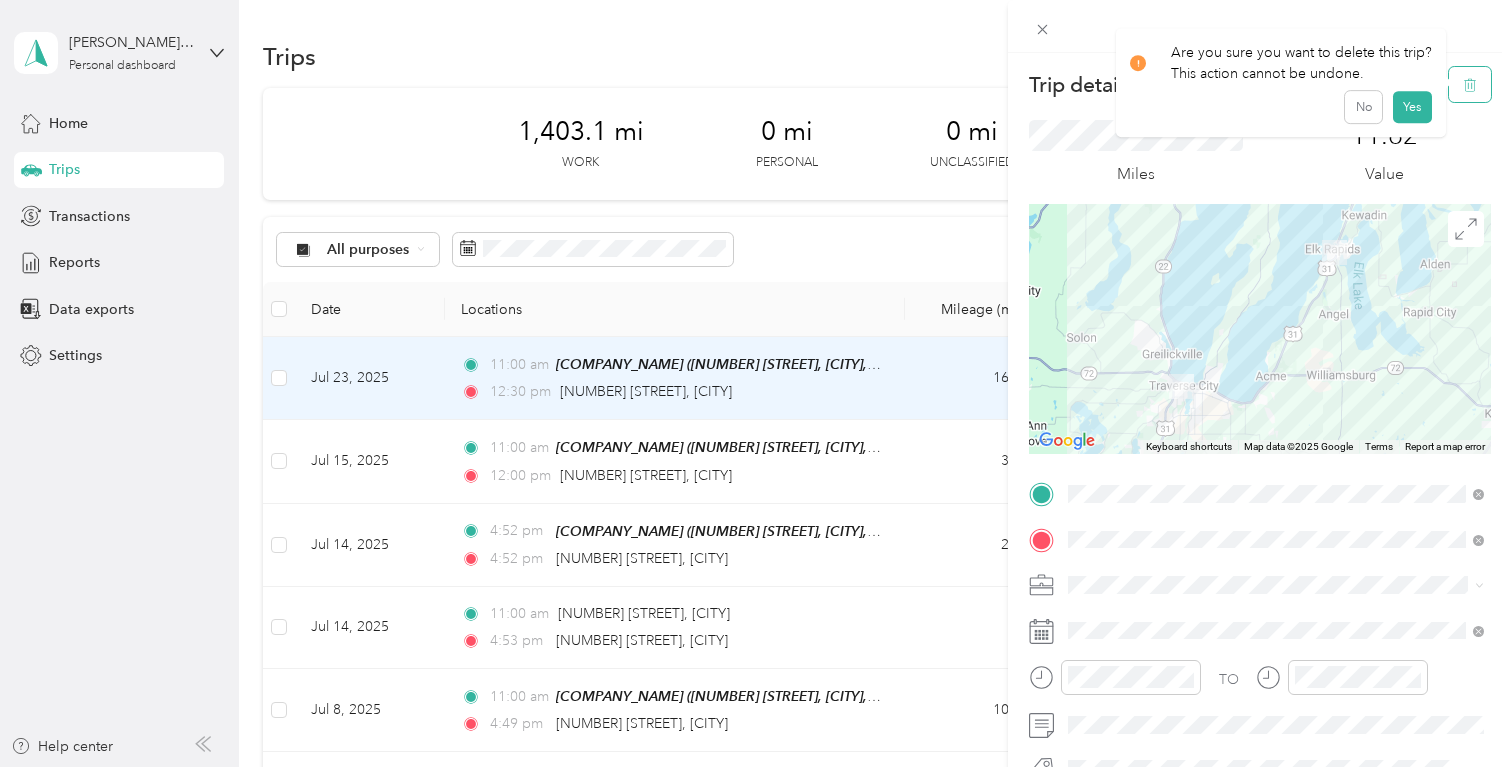 click 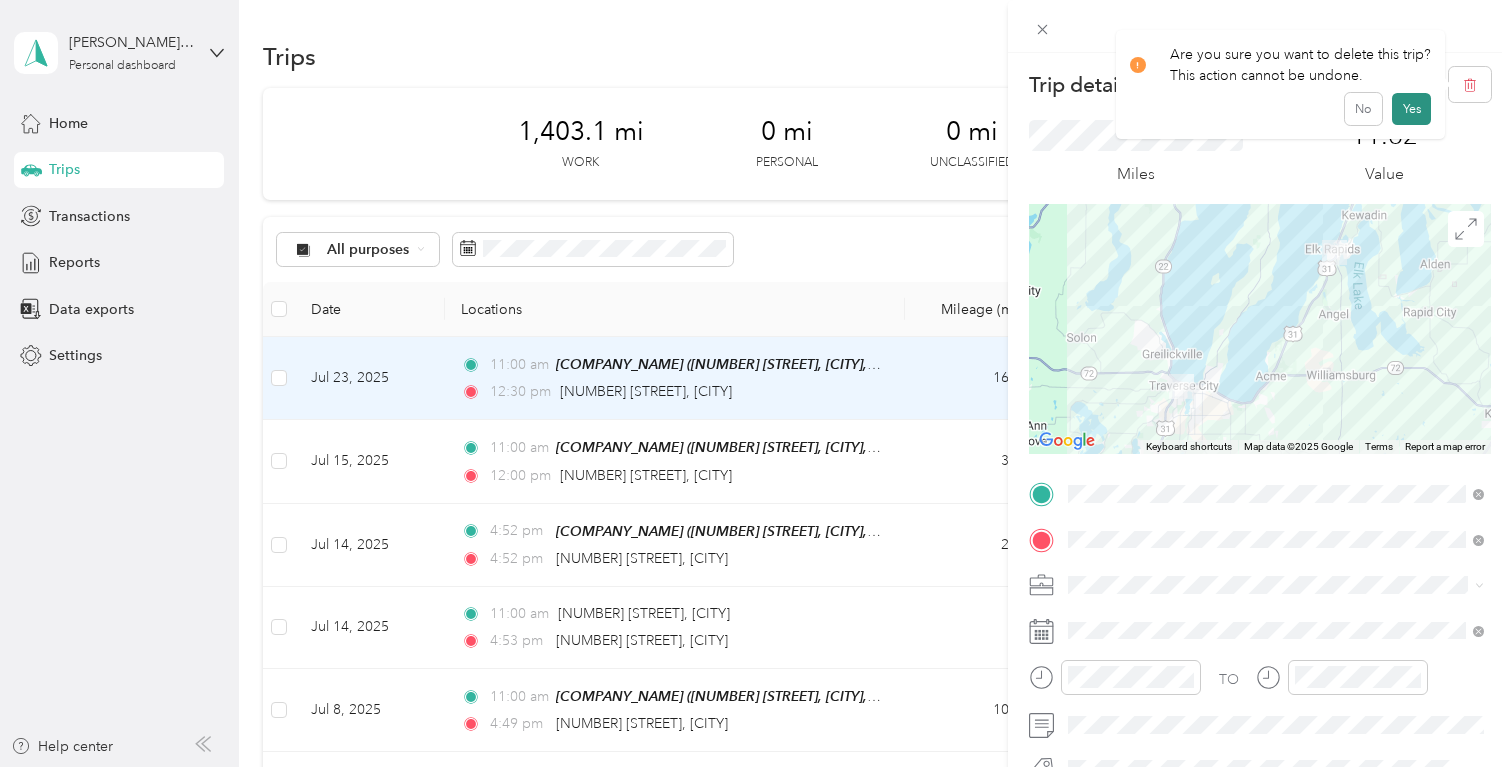 click on "Yes" at bounding box center (1411, 109) 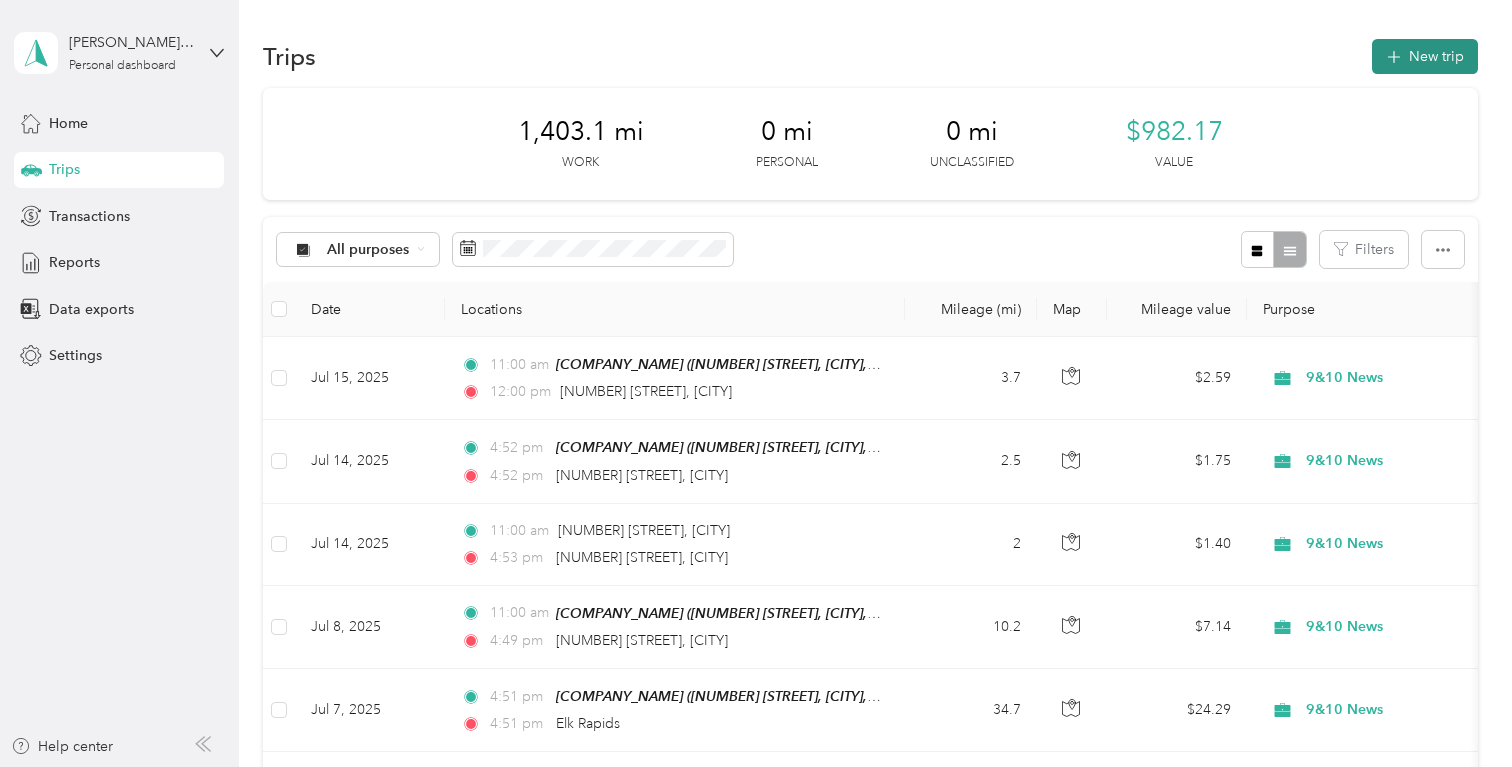 click on "New trip" at bounding box center (1425, 56) 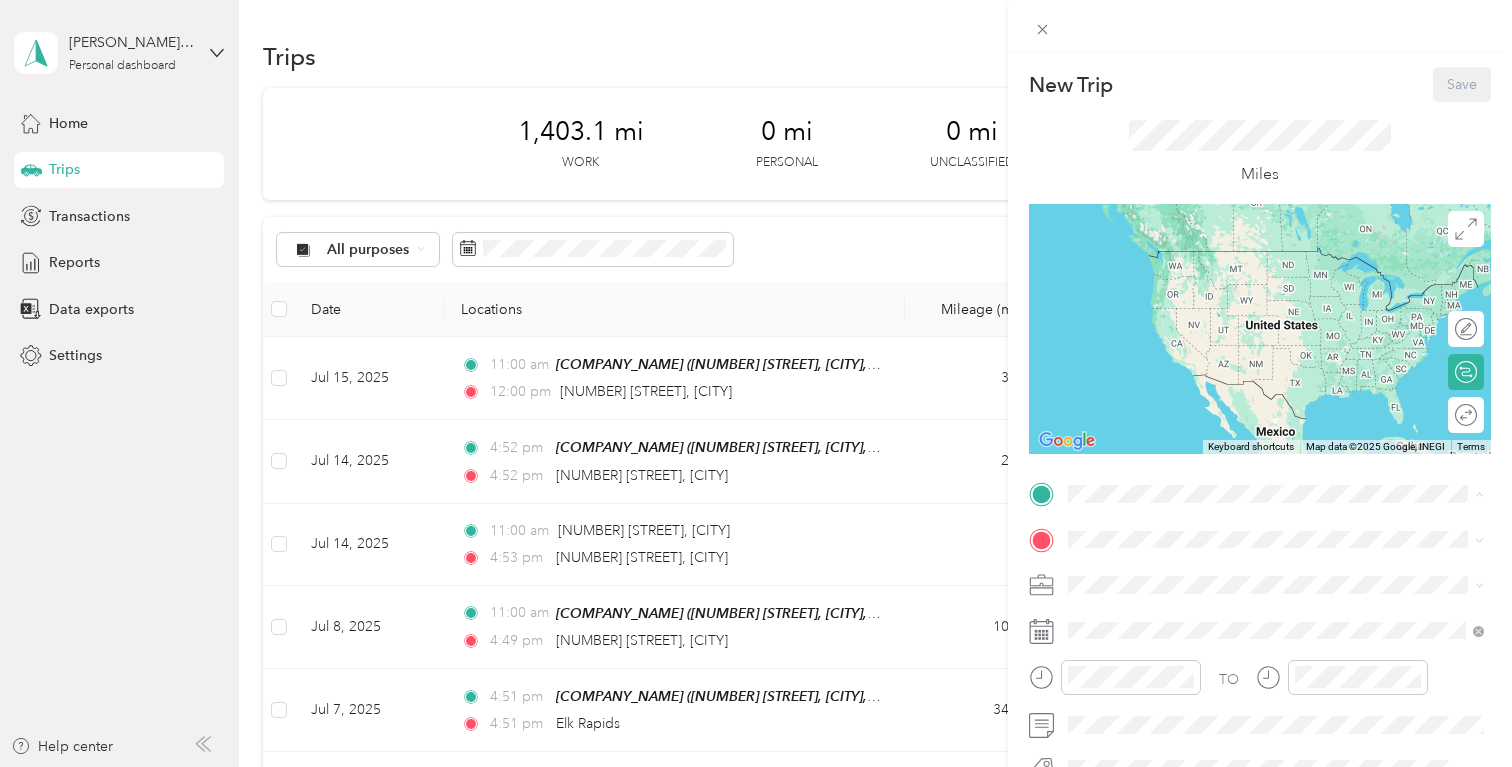 click on "[COMPANY_NAME] [NUMBER] [STREET], [CITY], [STATE], [COUNTRY] , [POSTAL_CODE], [CITY], [STATE], [COUNTRY]" at bounding box center (1292, 364) 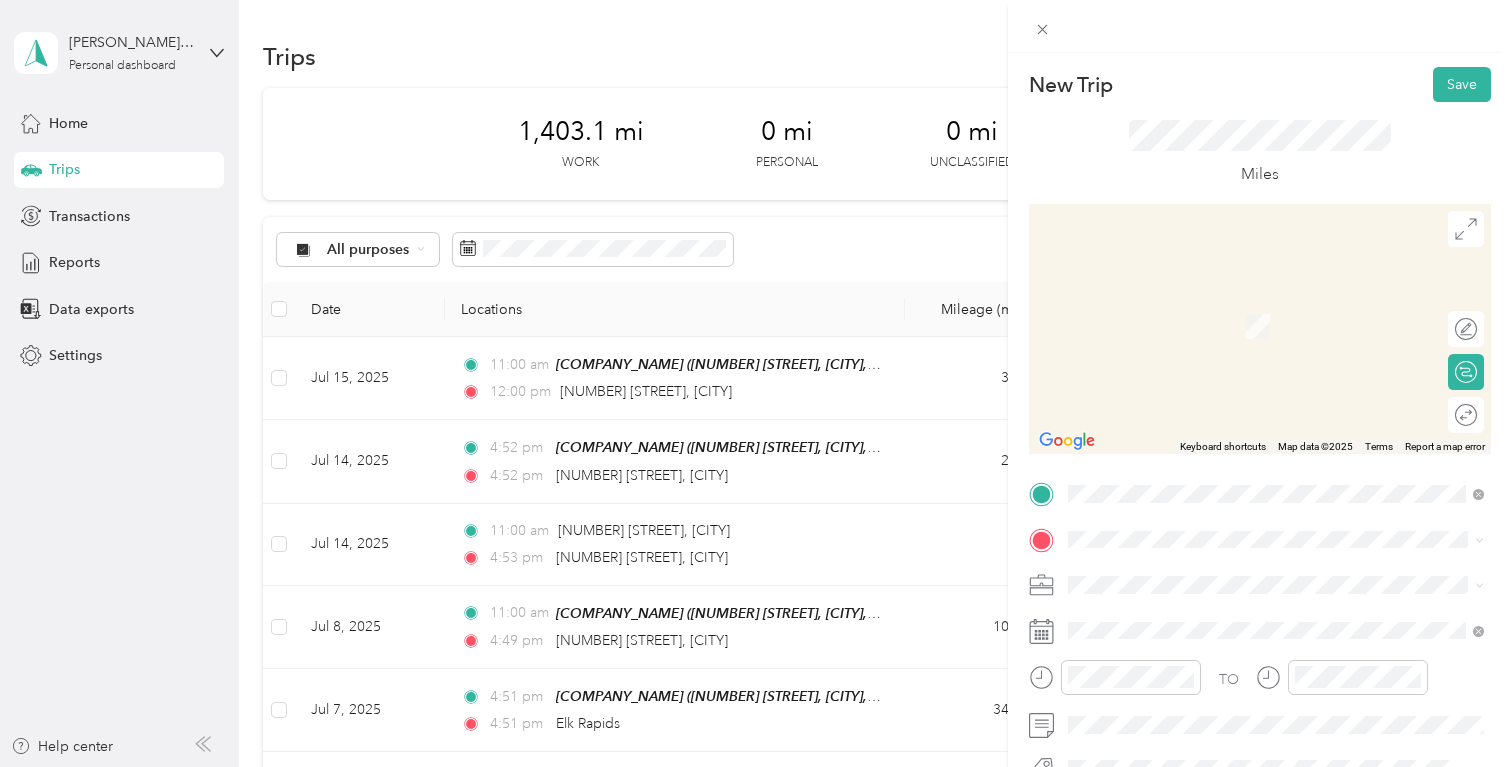 click on "[NUMBER] [STREET]
[CITY], [STATE] [POSTAL_CODE], [COUNTRY]" at bounding box center (1250, 468) 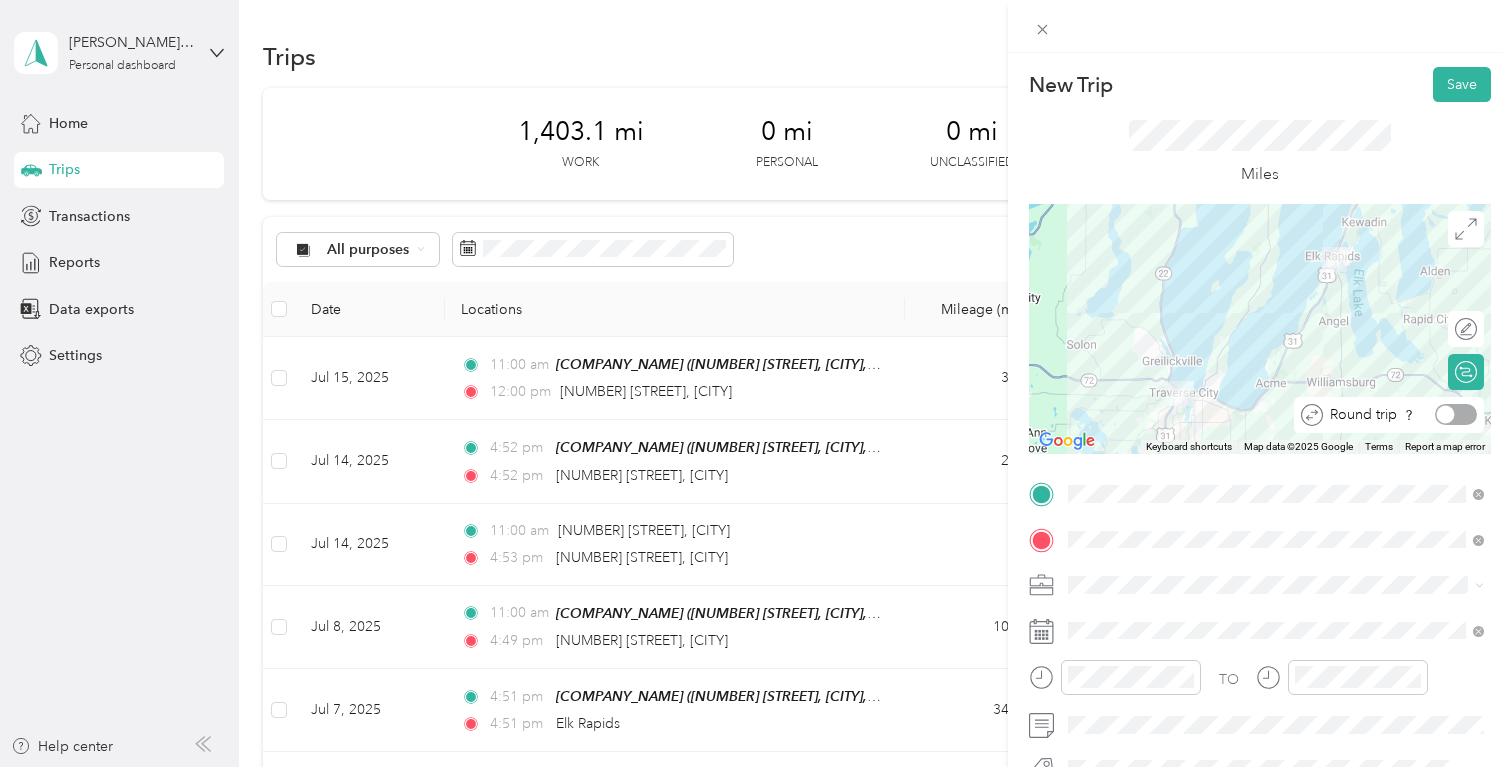 click at bounding box center [1446, 415] 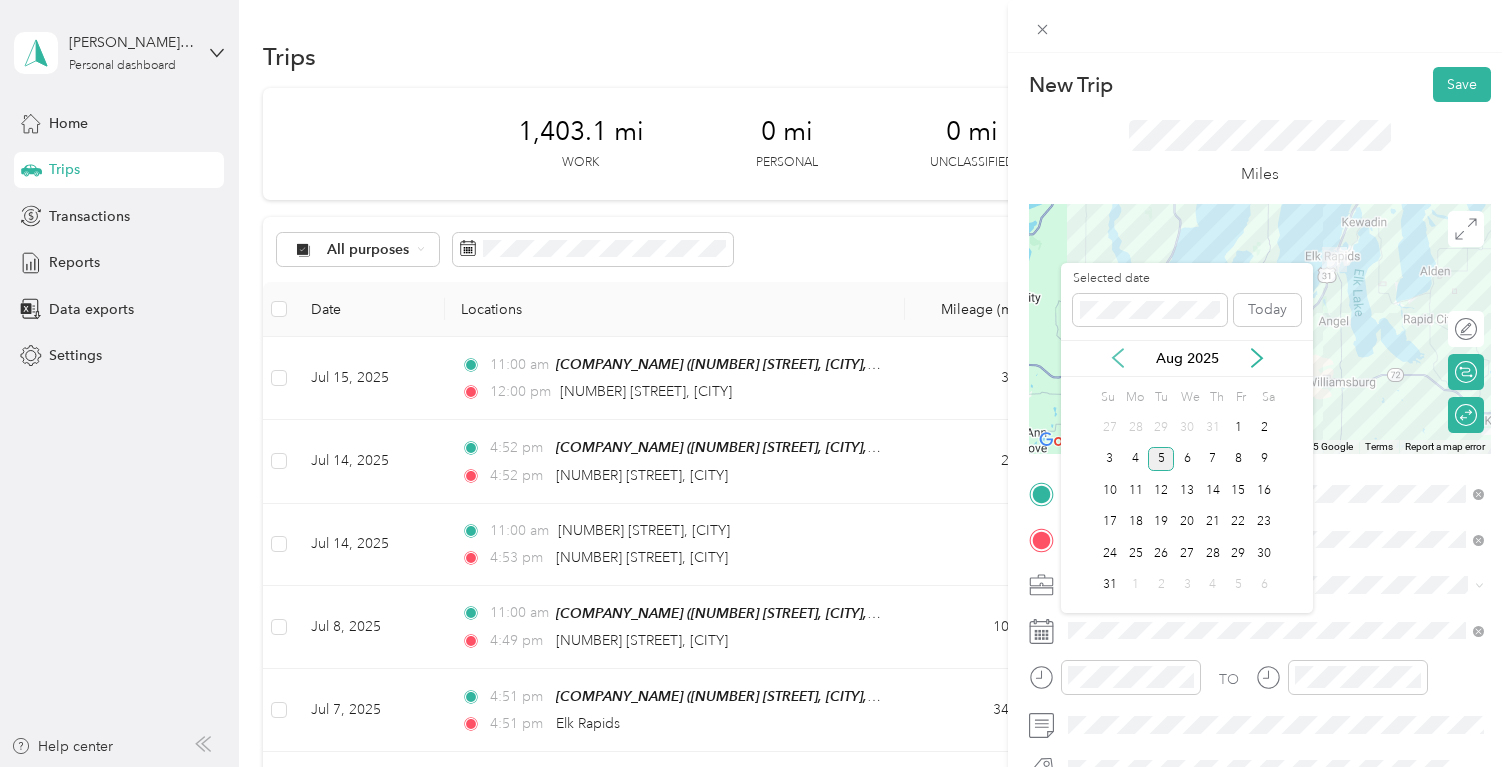 click 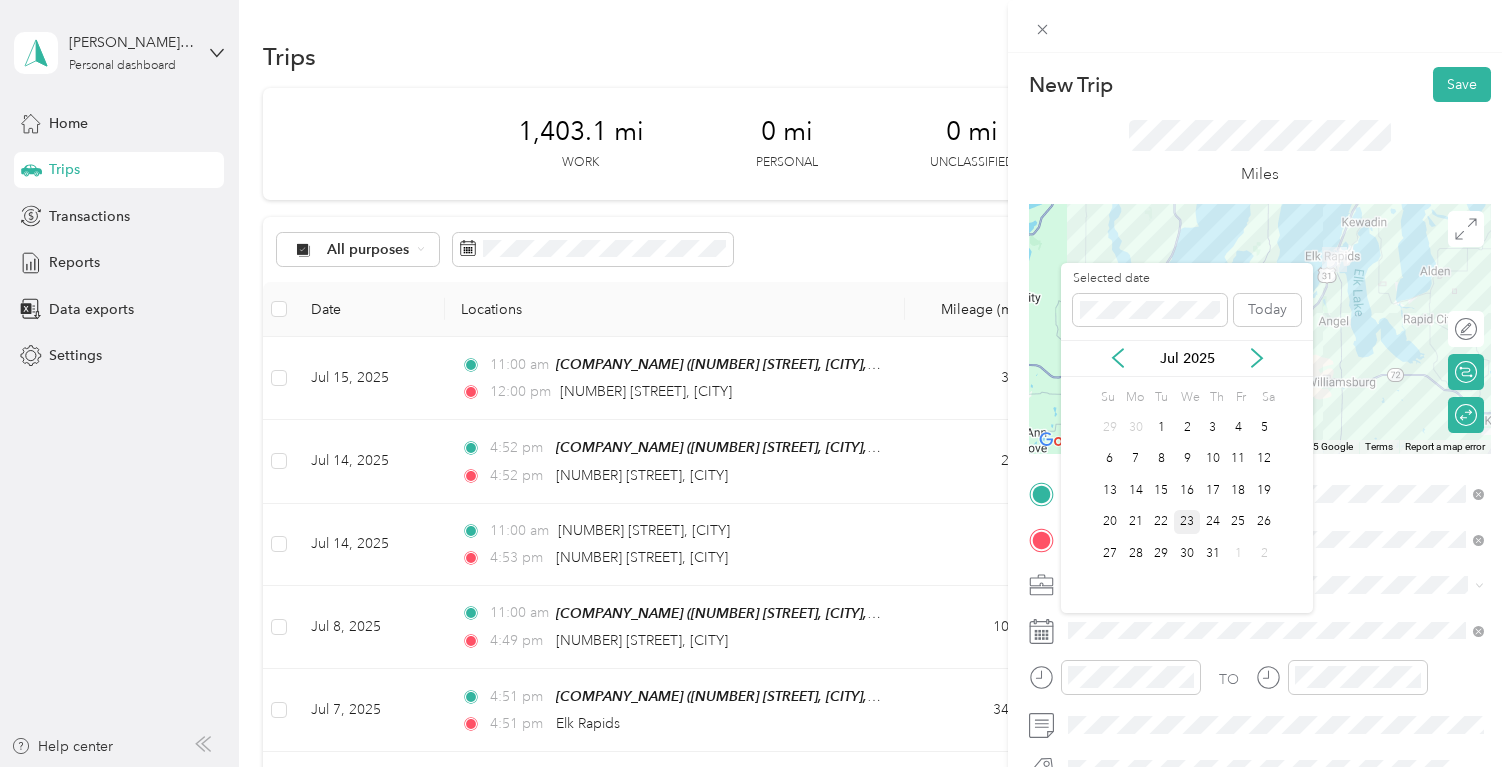 click on "23" at bounding box center (1187, 522) 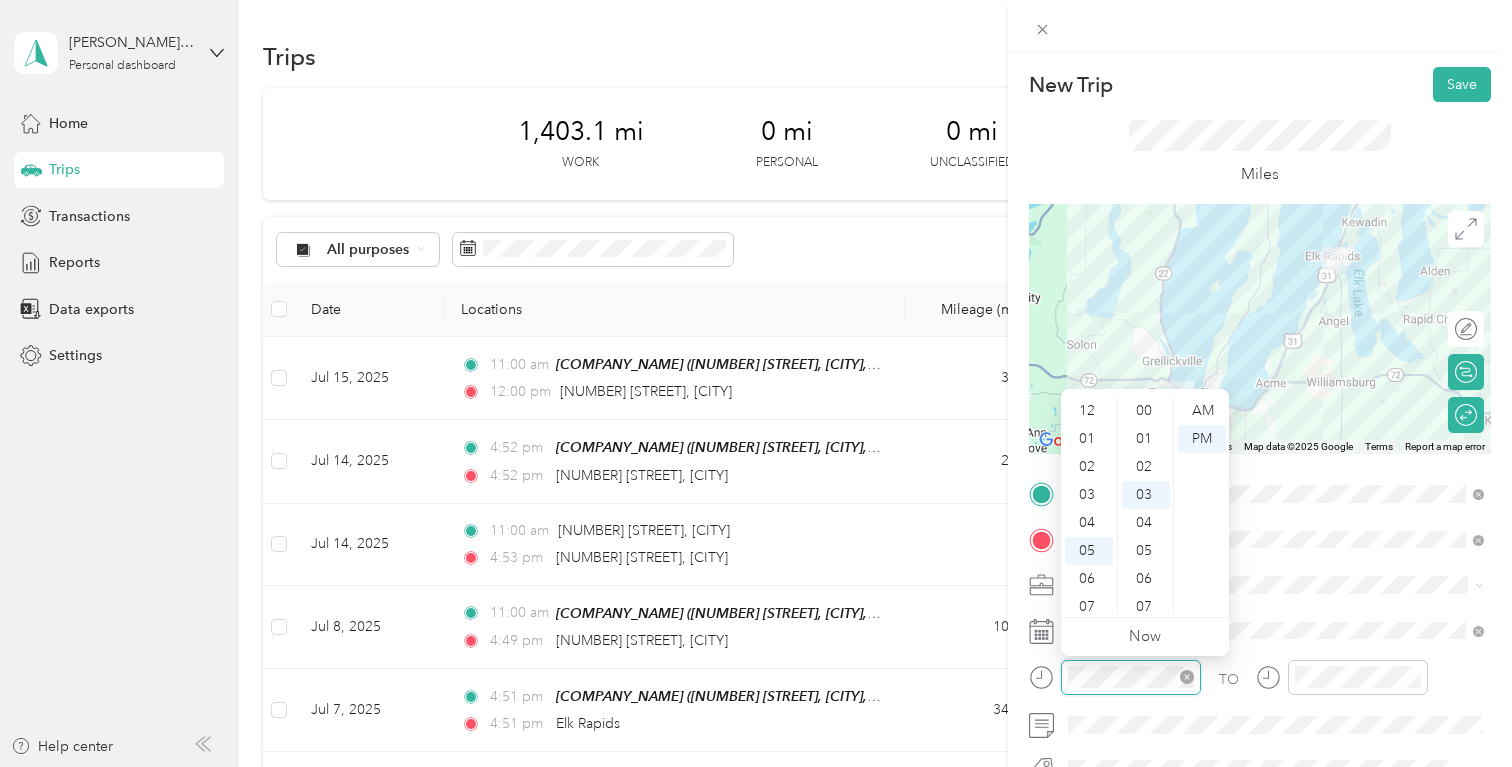 scroll, scrollTop: 120, scrollLeft: 0, axis: vertical 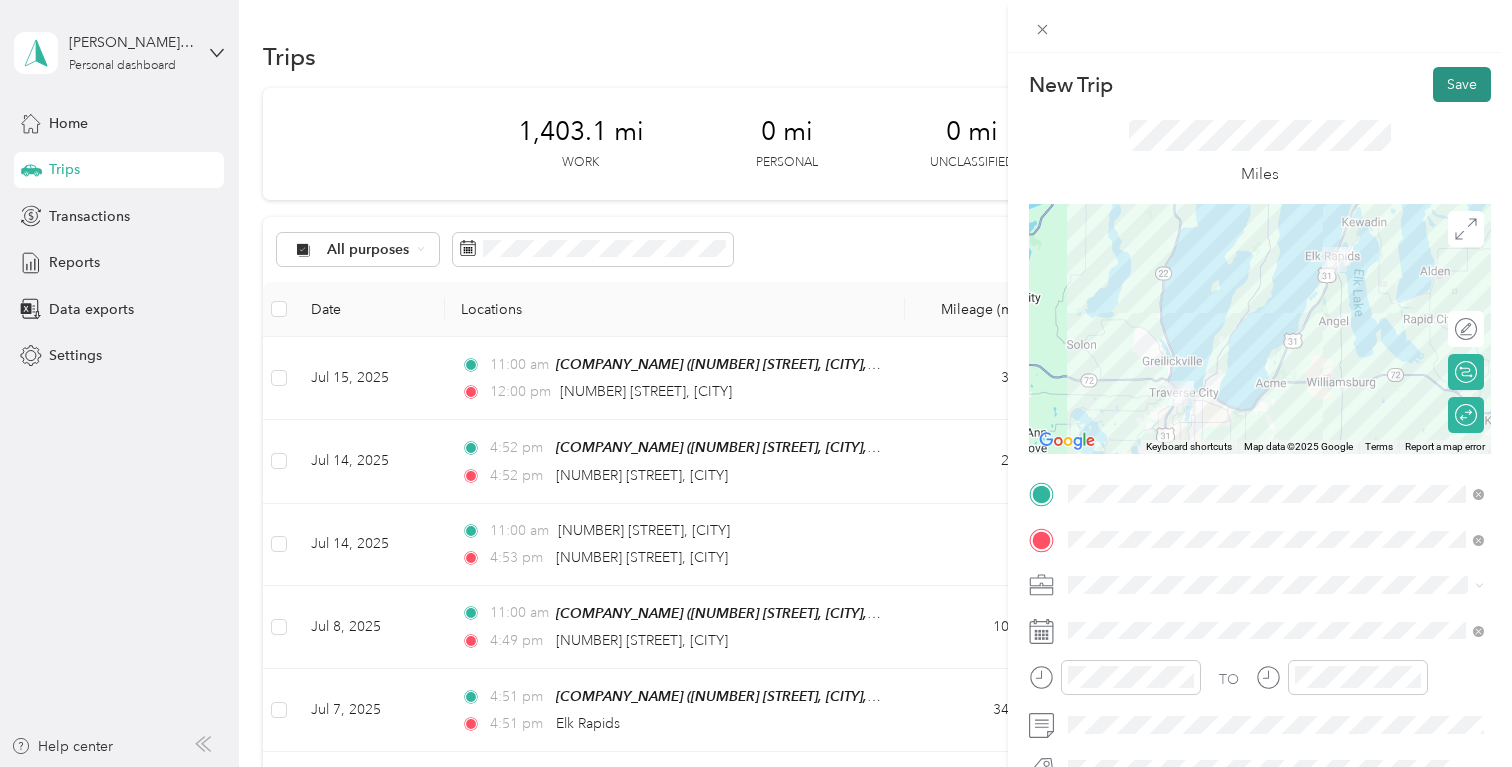 click on "Save" at bounding box center [1462, 84] 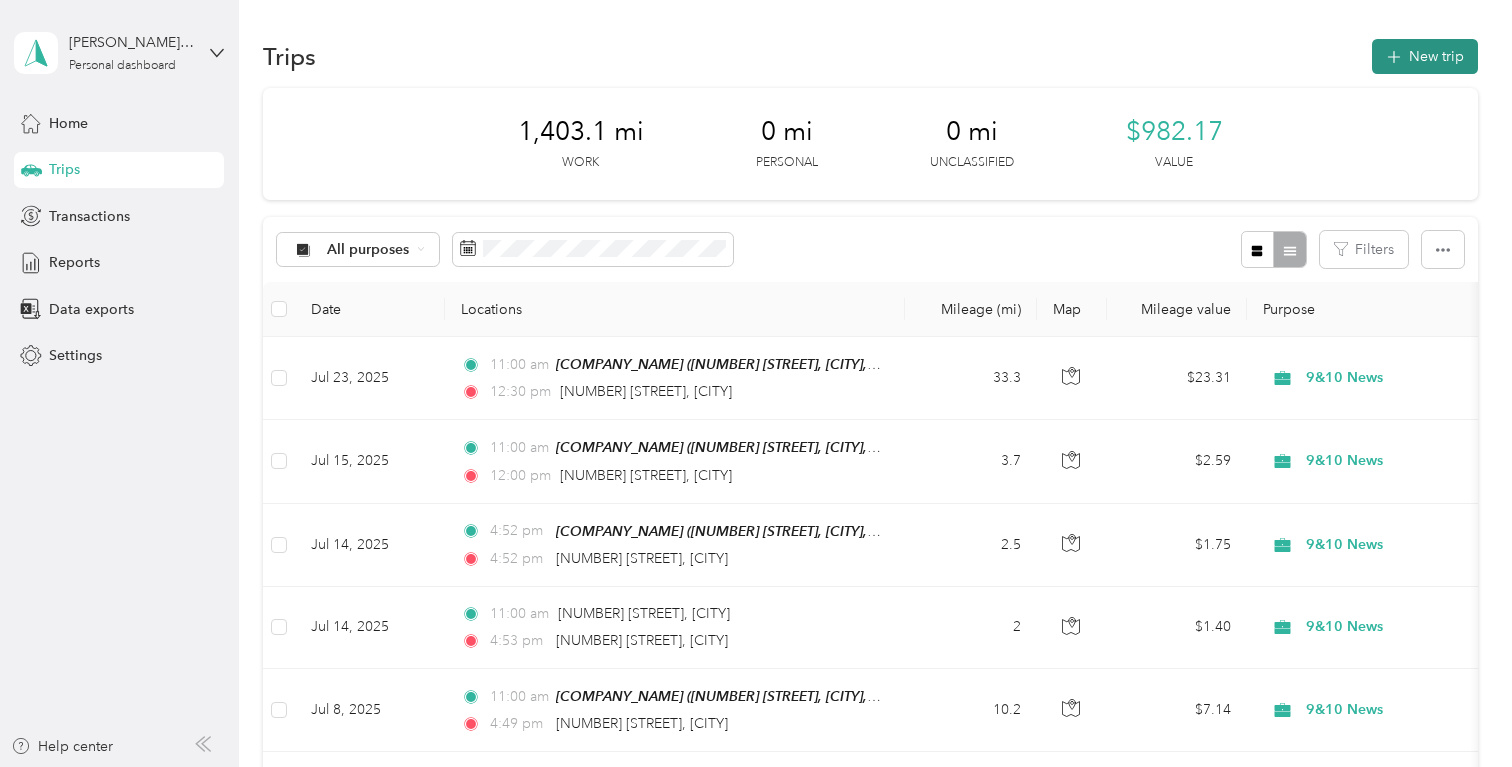 click on "New trip" at bounding box center (1425, 56) 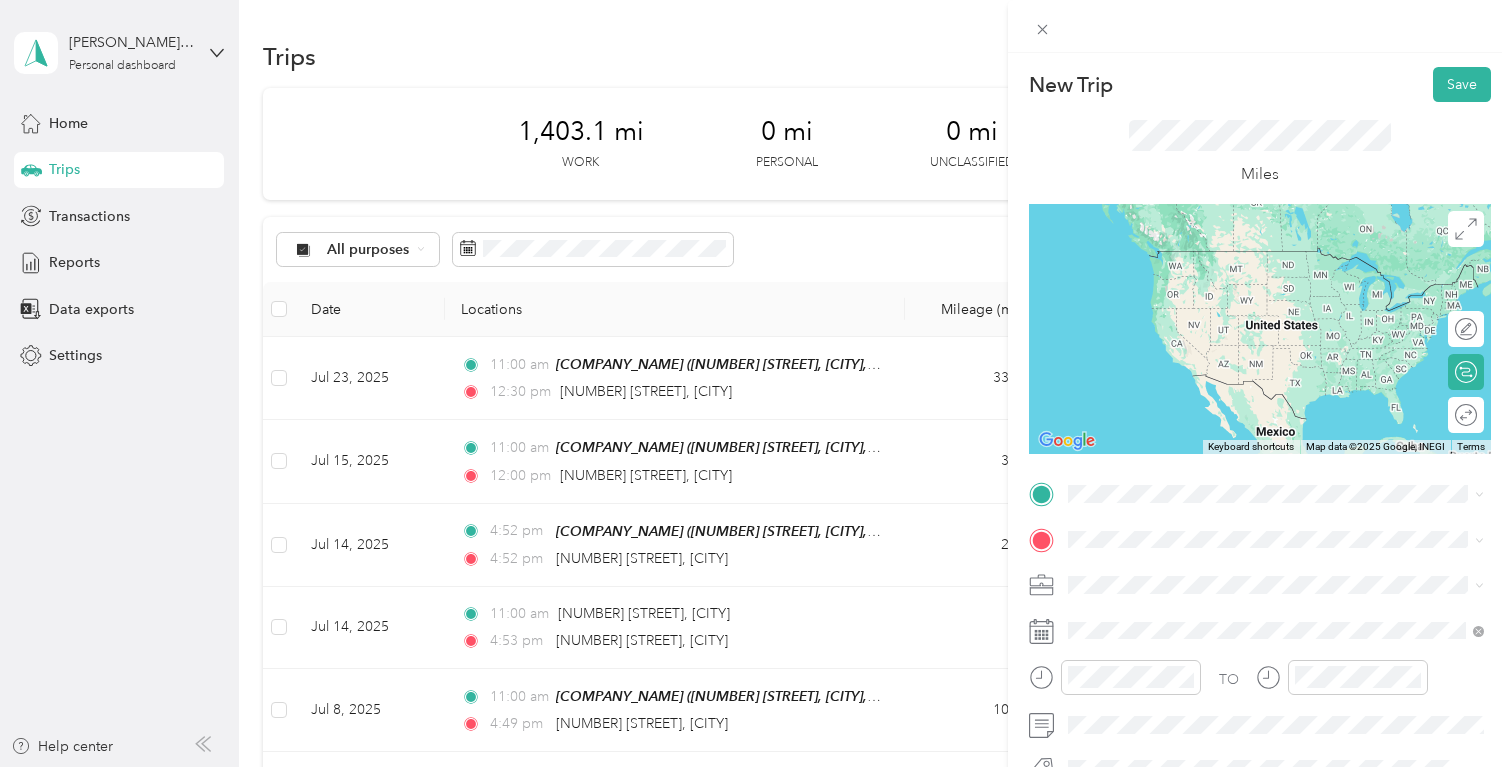 click on "[NUMBER] [STREET], [CITY], [STATE], [COUNTRY] , [POSTAL_CODE], [CITY], [STATE], [COUNTRY]" at bounding box center [1265, 286] 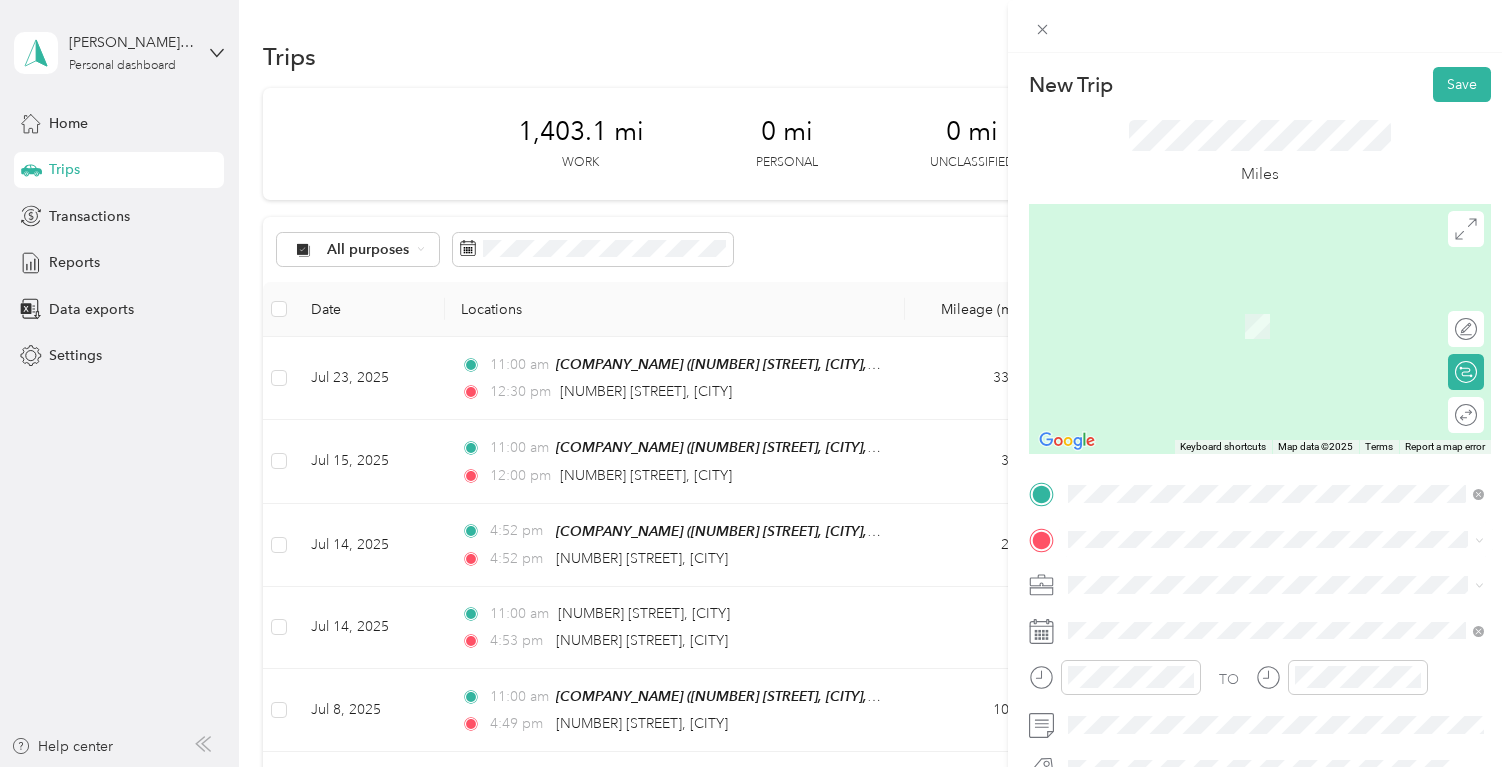 click on "[NUMBER] [STREET]
[CITY], [STATE] [POSTAL_CODE], [COUNTRY]" at bounding box center (1250, 610) 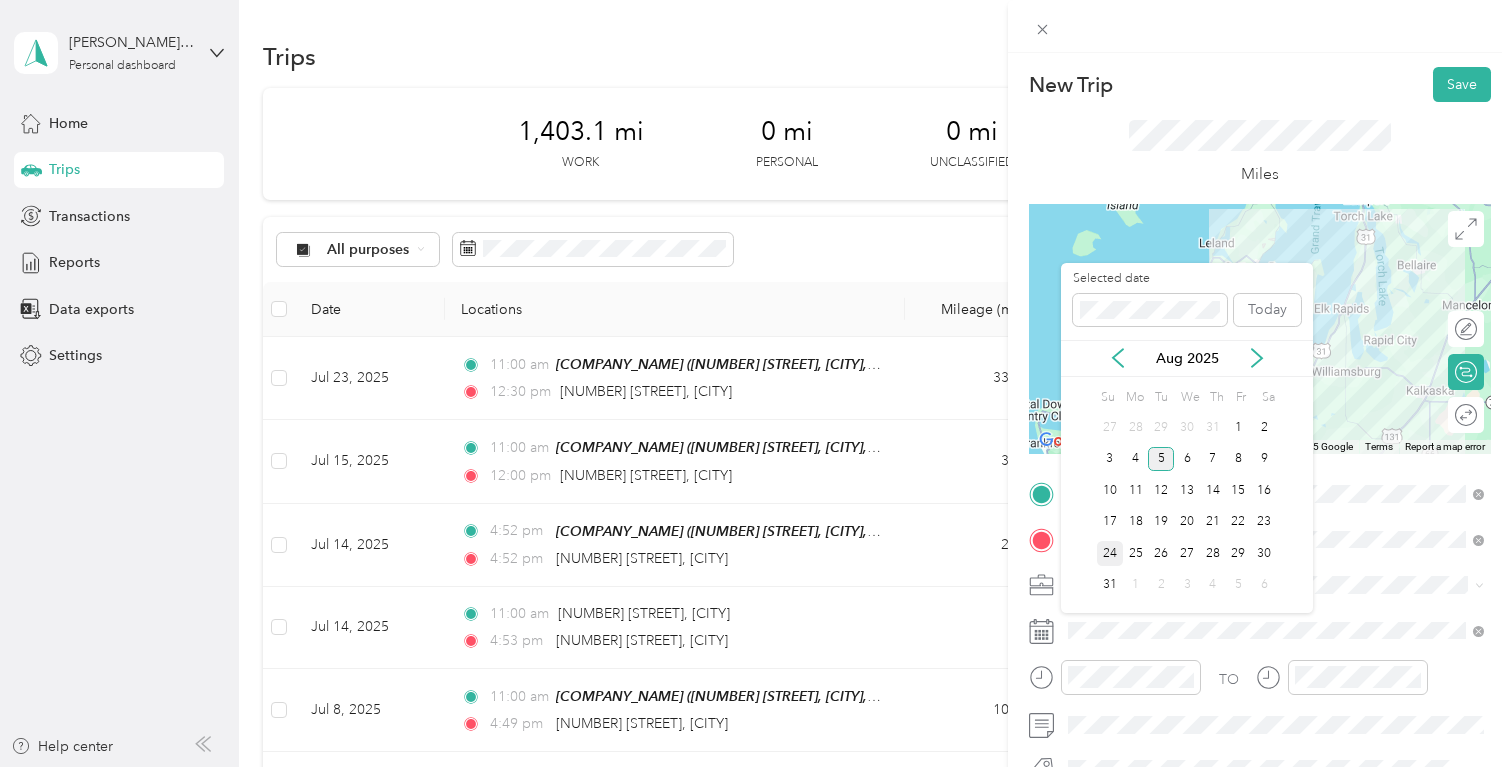 click on "24" at bounding box center (1110, 553) 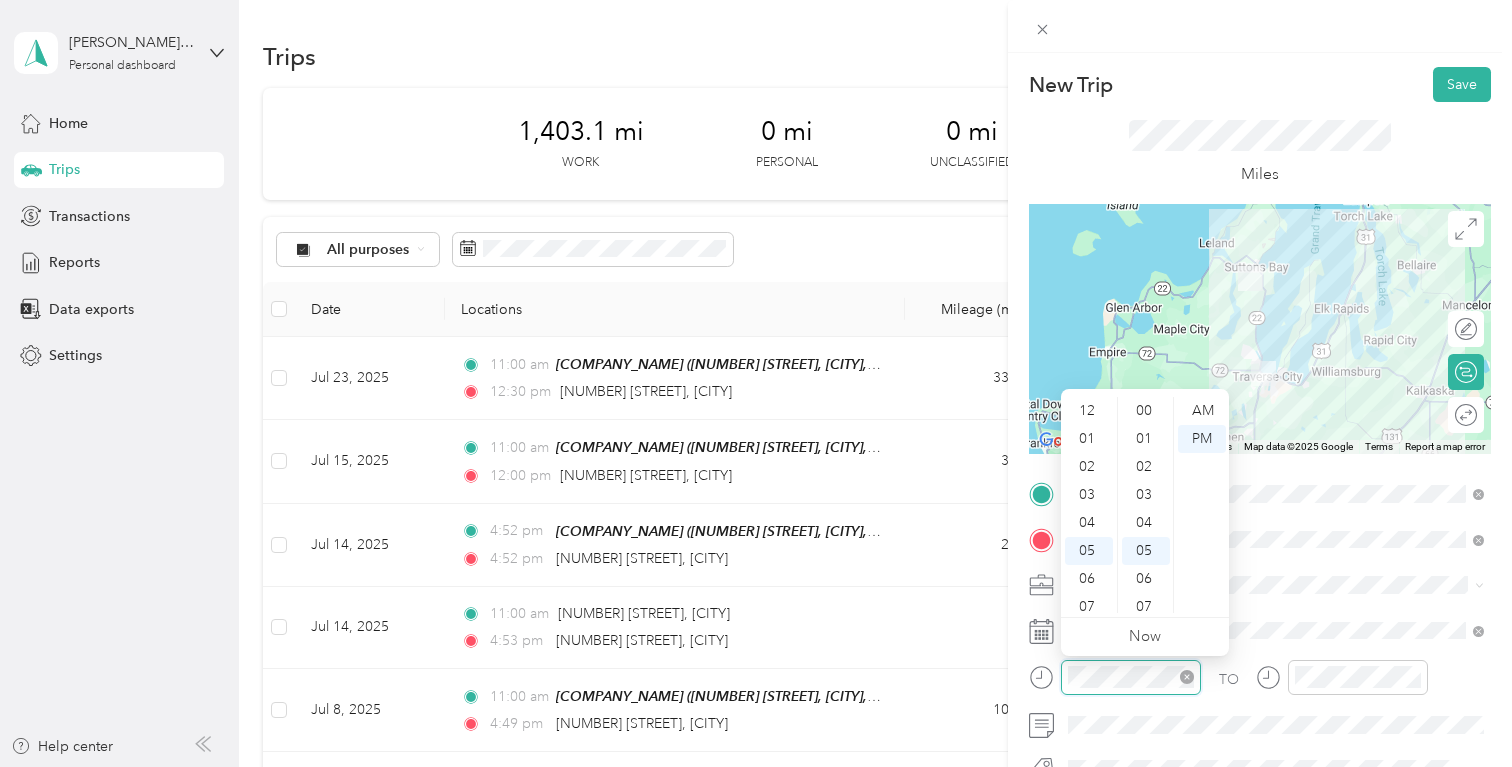 scroll, scrollTop: 120, scrollLeft: 0, axis: vertical 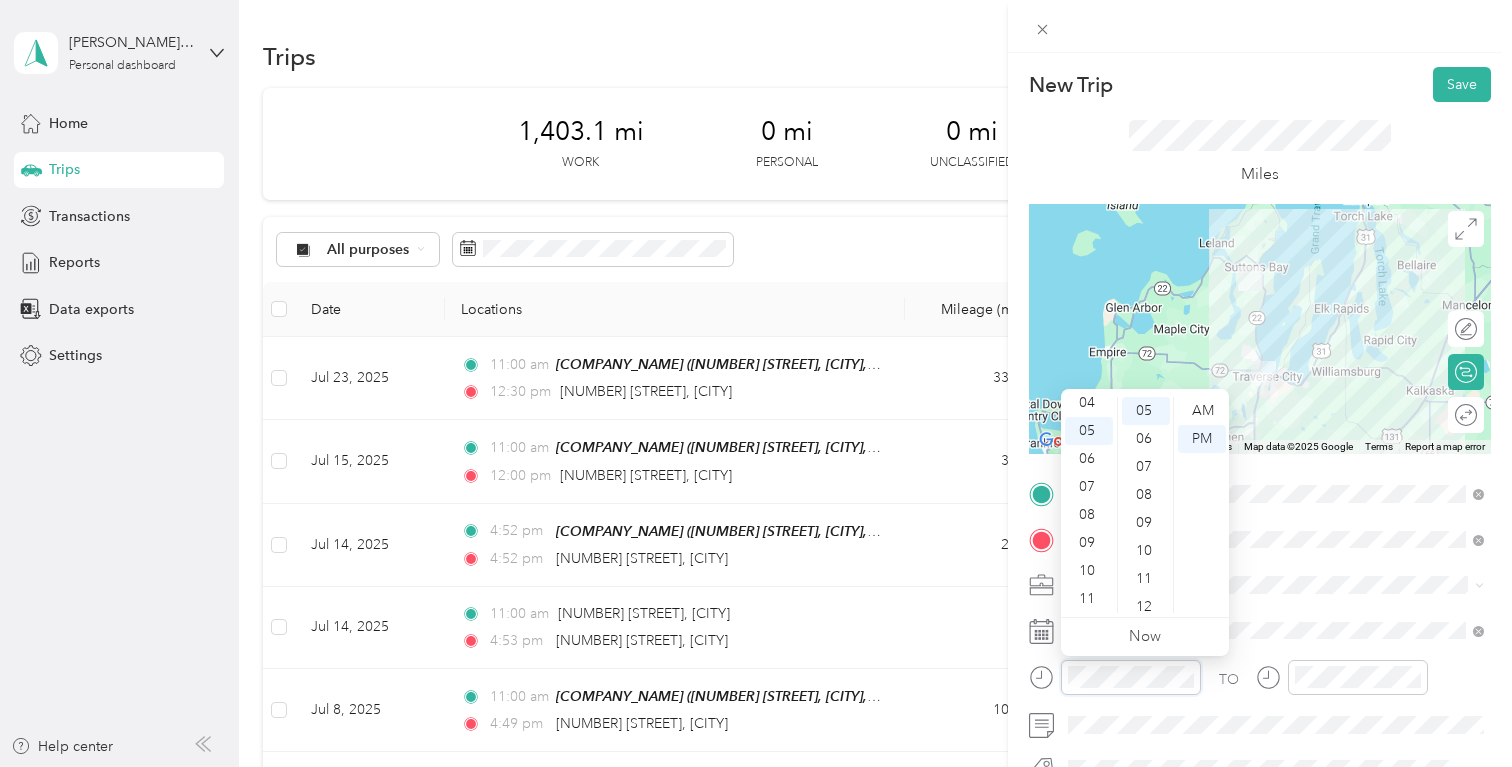 click on "New Trip Save This trip cannot be edited because it is either under review, approved, or paid. Contact your Team Manager to edit it. Miles ← Move left → Move right ↑ Move up ↓ Move down + Zoom in - Zoom out Home Jump left by 75% End Jump right by 75% Page Up Jump up by 75% Page Down Jump down by 75% Keyboard shortcuts Map Data Map data ©2025 Google Map data ©2025 Google 10 km  Click to toggle between metric and imperial units Terms Report a map error Edit route Calculate route Round trip TO Add photo" at bounding box center [1260, 514] 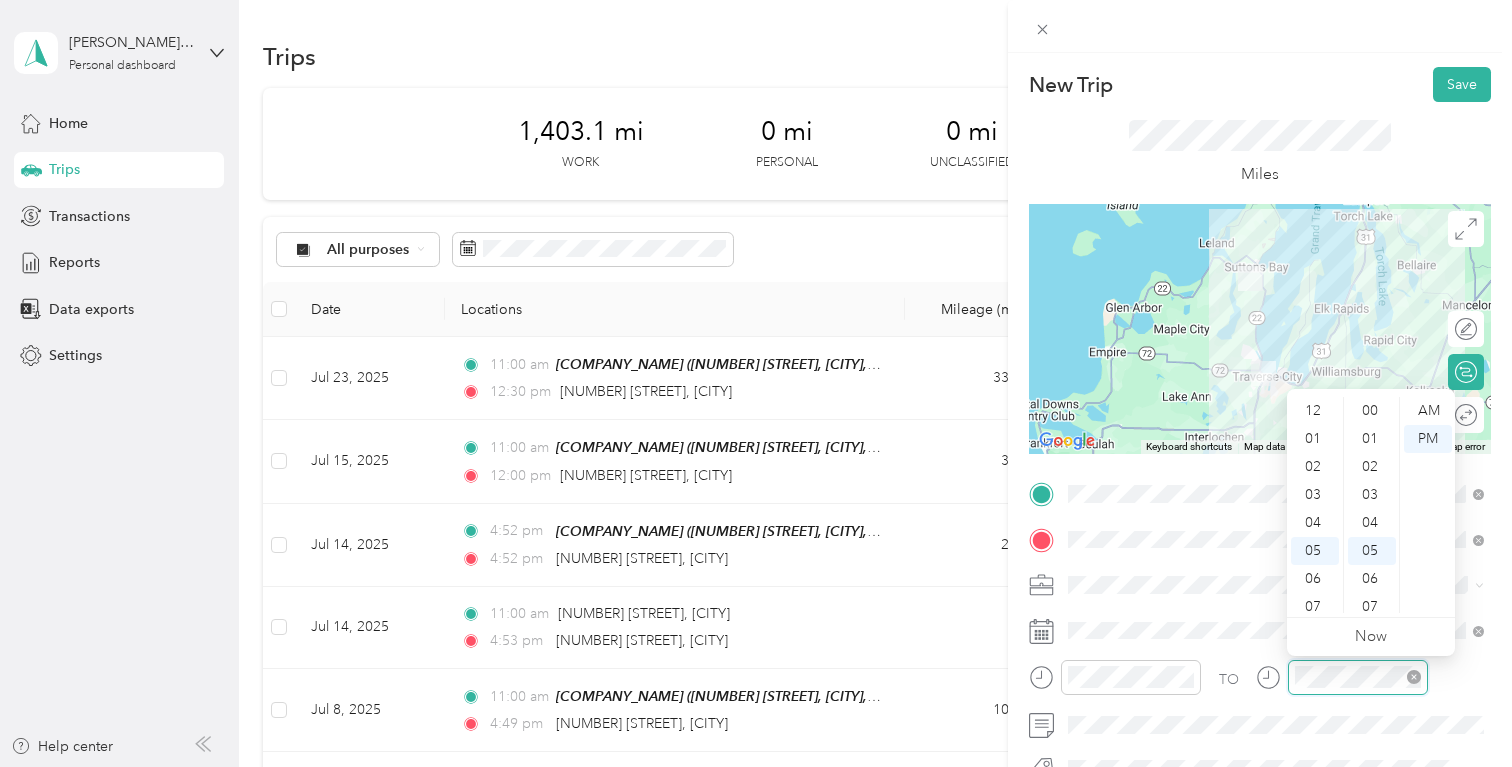 scroll, scrollTop: 120, scrollLeft: 0, axis: vertical 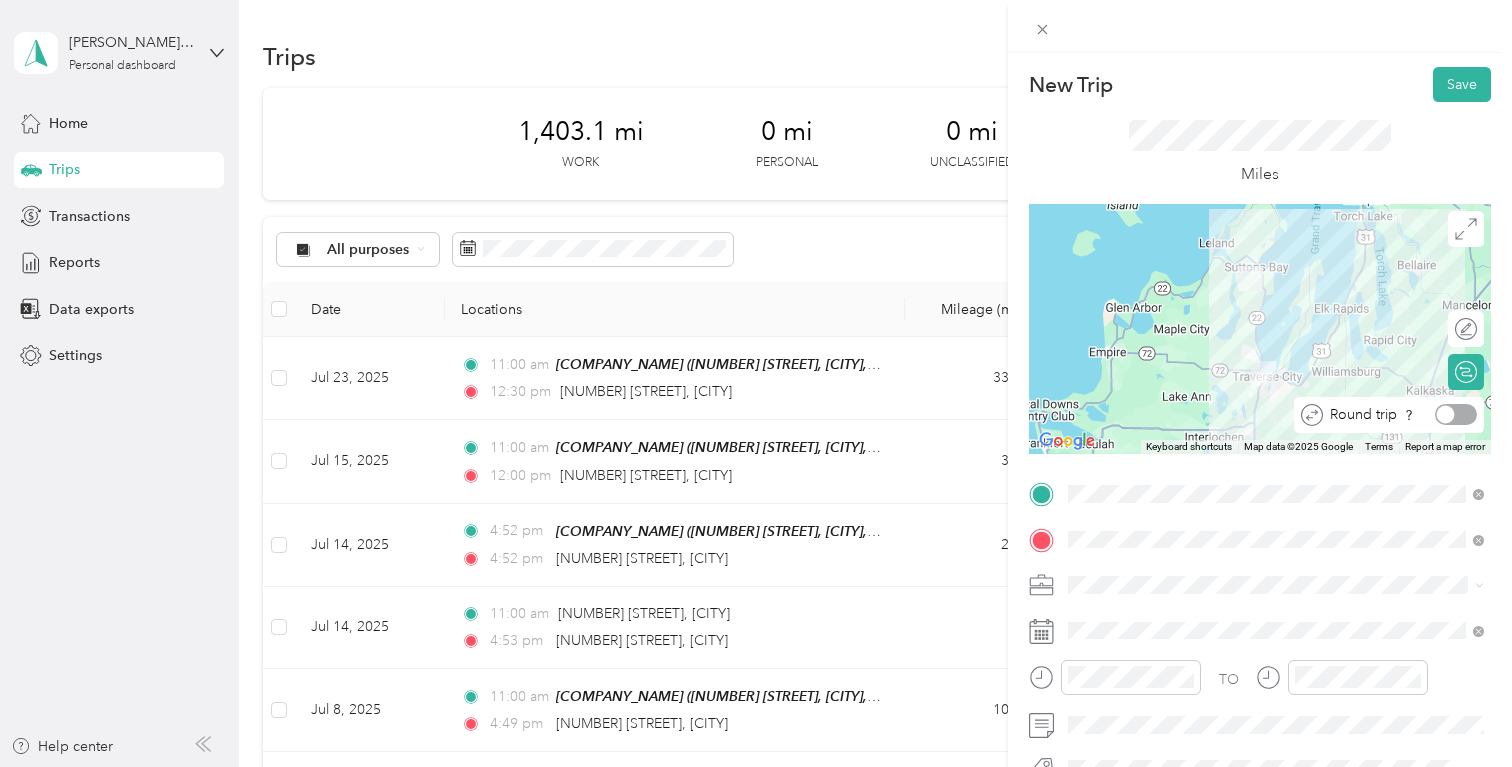 click at bounding box center (1446, 415) 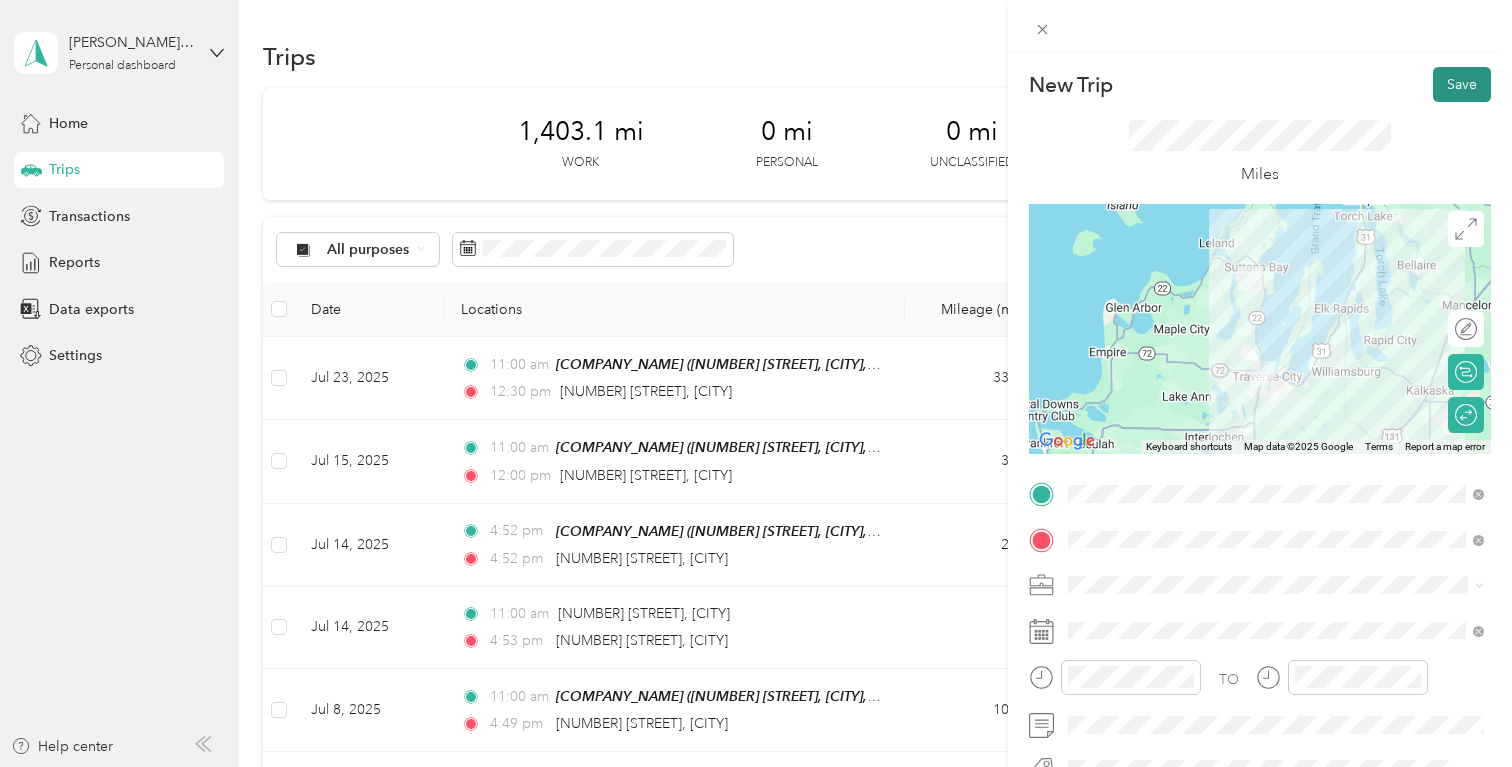 click on "Save" at bounding box center [1462, 84] 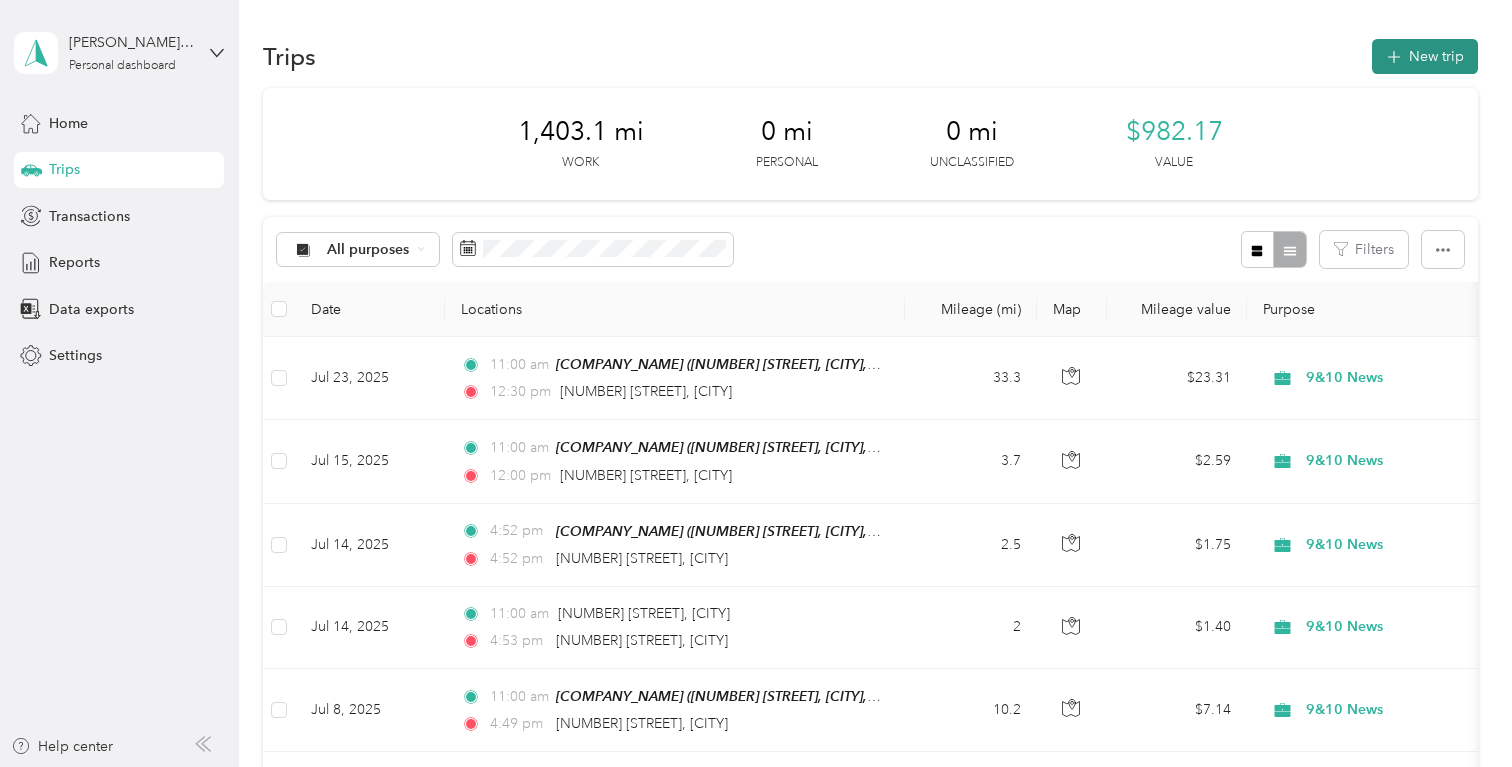 click on "New trip" at bounding box center (1425, 56) 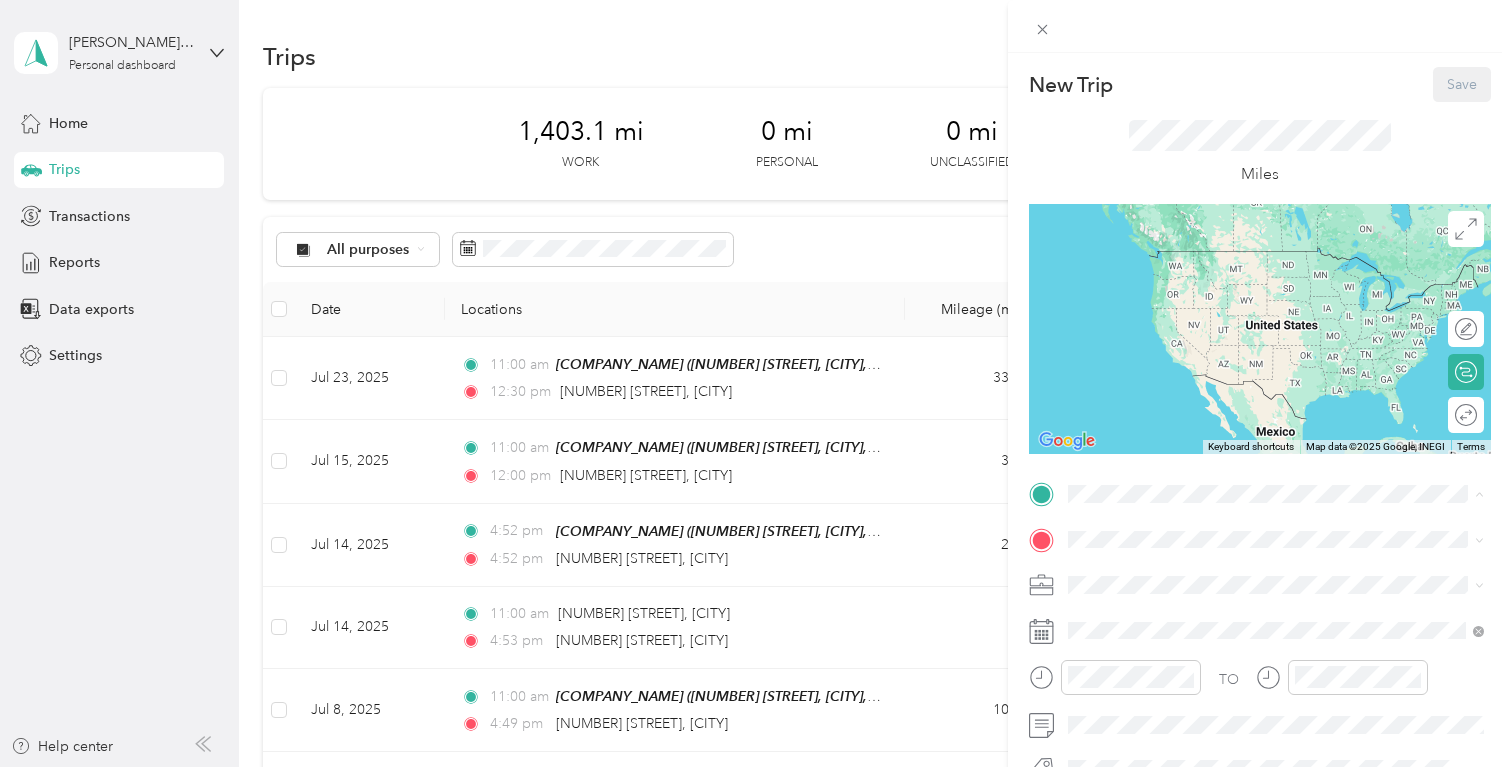 click on "Remote Office [NUMBER] [STREET], [CITY], [STATE], [COUNTRY] , [POSTAL_CODE], [CITY], [STATE], [COUNTRY]" at bounding box center (1292, 280) 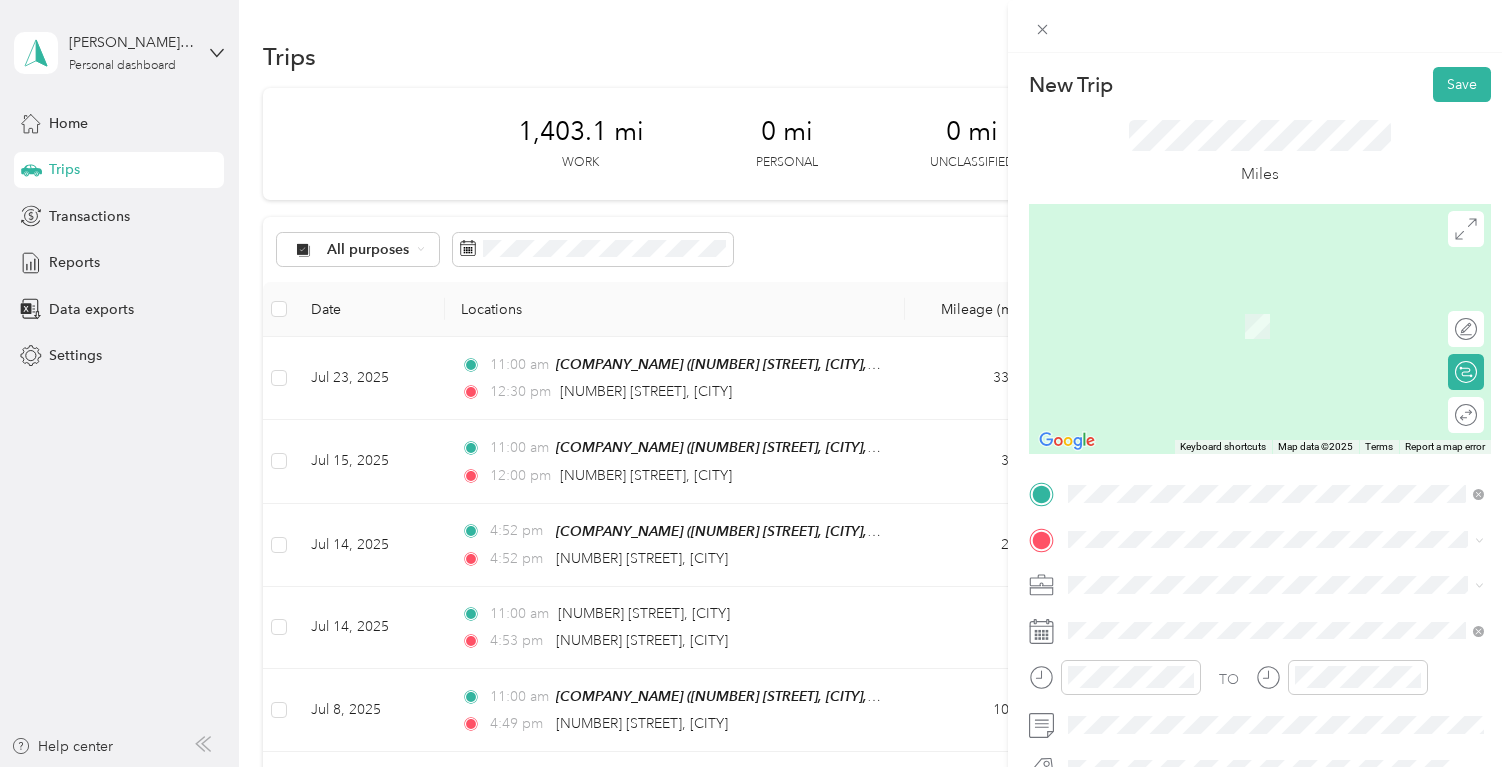 click on "[NUMBER] [STREET]
[CITY], [STATE] [POSTAL_CODE], [COUNTRY]" at bounding box center [1250, 609] 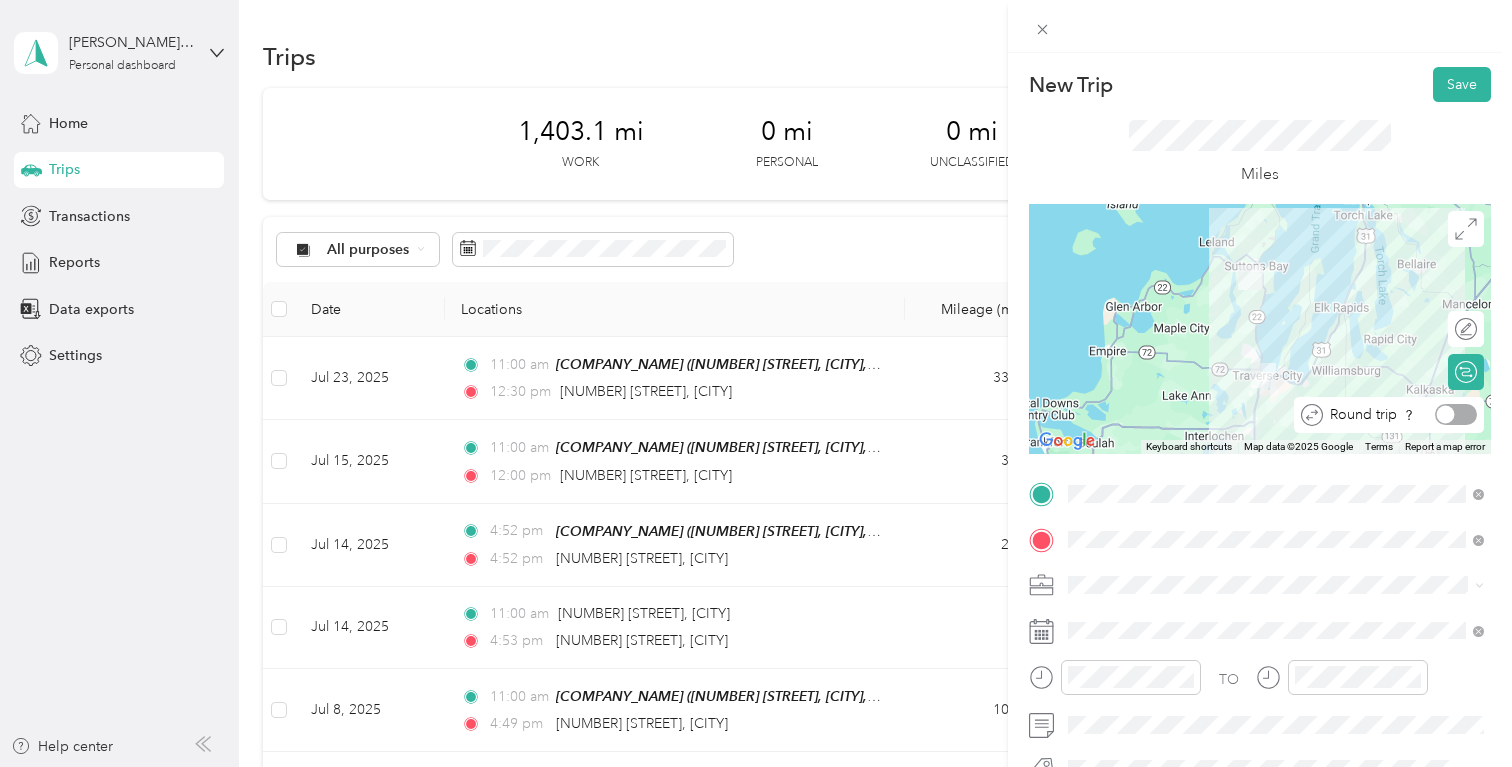 click at bounding box center (1456, 414) 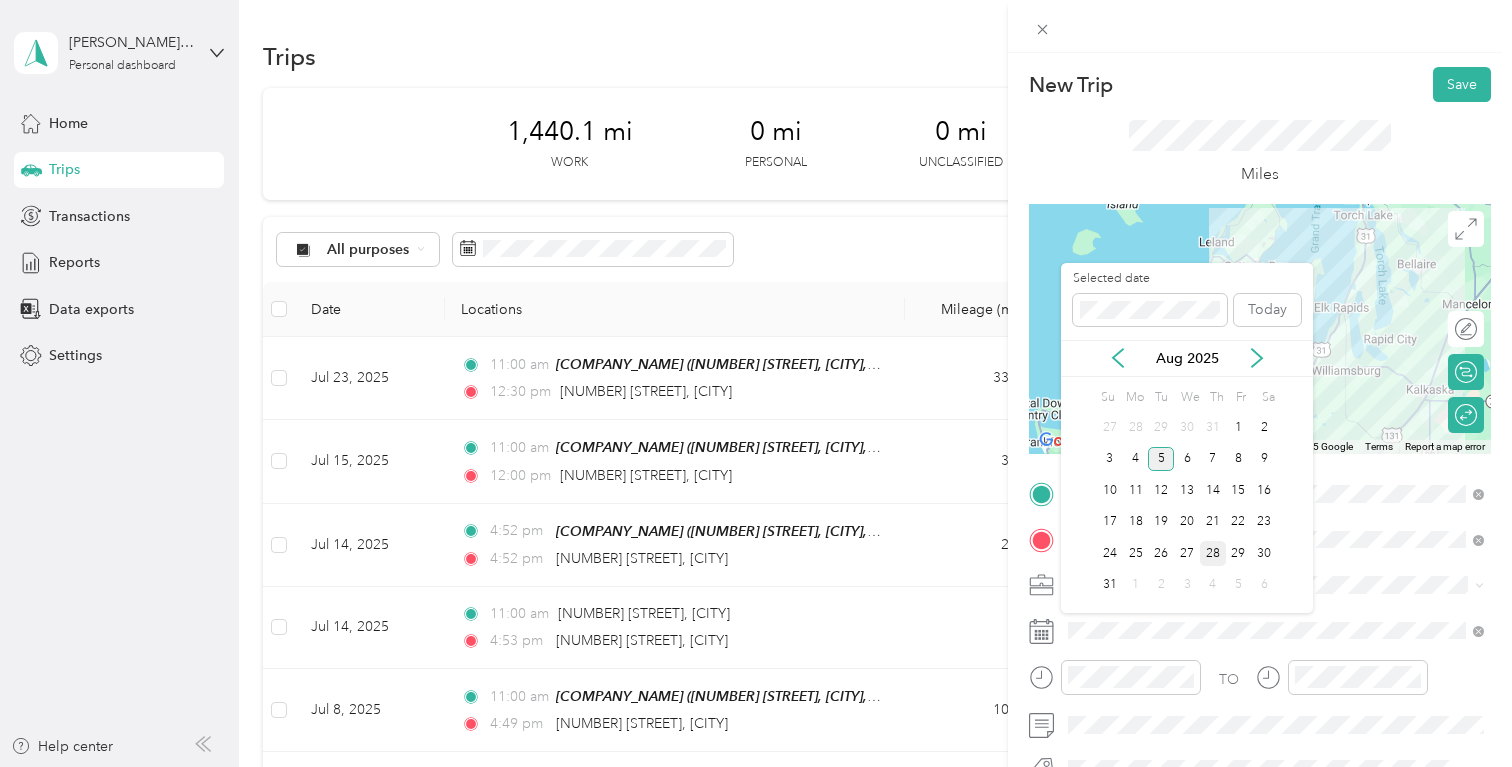 click on "28" at bounding box center [1213, 553] 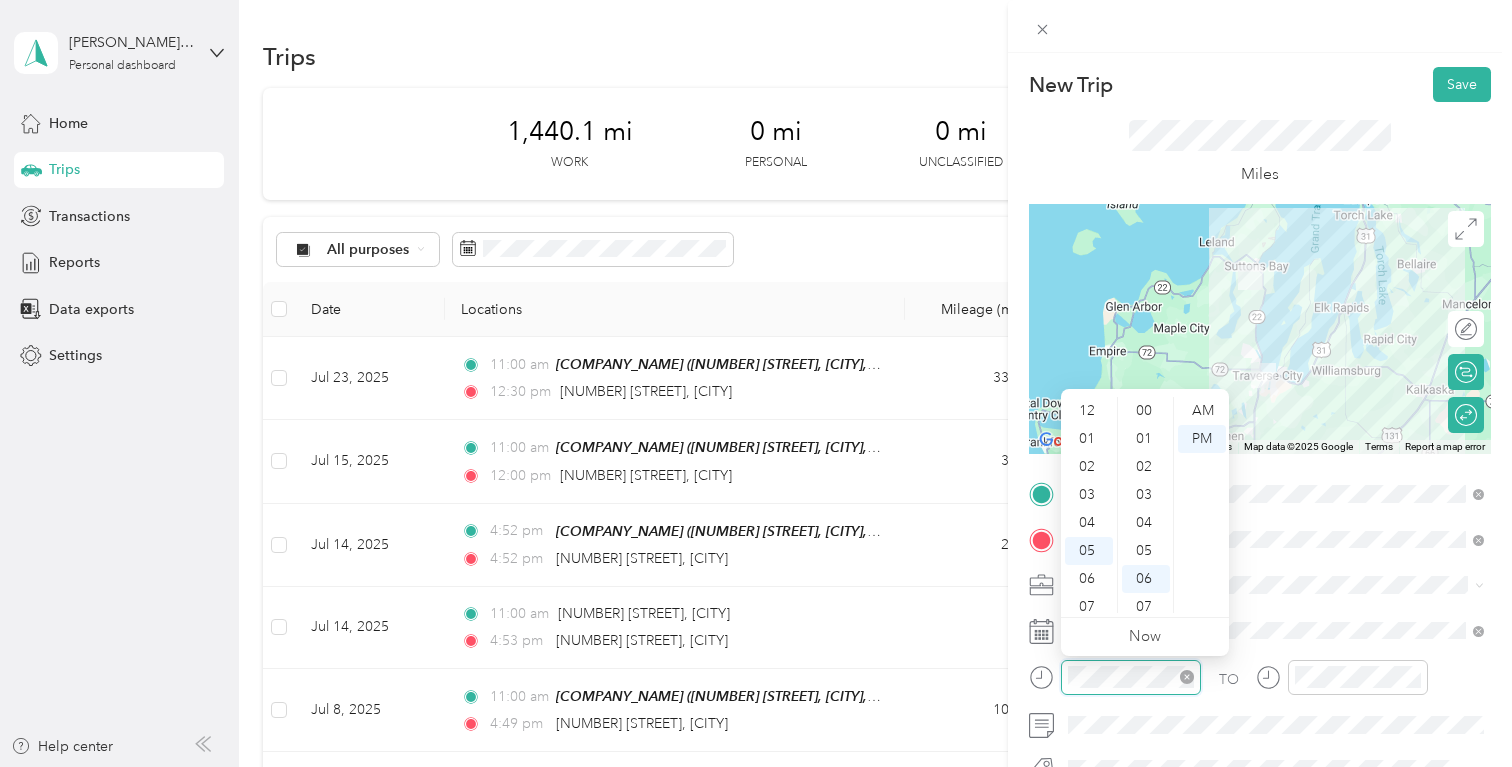 scroll, scrollTop: 120, scrollLeft: 0, axis: vertical 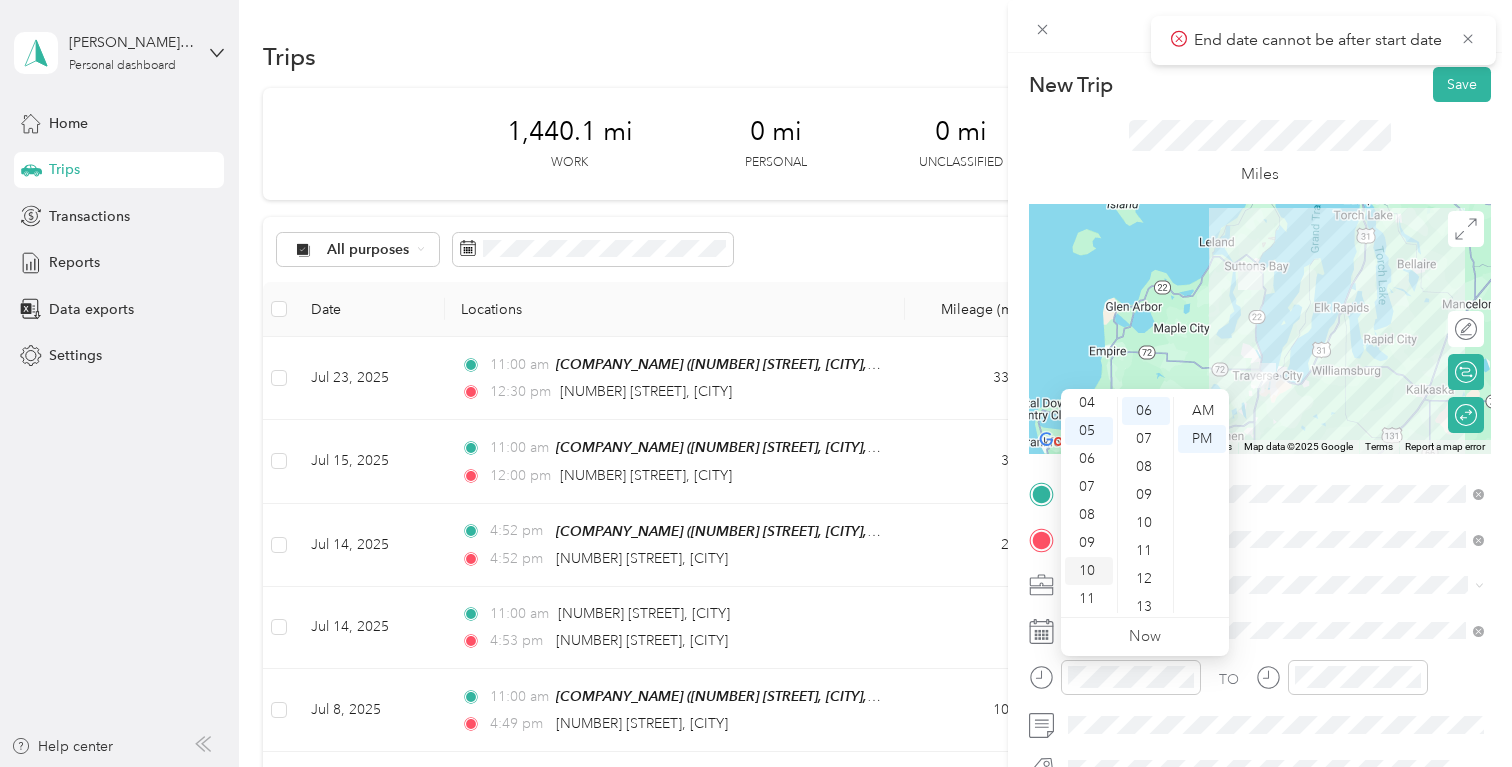 click on "10" at bounding box center (1089, 571) 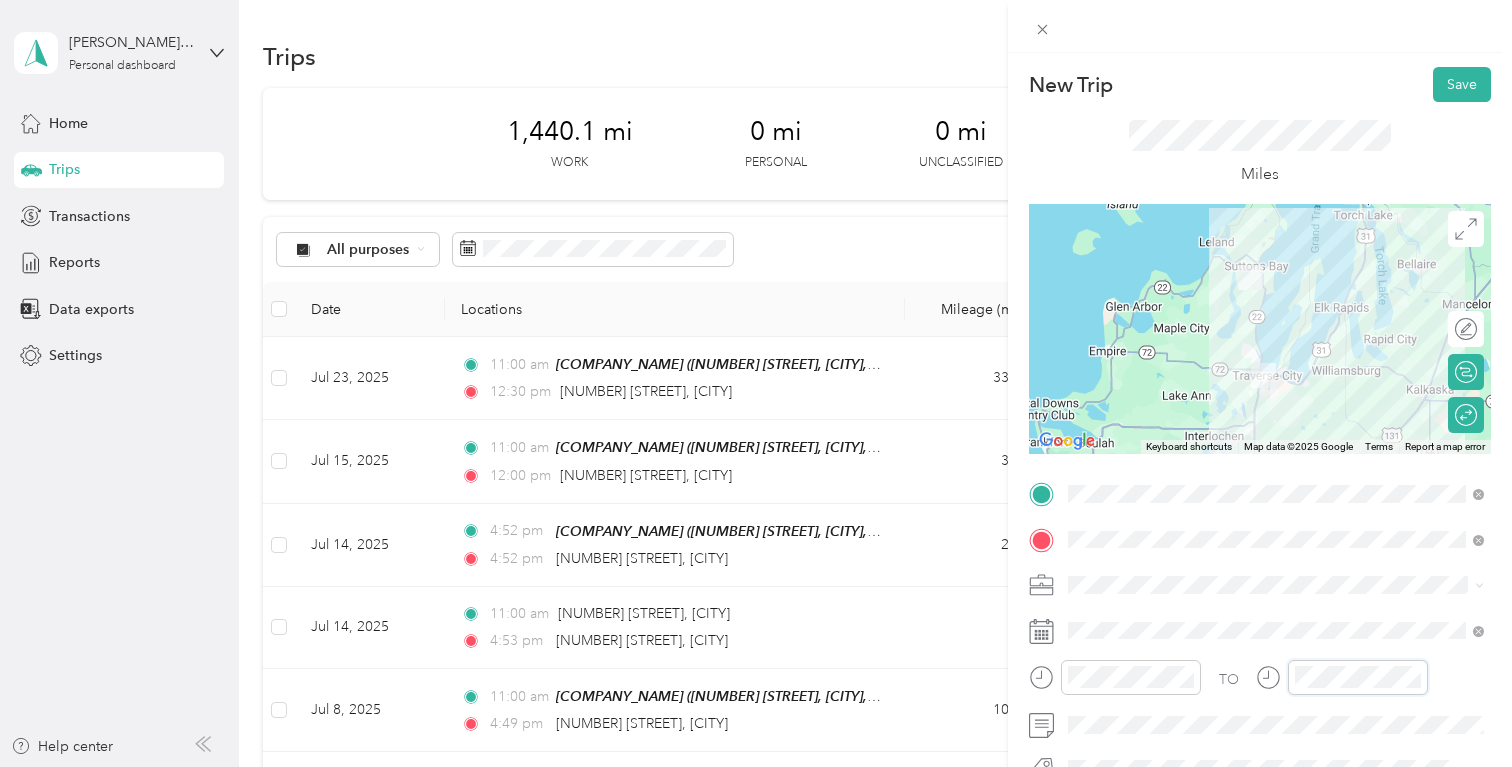 scroll, scrollTop: 168, scrollLeft: 0, axis: vertical 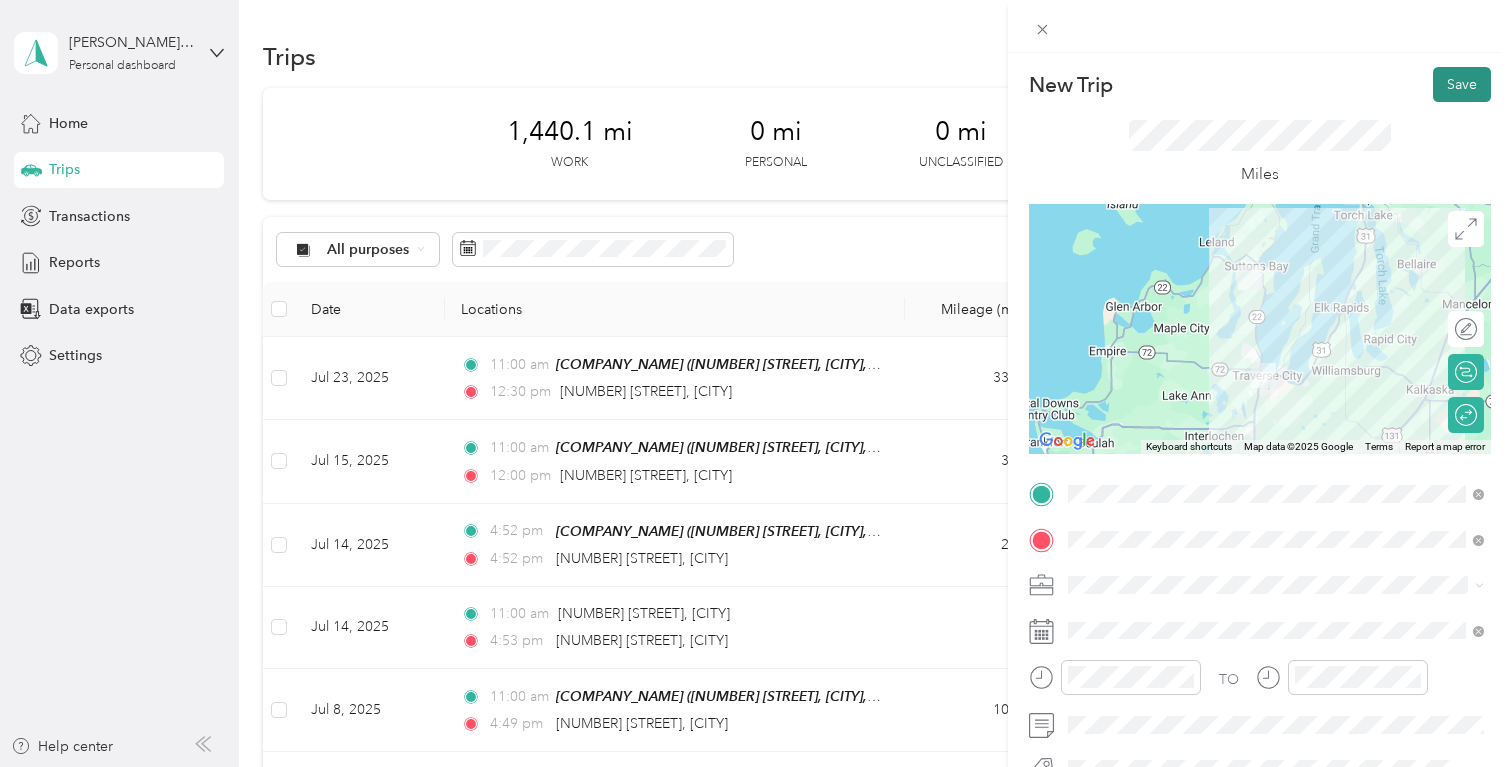 click on "Save" at bounding box center (1462, 84) 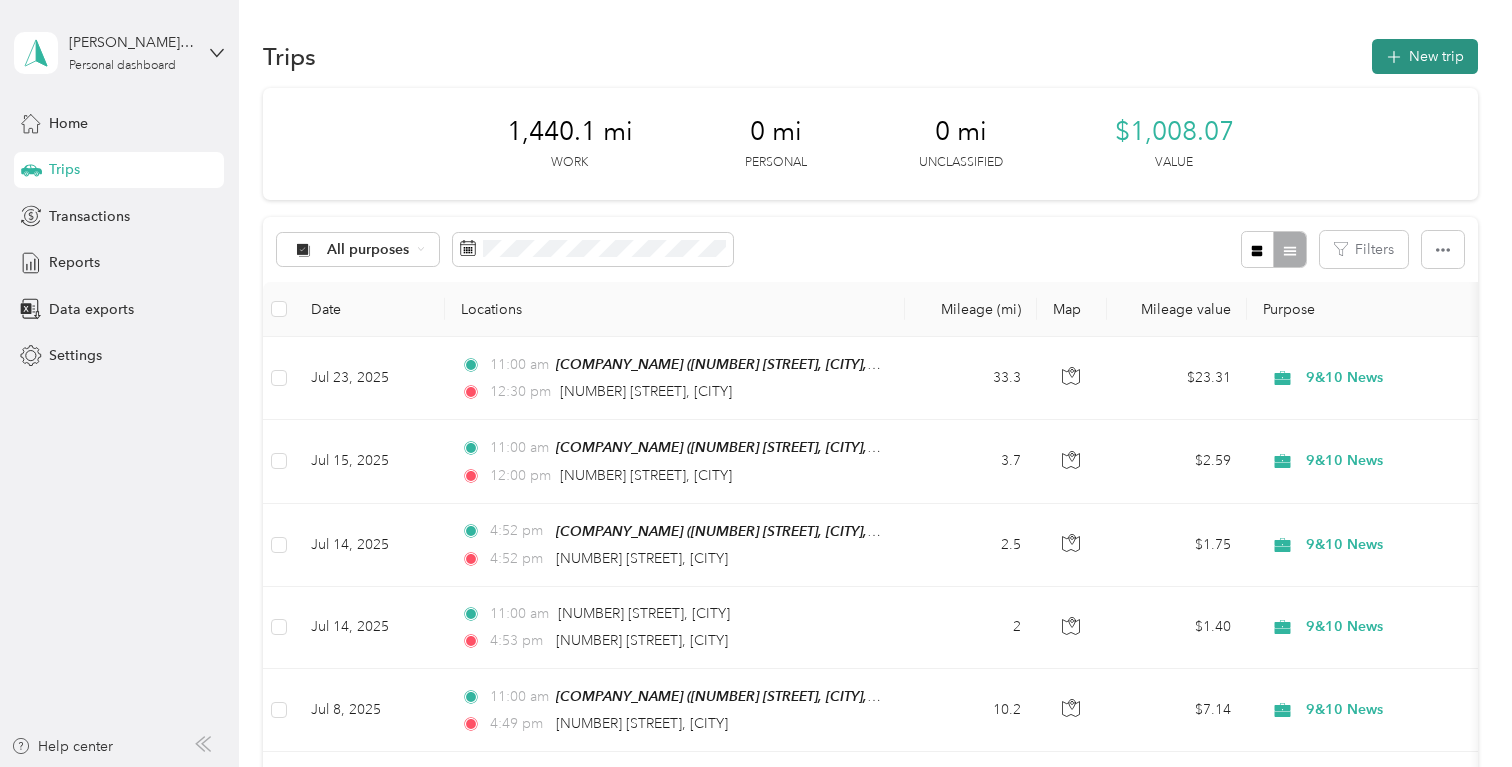 click on "New trip" at bounding box center (1425, 56) 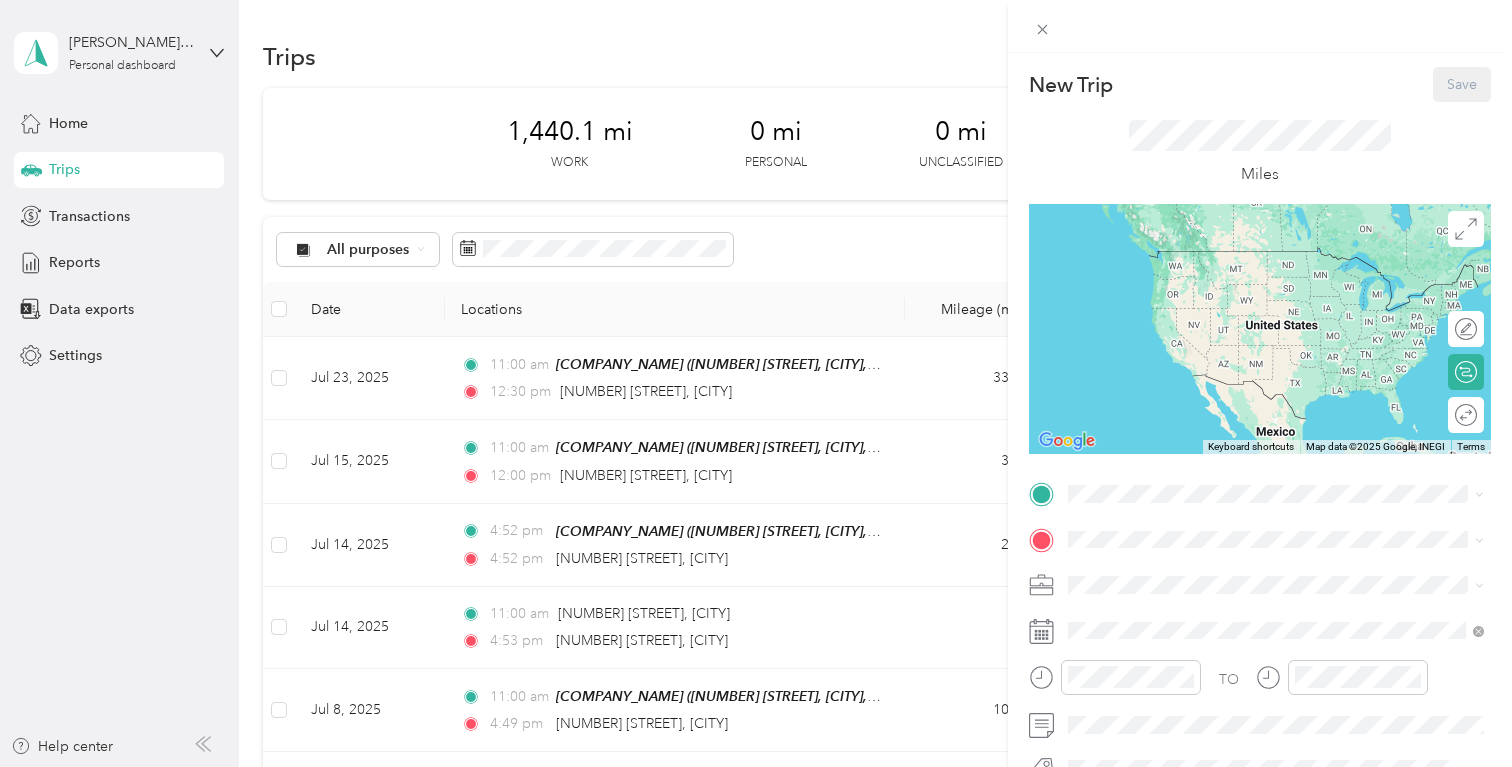 click on "[COMPANY_NAME] [NUMBER] [STREET], [CITY], [STATE], [COUNTRY] , [POSTAL_CODE], [CITY], [STATE], [COUNTRY]" at bounding box center [1292, 363] 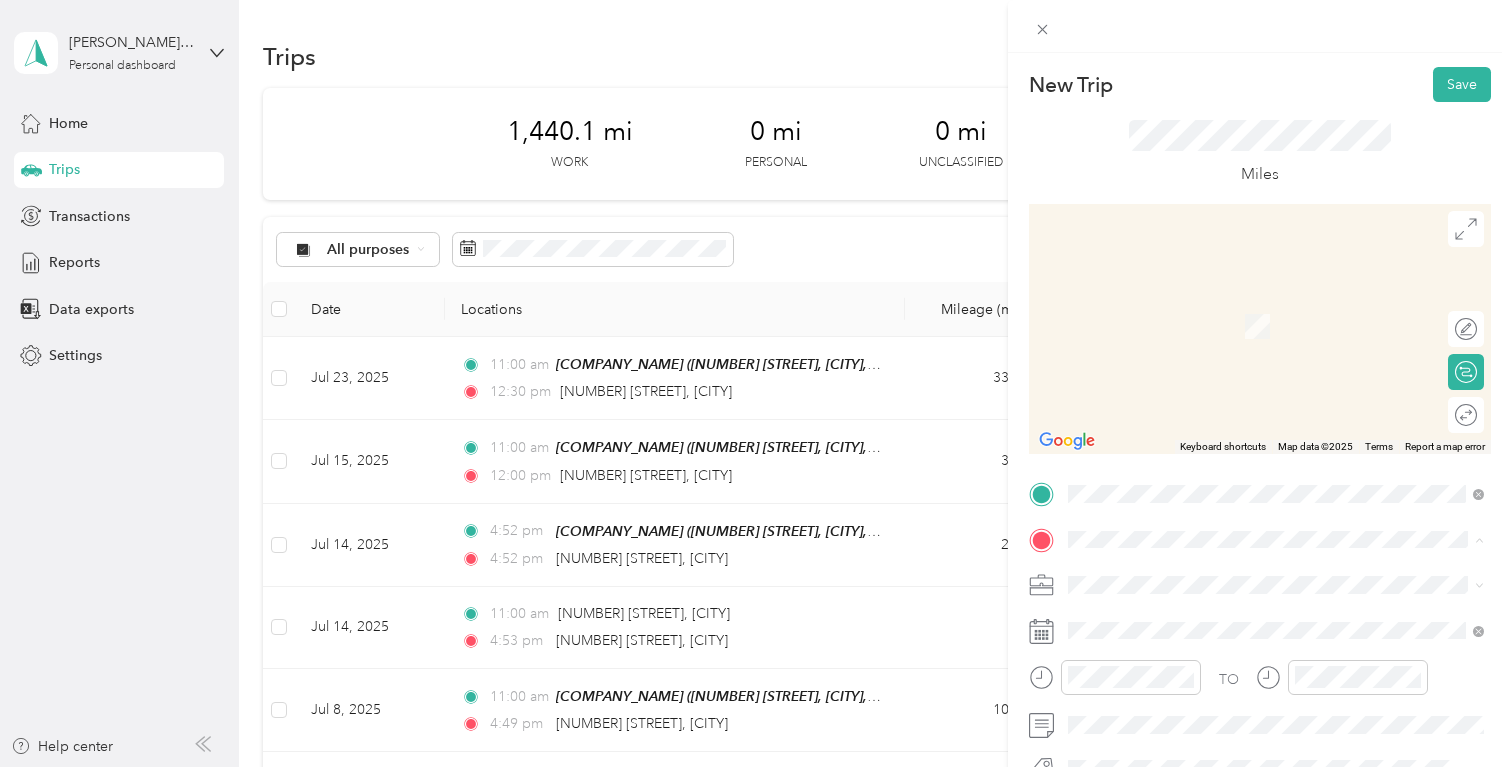 click on "[NUMBER] [STREET]
[CITY], [STATE] [POSTAL_CODE], [COUNTRY]" at bounding box center (1250, 325) 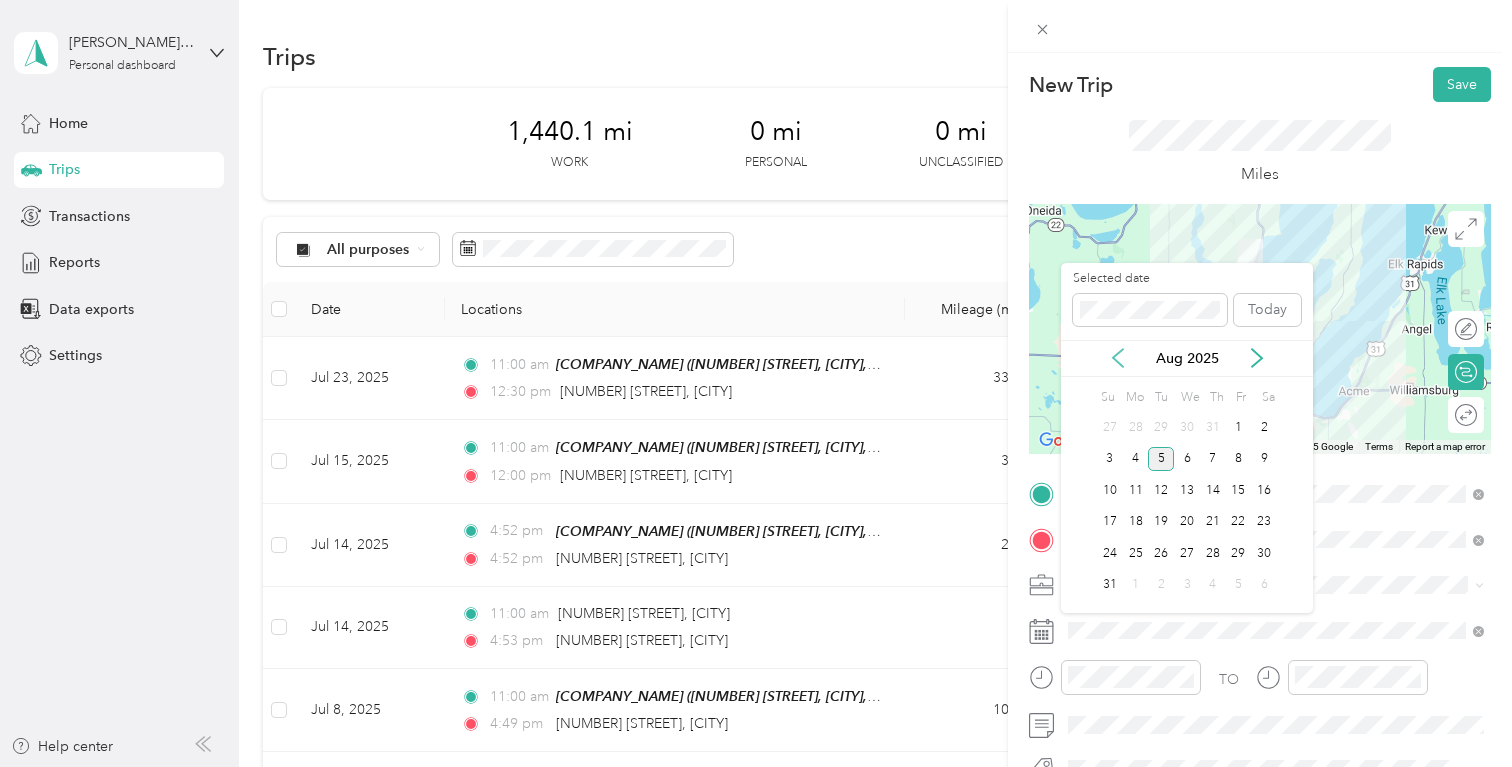 click 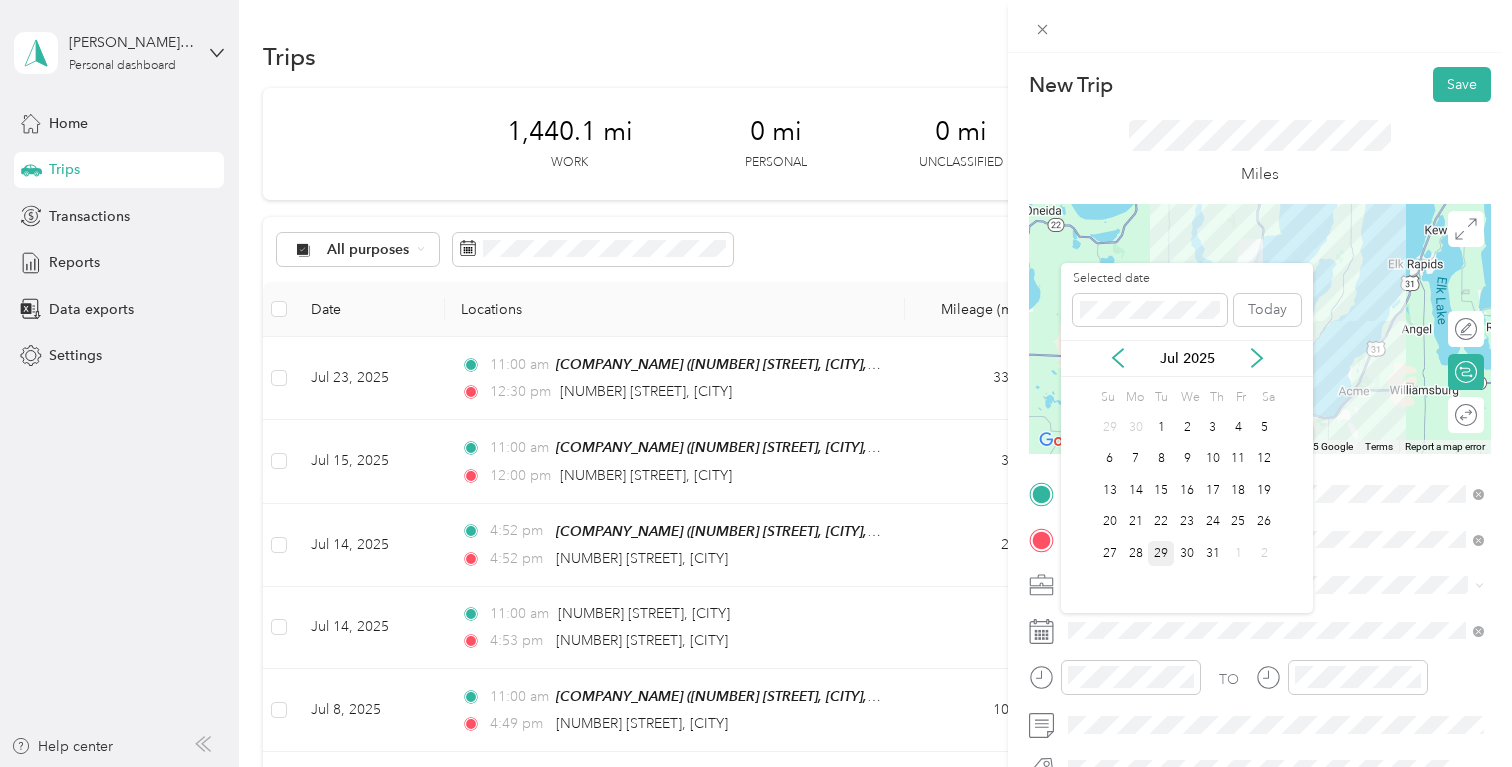 click on "29" at bounding box center [1161, 553] 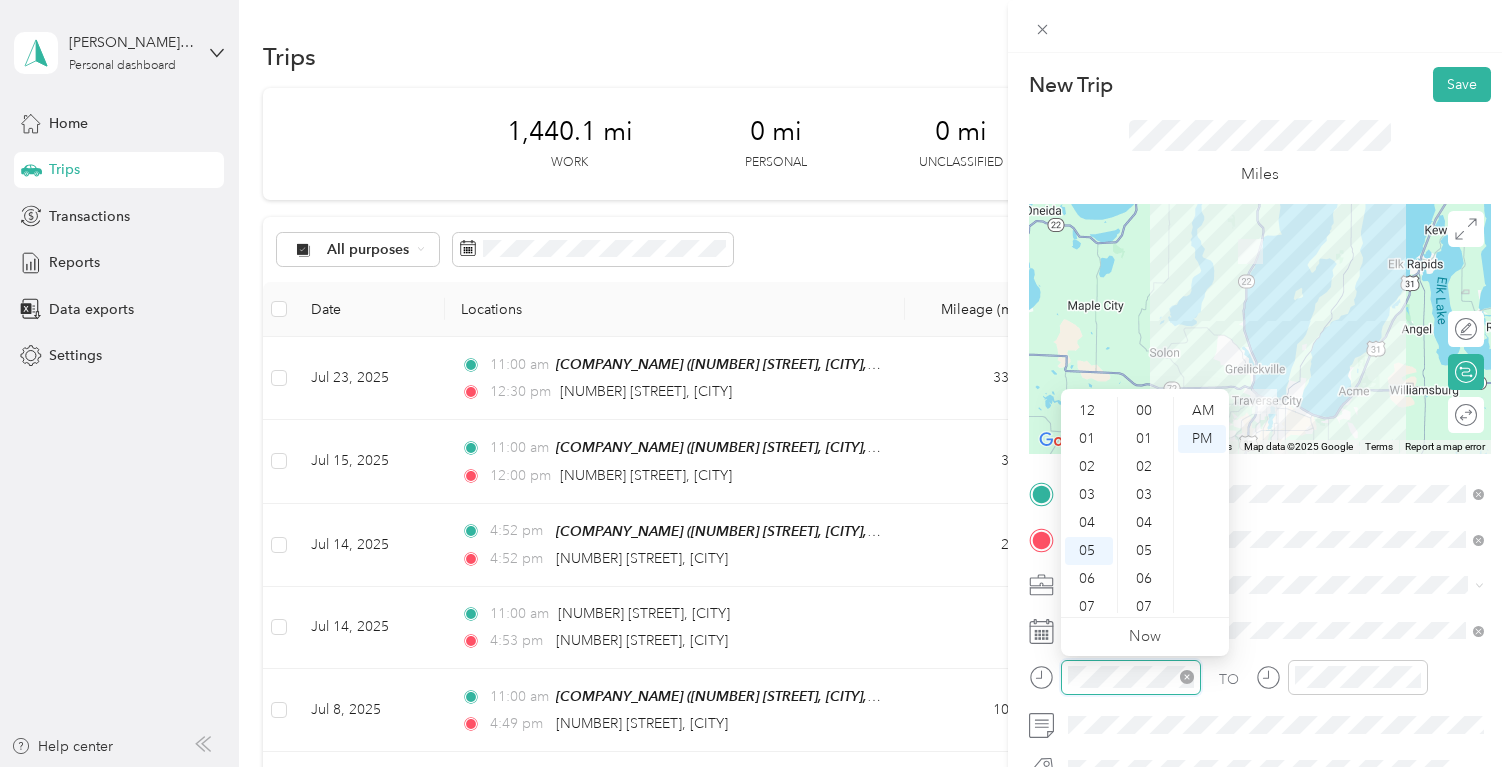 scroll, scrollTop: 120, scrollLeft: 0, axis: vertical 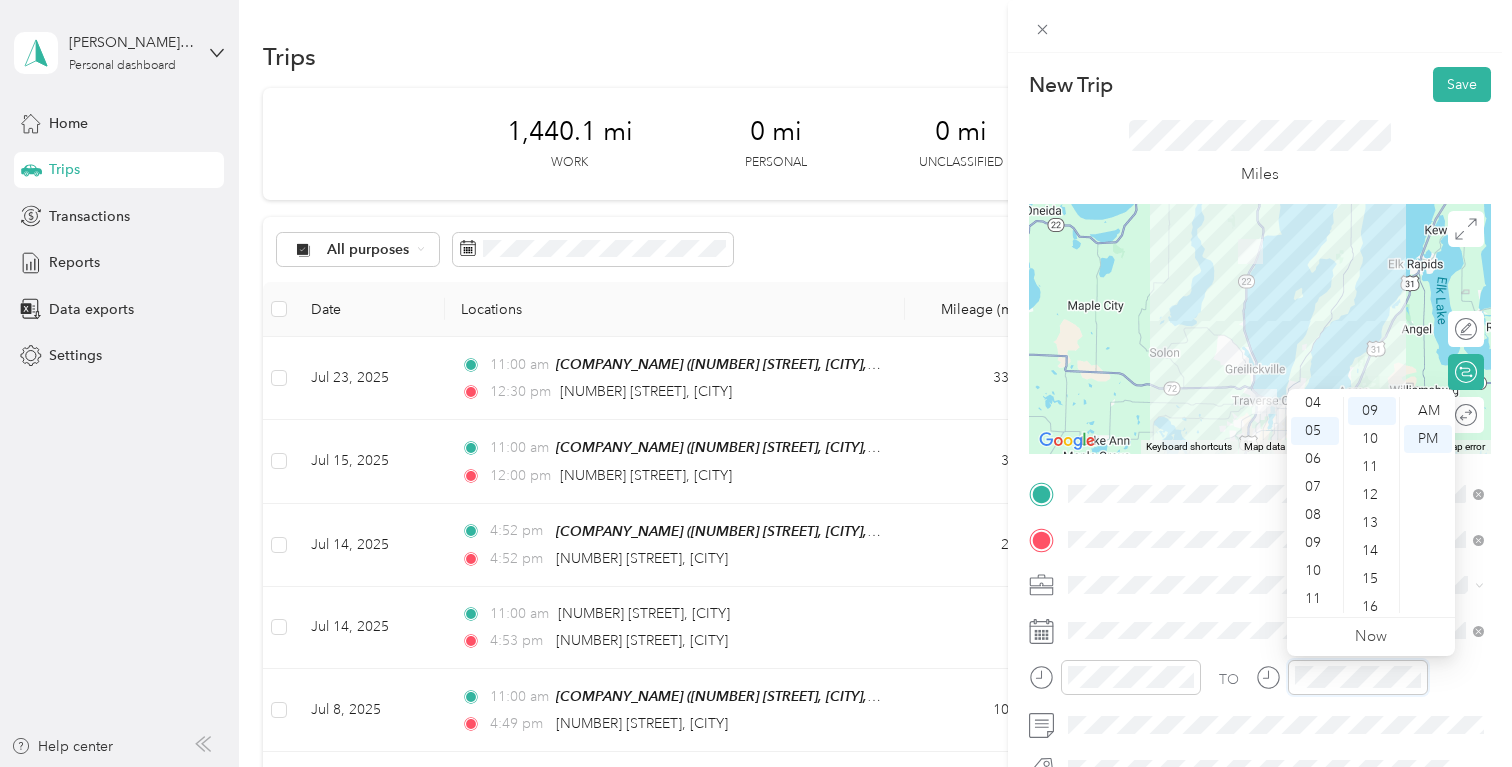 click at bounding box center [1342, 677] 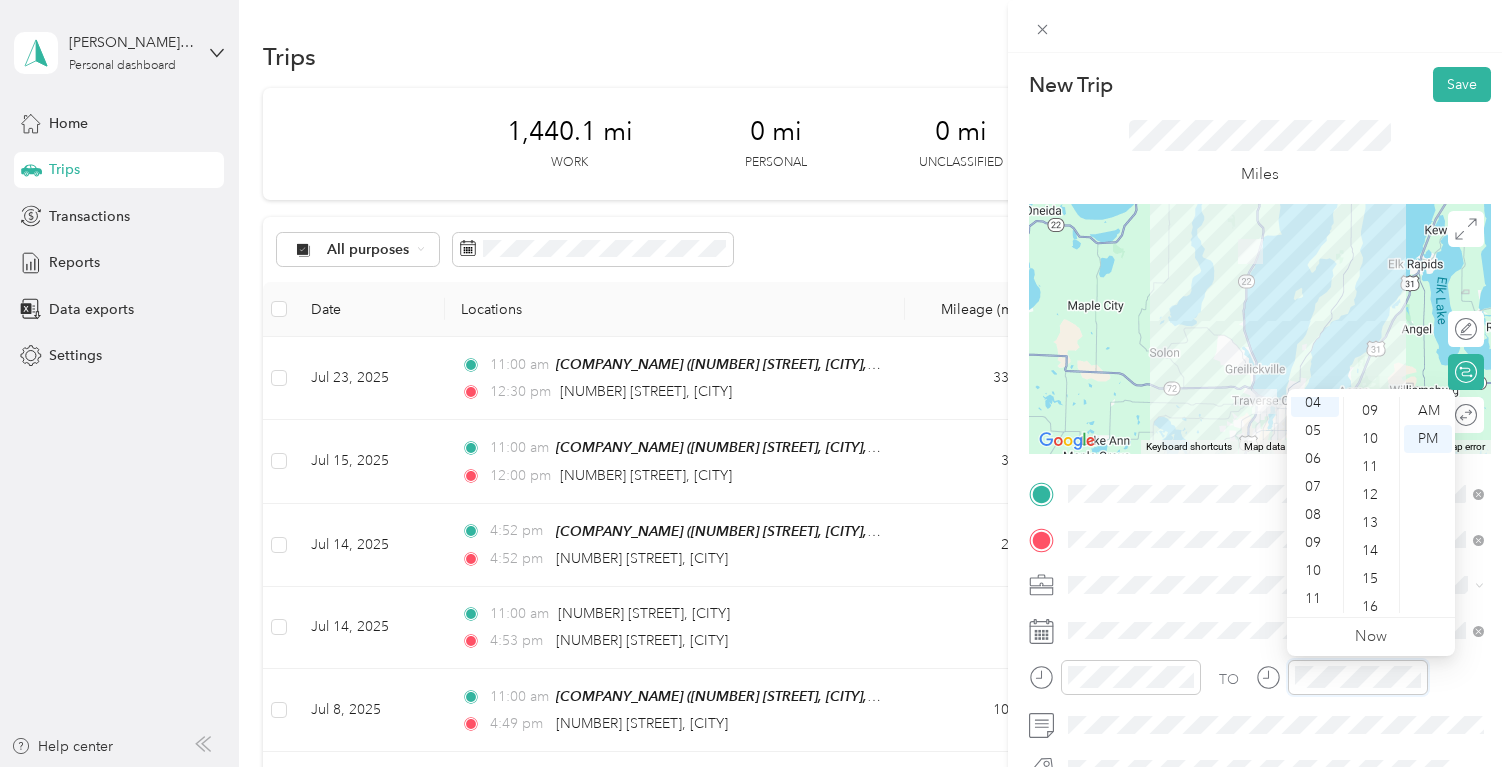 scroll, scrollTop: 112, scrollLeft: 0, axis: vertical 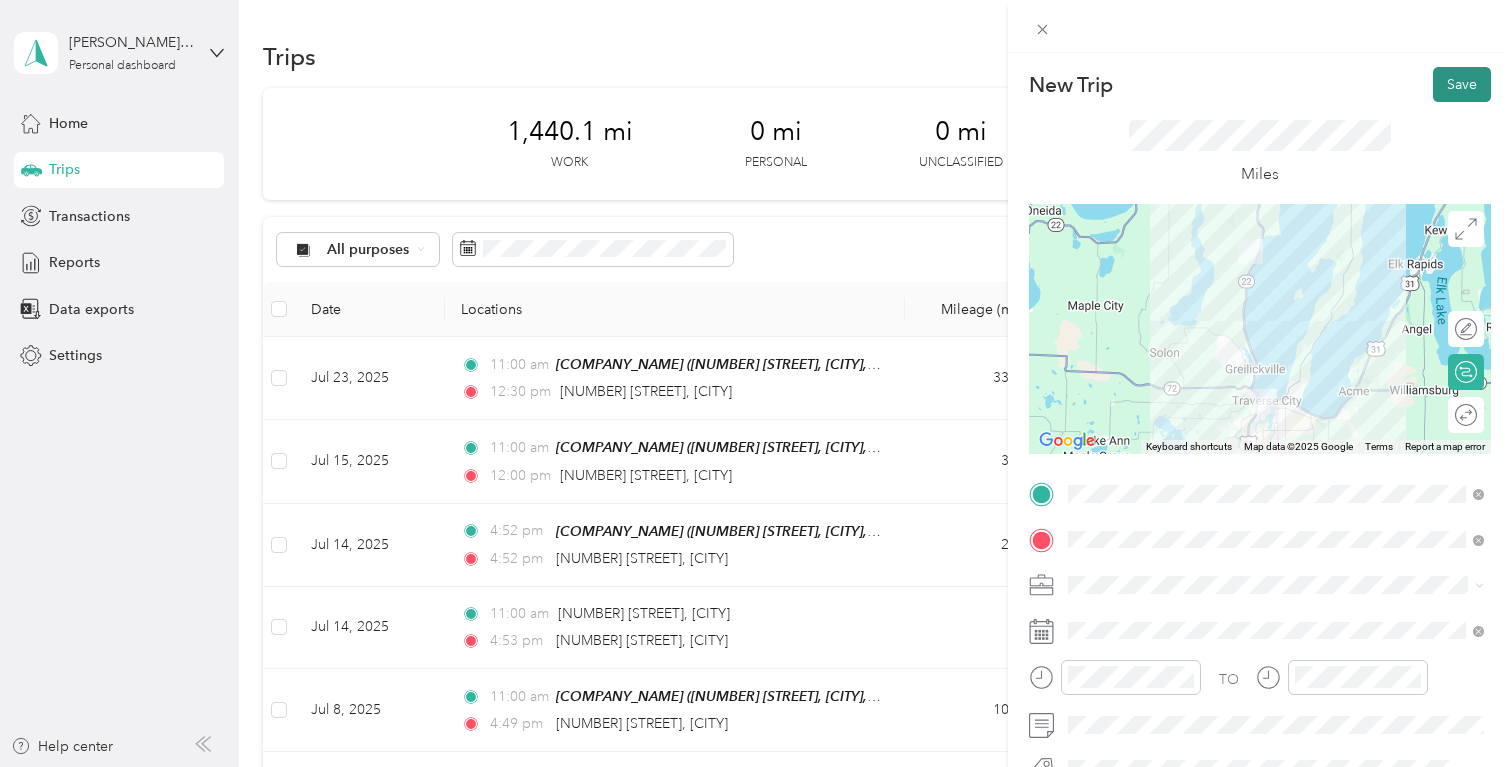 click on "Save" at bounding box center [1462, 84] 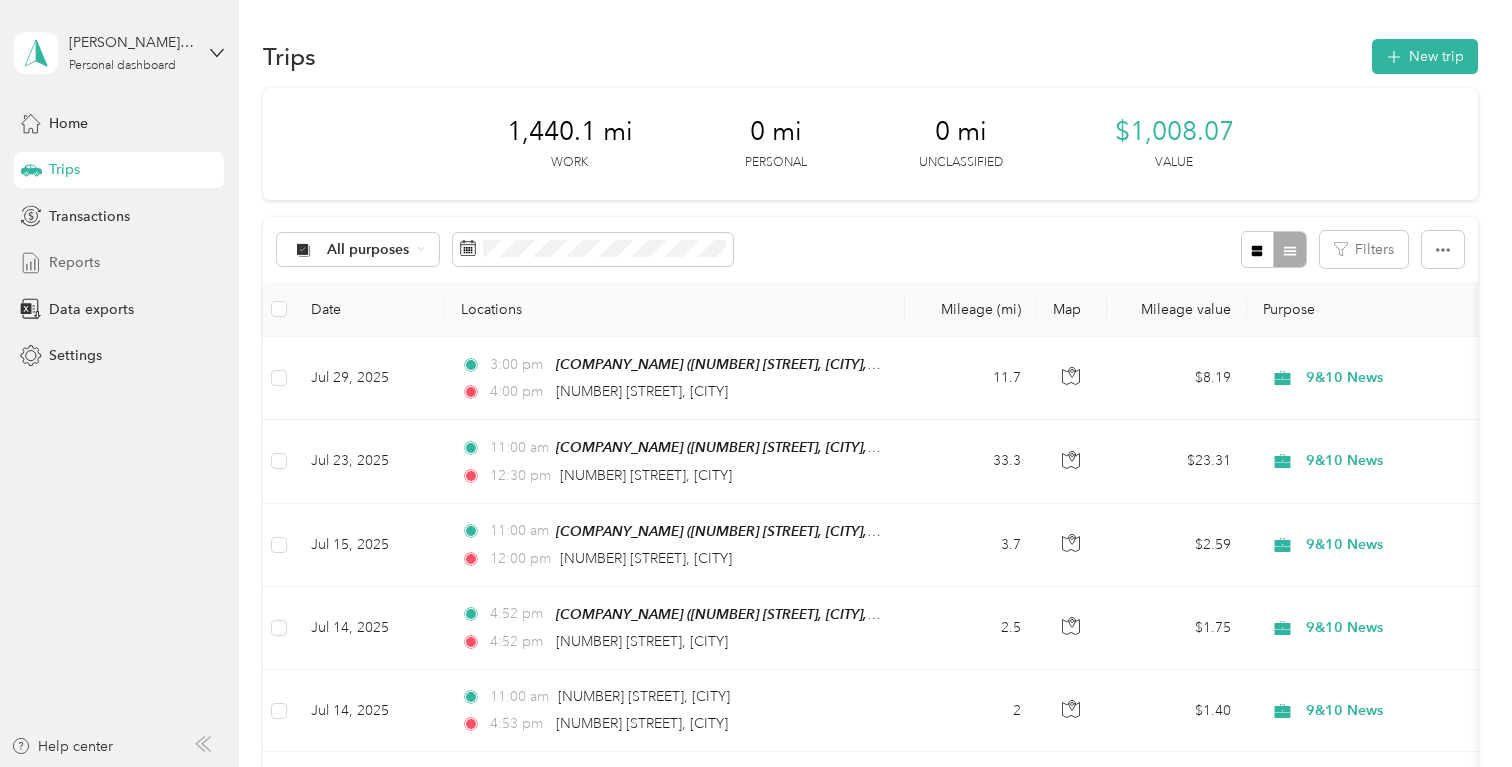 click on "Reports" at bounding box center [74, 262] 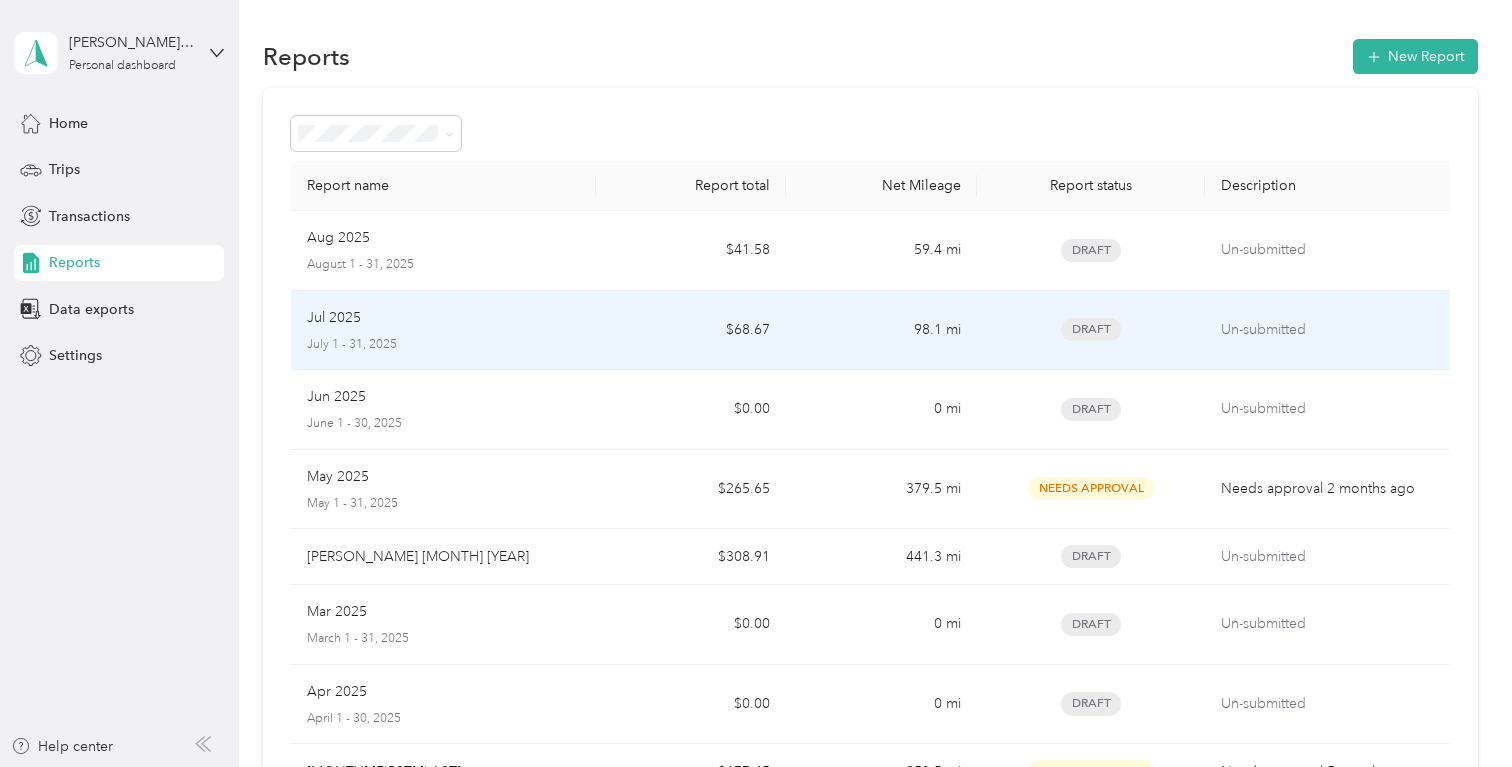 click on "Draft" at bounding box center (1091, 329) 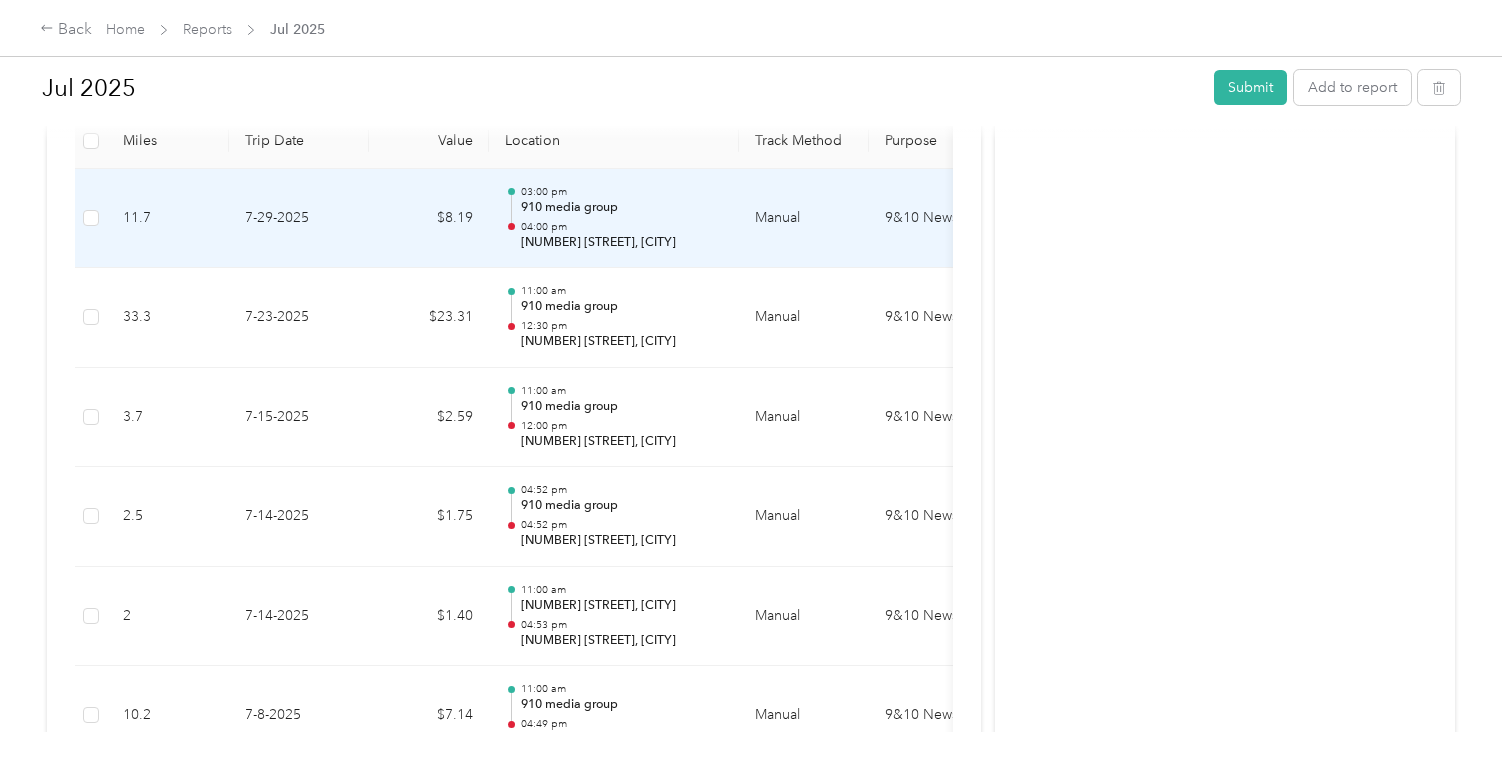 scroll, scrollTop: 540, scrollLeft: 0, axis: vertical 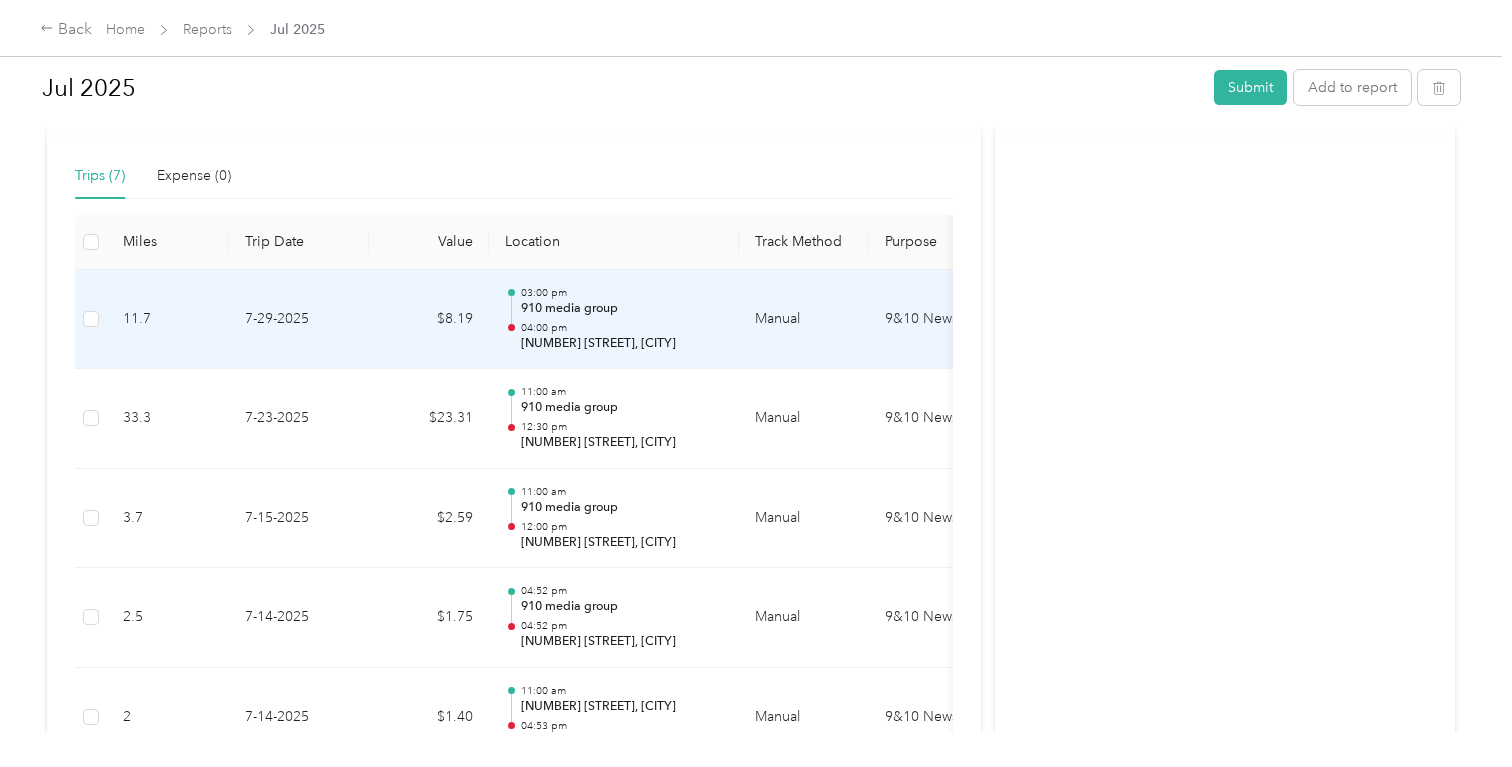 click on "9&10 News" at bounding box center [944, 320] 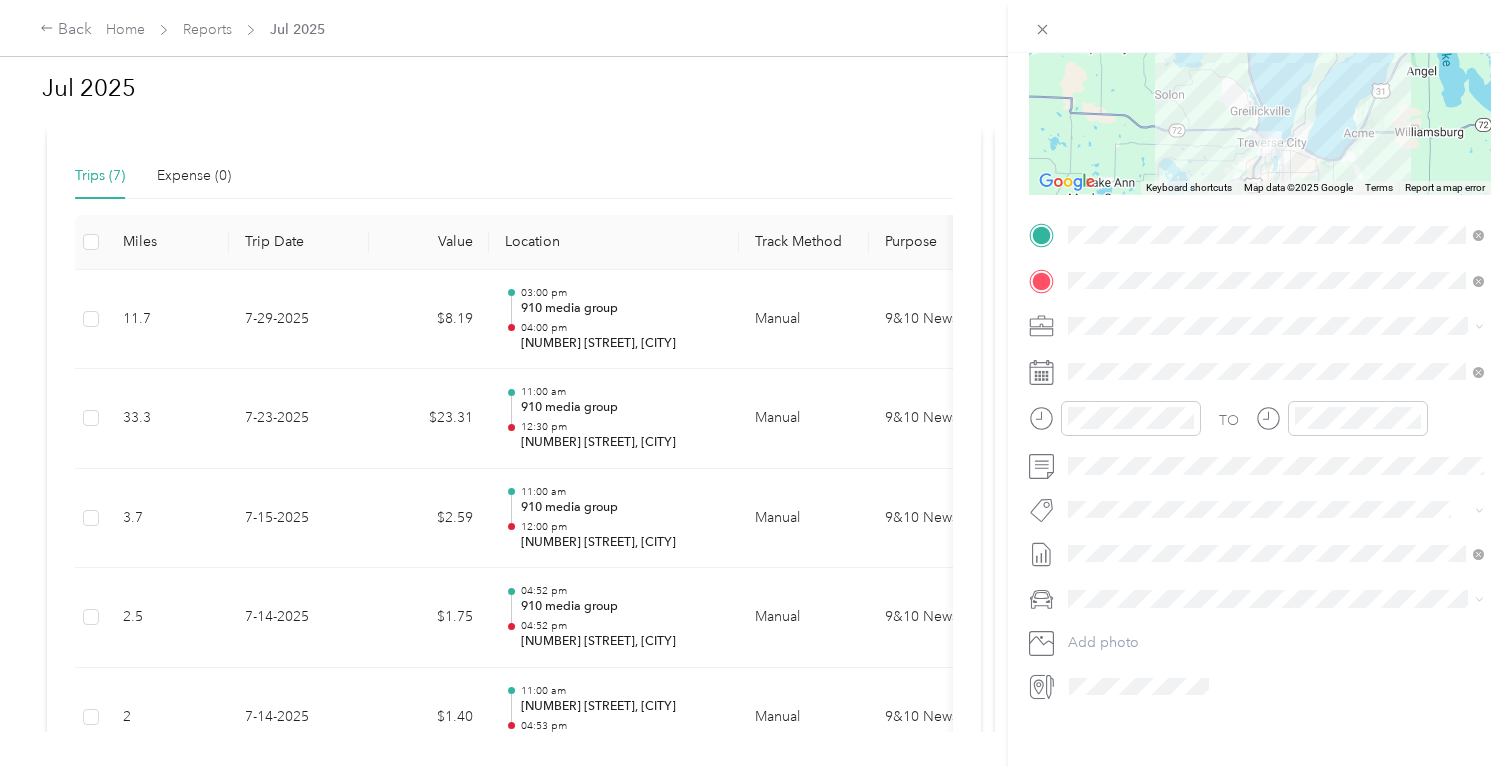 scroll, scrollTop: 267, scrollLeft: 0, axis: vertical 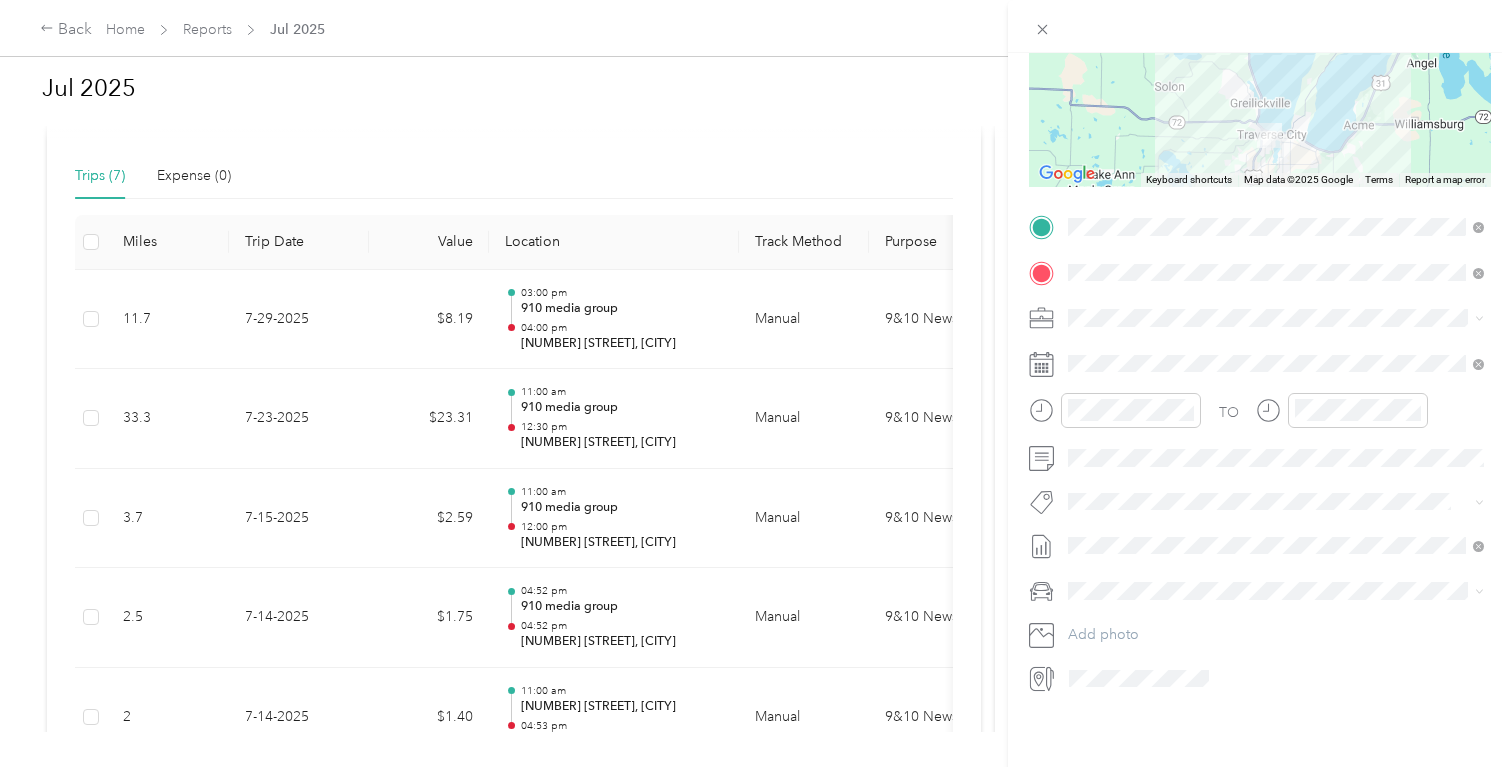click on "Trip details Save This trip cannot be edited because it is either under review, approved, or paid. Contact your Team Manager to edit it. Miles 8.19 Value  ← Move left → Move right ↑ Move up ↓ Move down + Zoom in - Zoom out Home Jump left by 75% End Jump right by 75% Page Up Jump up by 75% Page Down Jump down by 75% Keyboard shortcuts Map Data Map data ©2025 Google Map data ©2025 Google 5 km  Click to toggle between metric and imperial units Terms Report a map error TO Add photo" at bounding box center [756, 383] 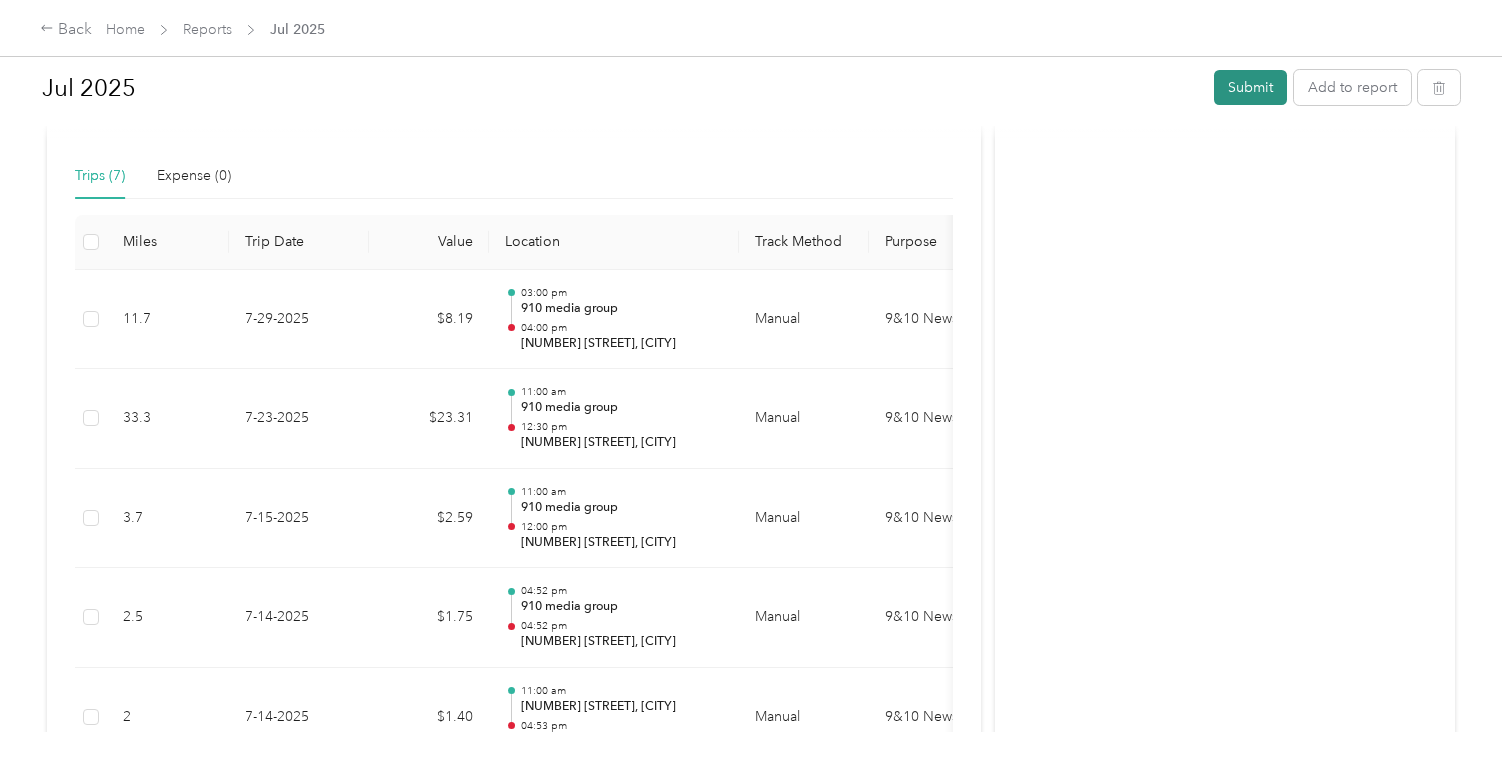 click on "Submit" at bounding box center (1250, 87) 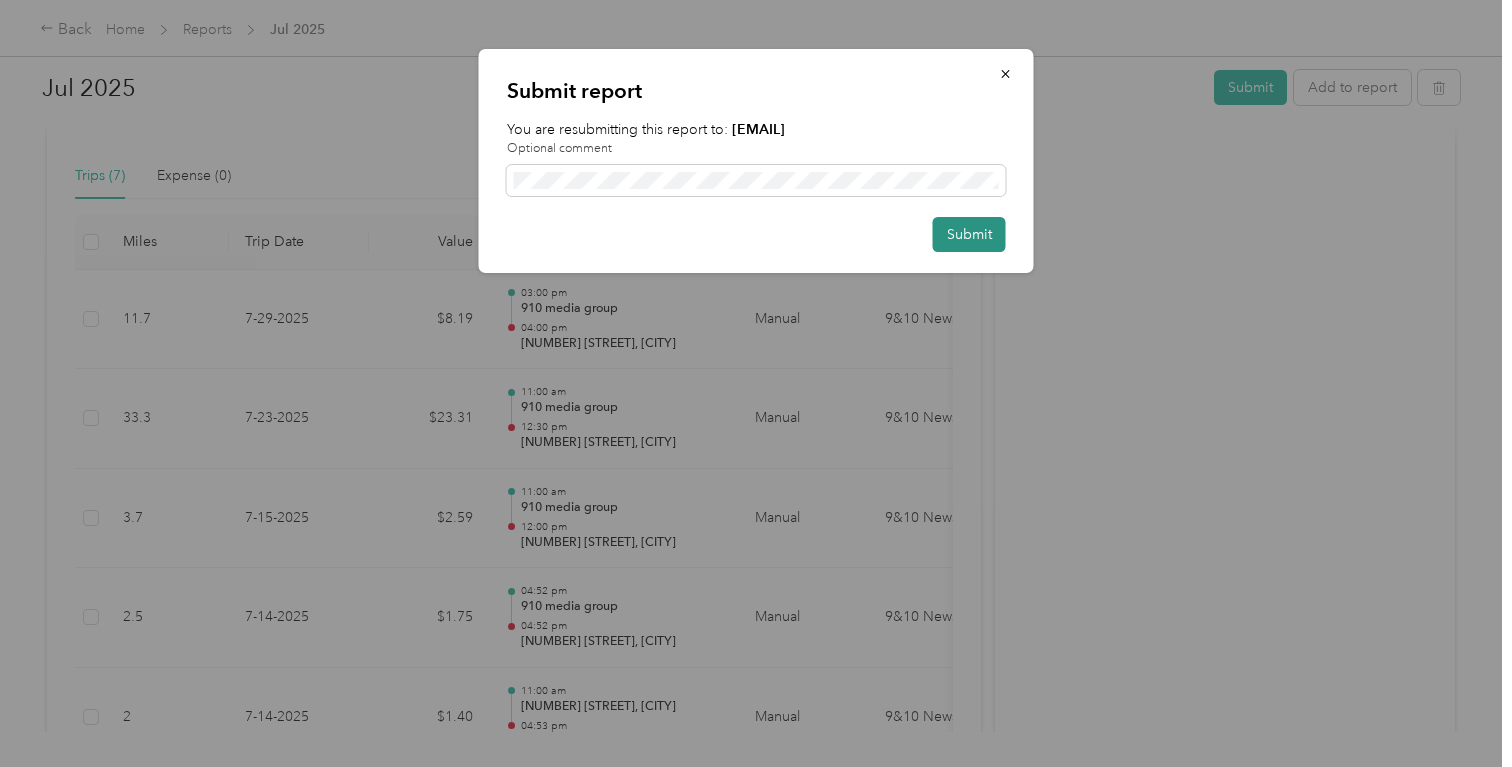 click on "Submit" at bounding box center (969, 234) 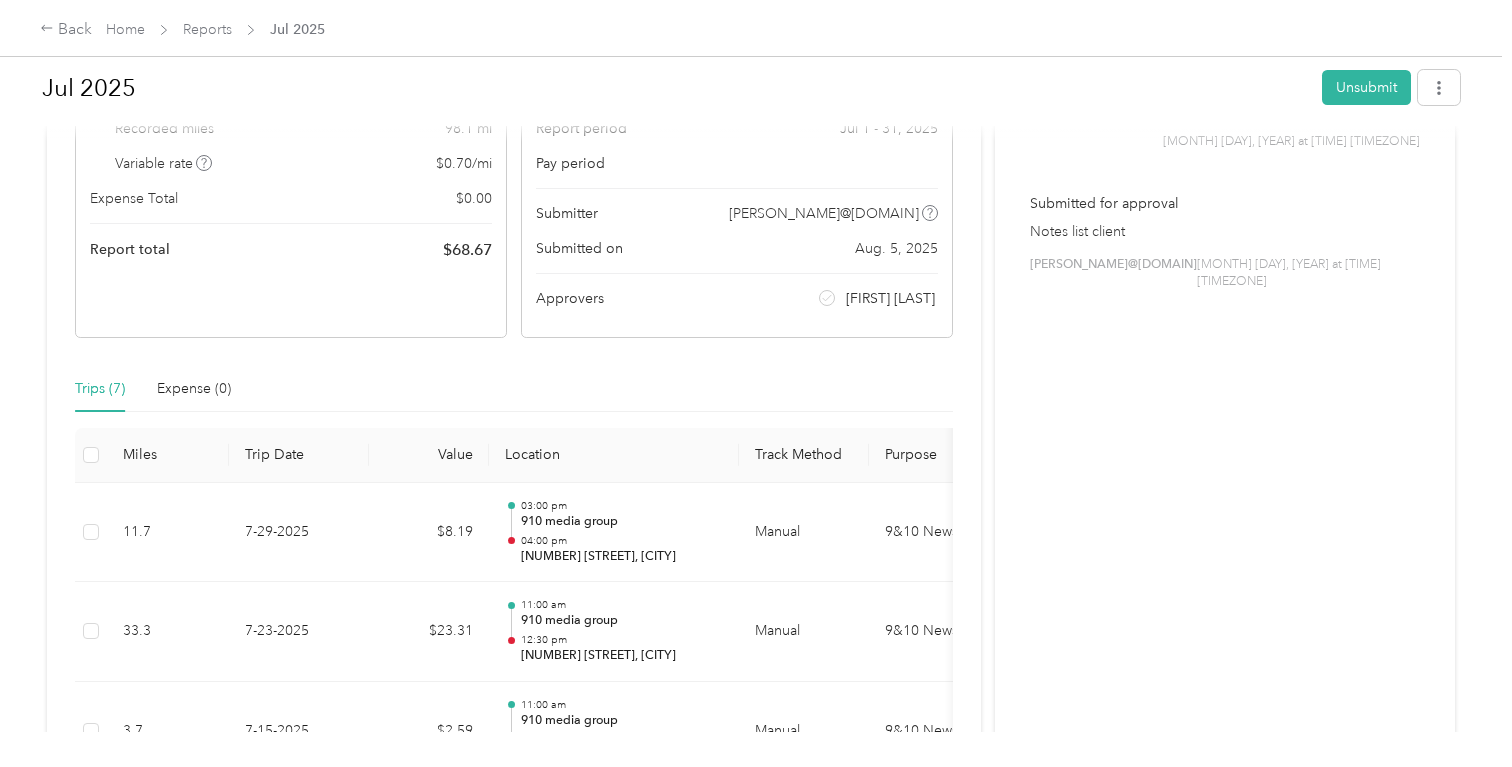 scroll, scrollTop: 0, scrollLeft: 0, axis: both 